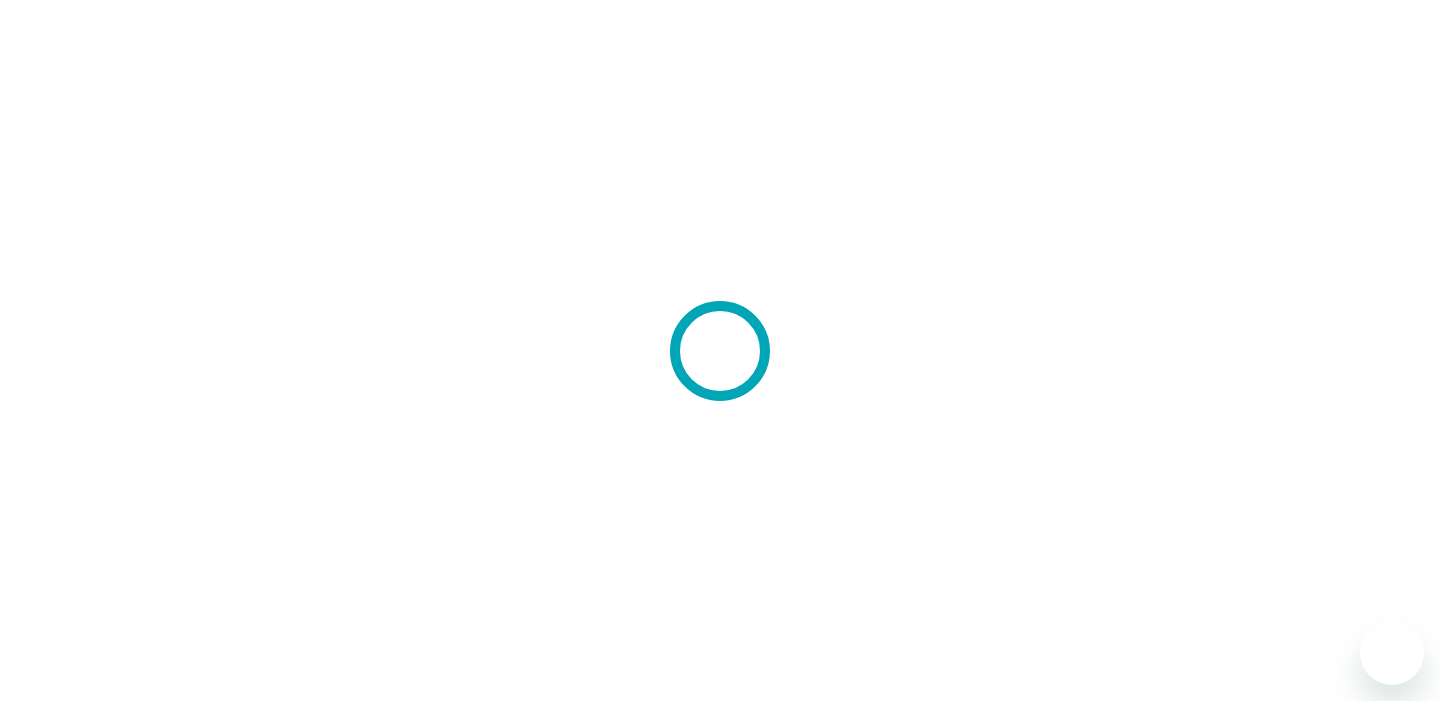 scroll, scrollTop: 0, scrollLeft: 0, axis: both 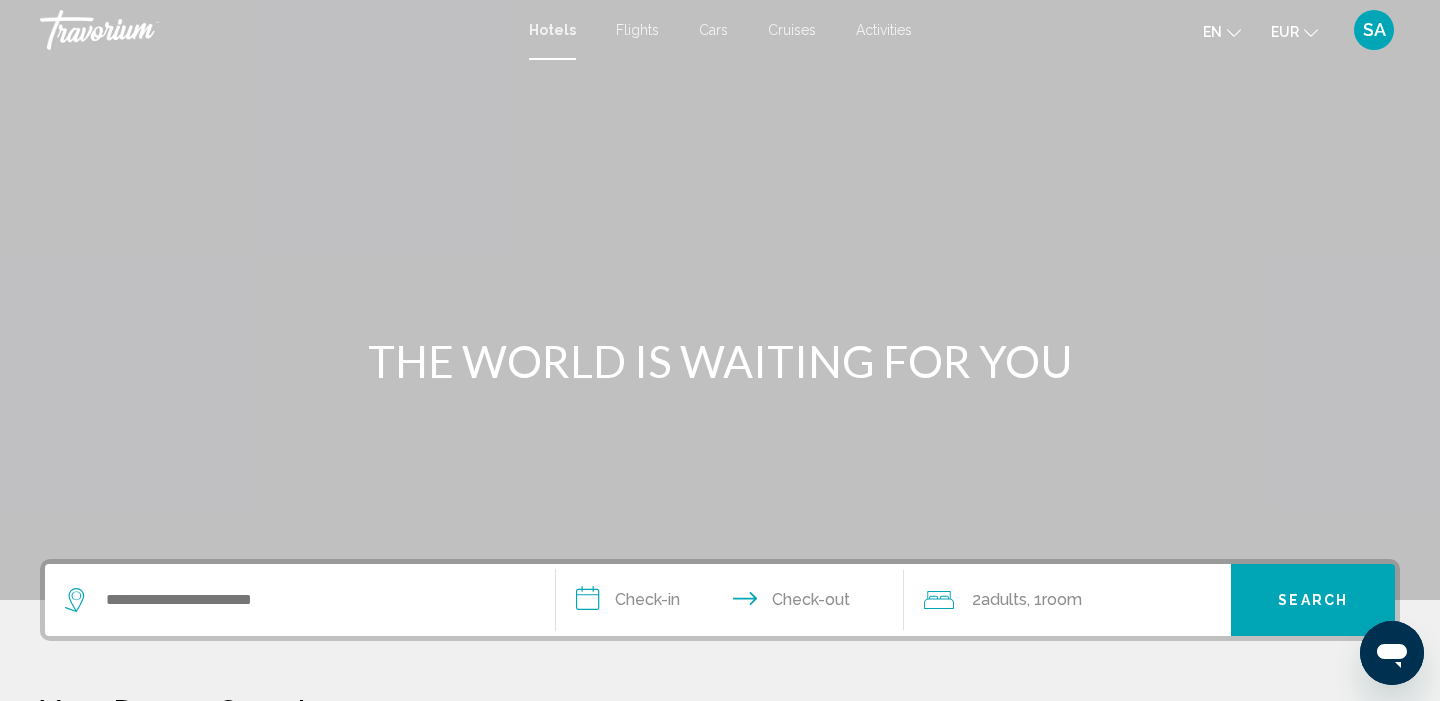 click at bounding box center (300, 600) 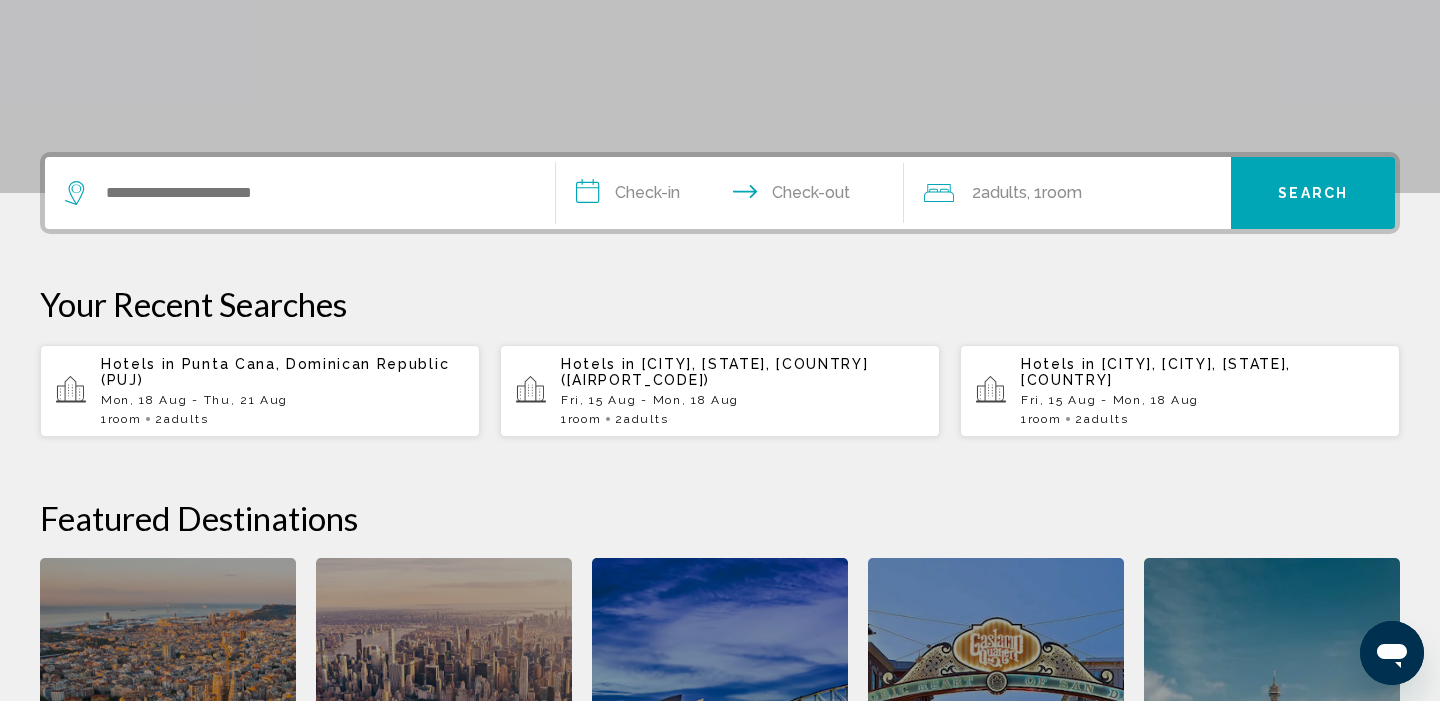 scroll, scrollTop: 494, scrollLeft: 0, axis: vertical 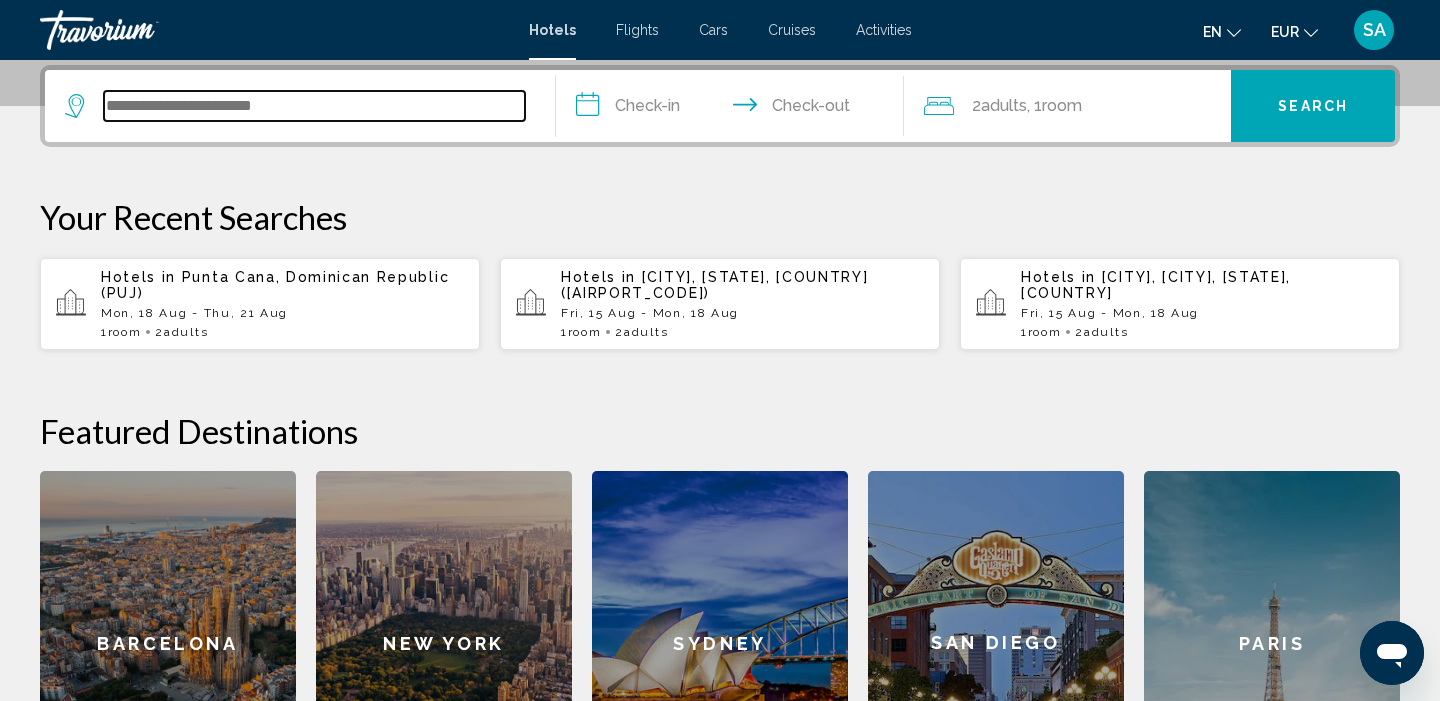 click at bounding box center (314, 106) 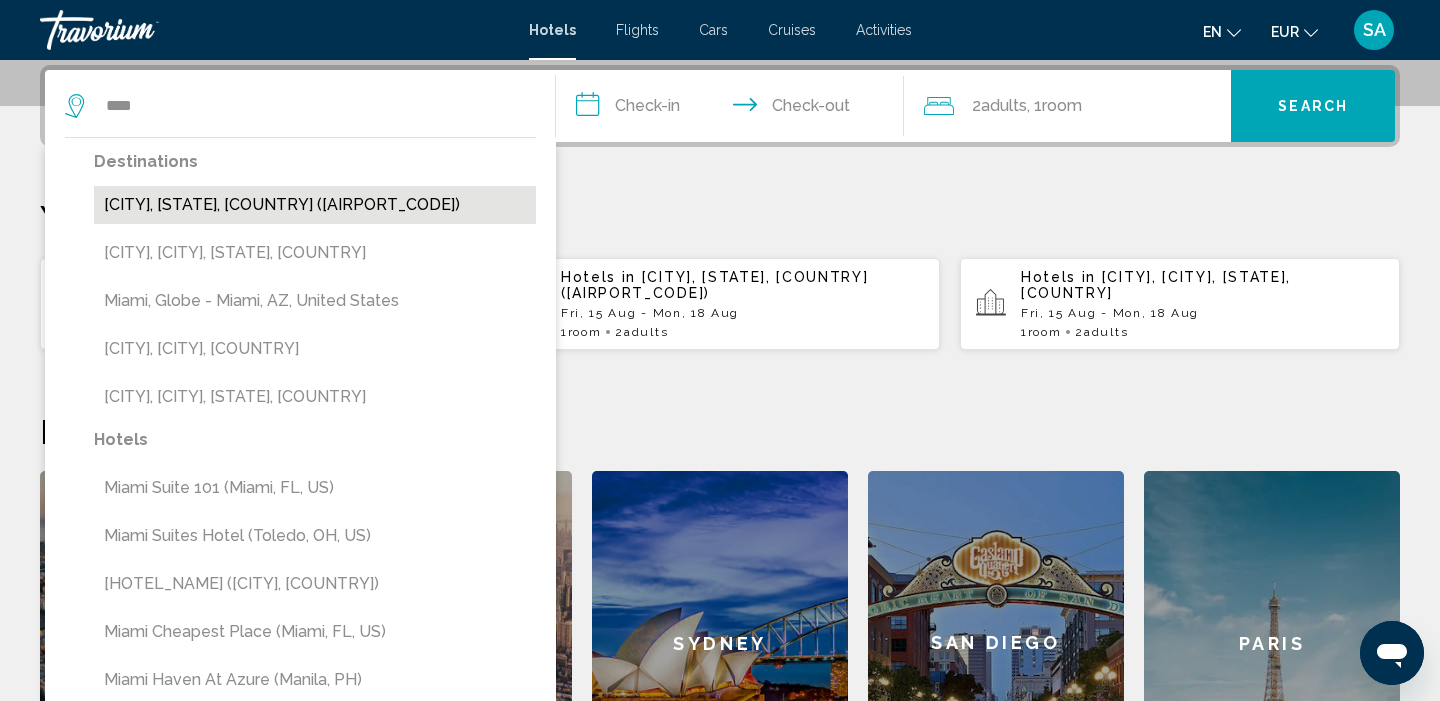 click on "[CITY], [STATE], [COUNTRY] ([AIRPORT_CODE])" at bounding box center (315, 205) 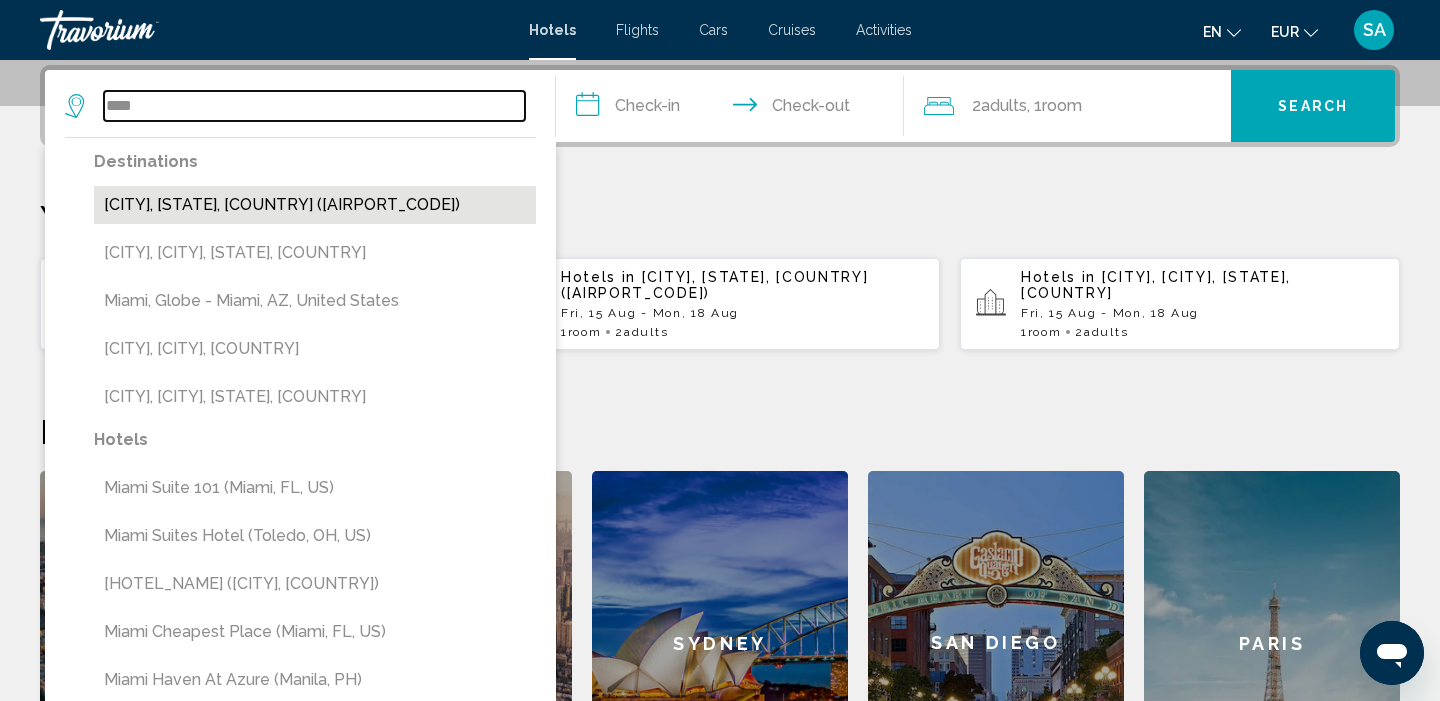 type on "**********" 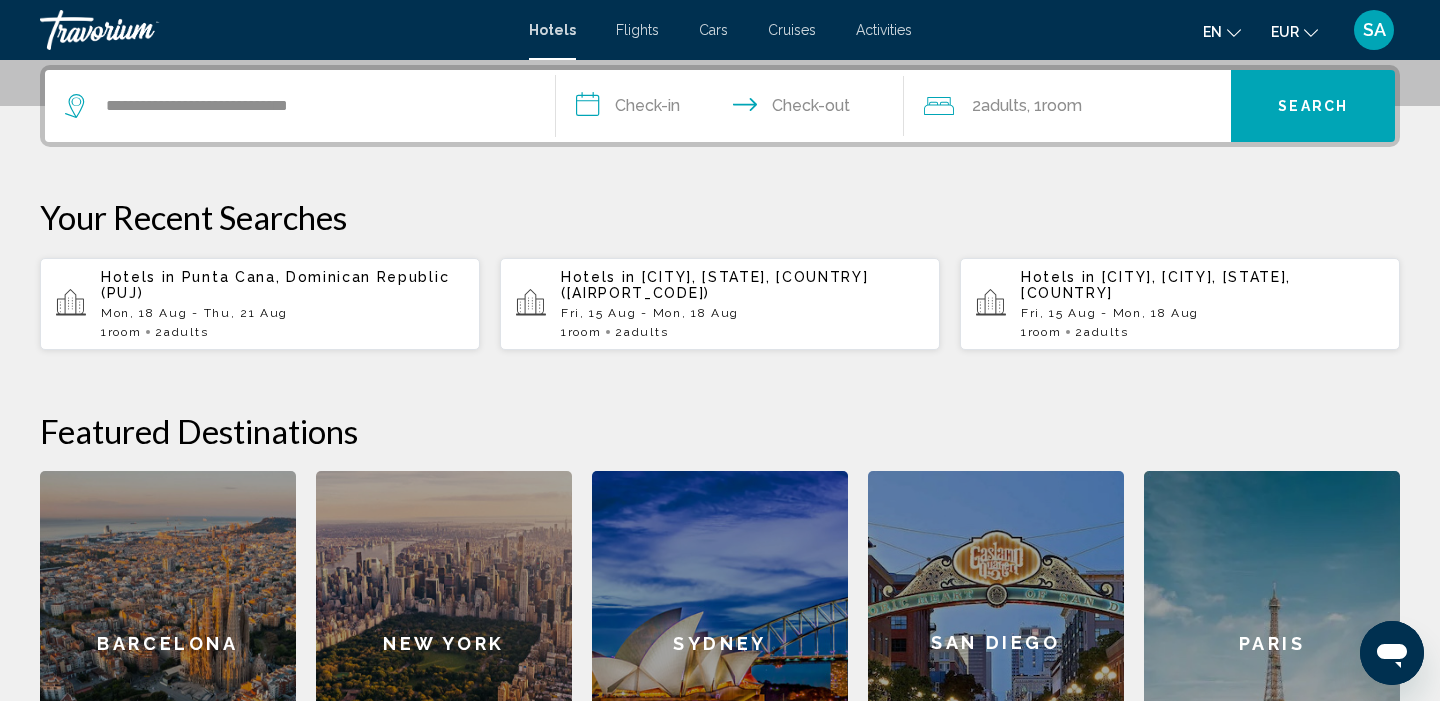 click on "**********" at bounding box center (734, 109) 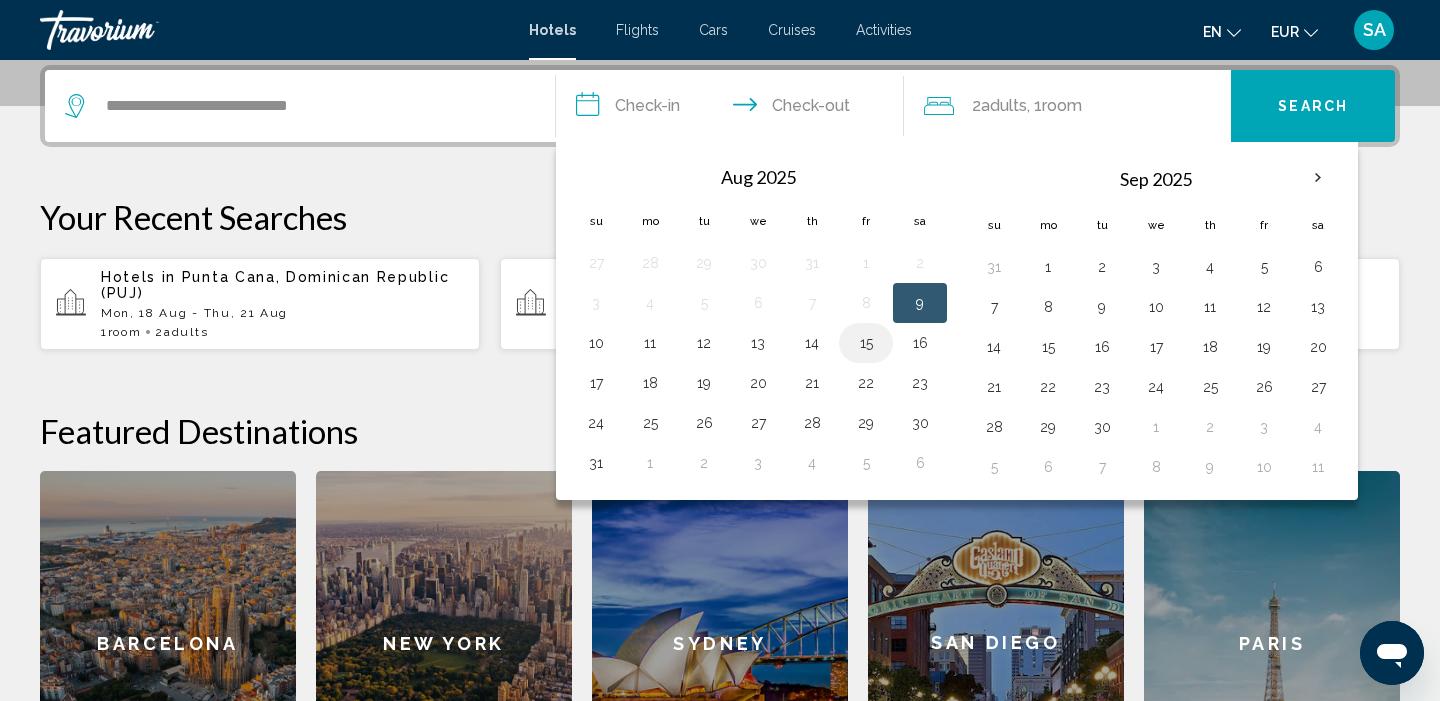click on "15" at bounding box center [866, 343] 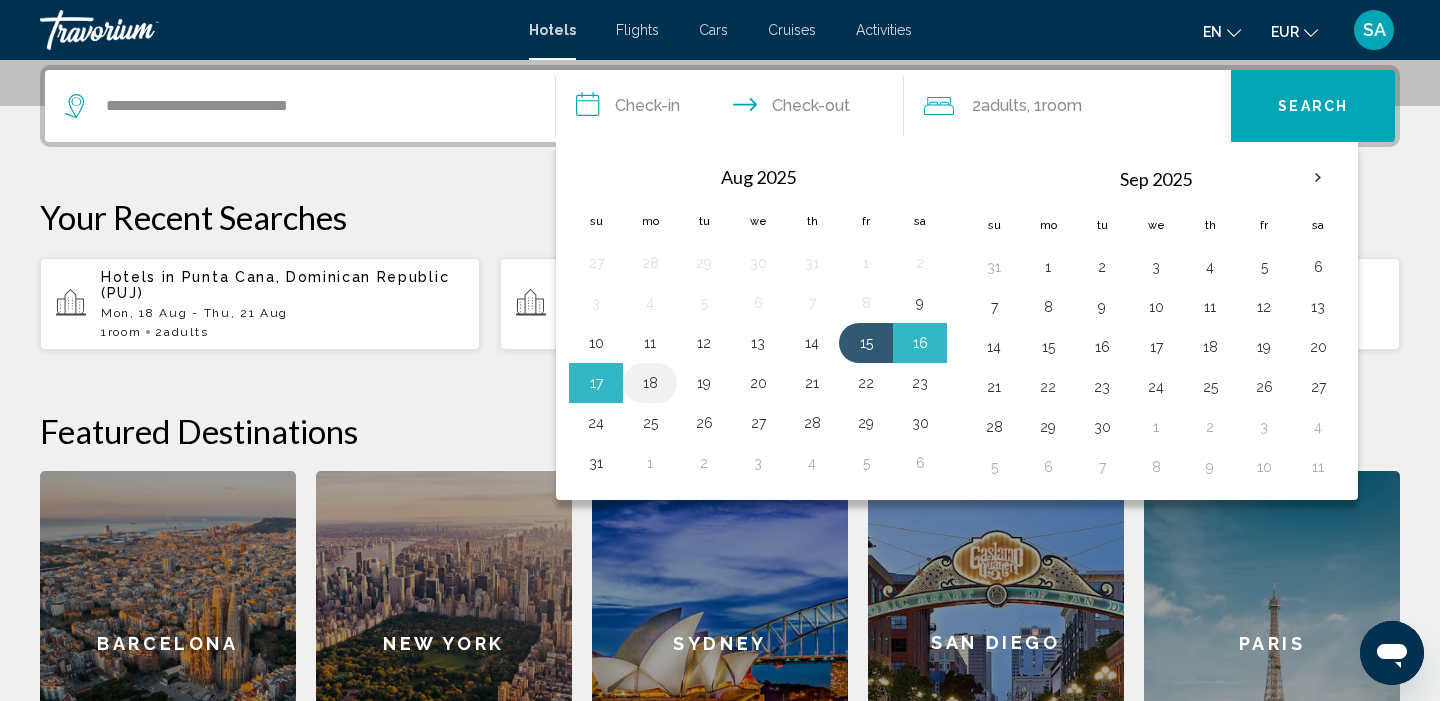click on "18" at bounding box center (650, 383) 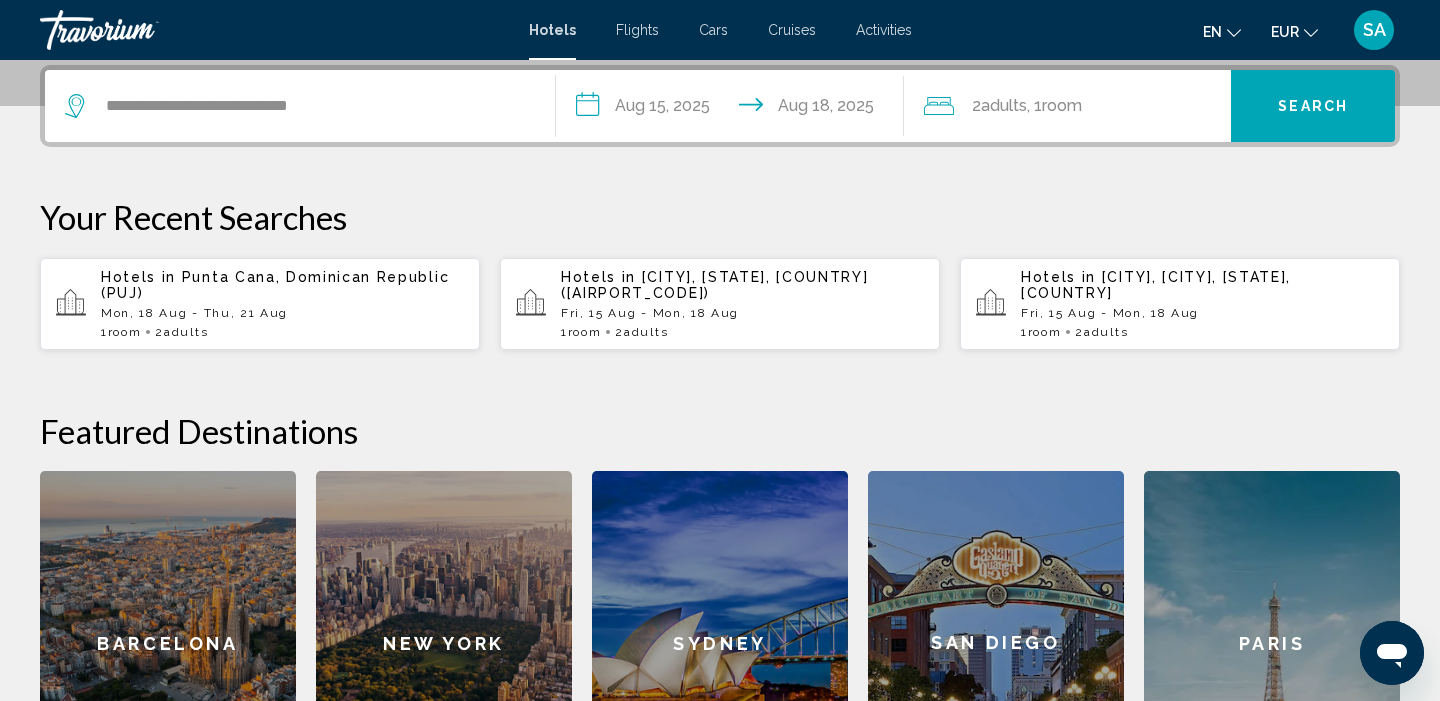 click on "Search" at bounding box center (1313, 106) 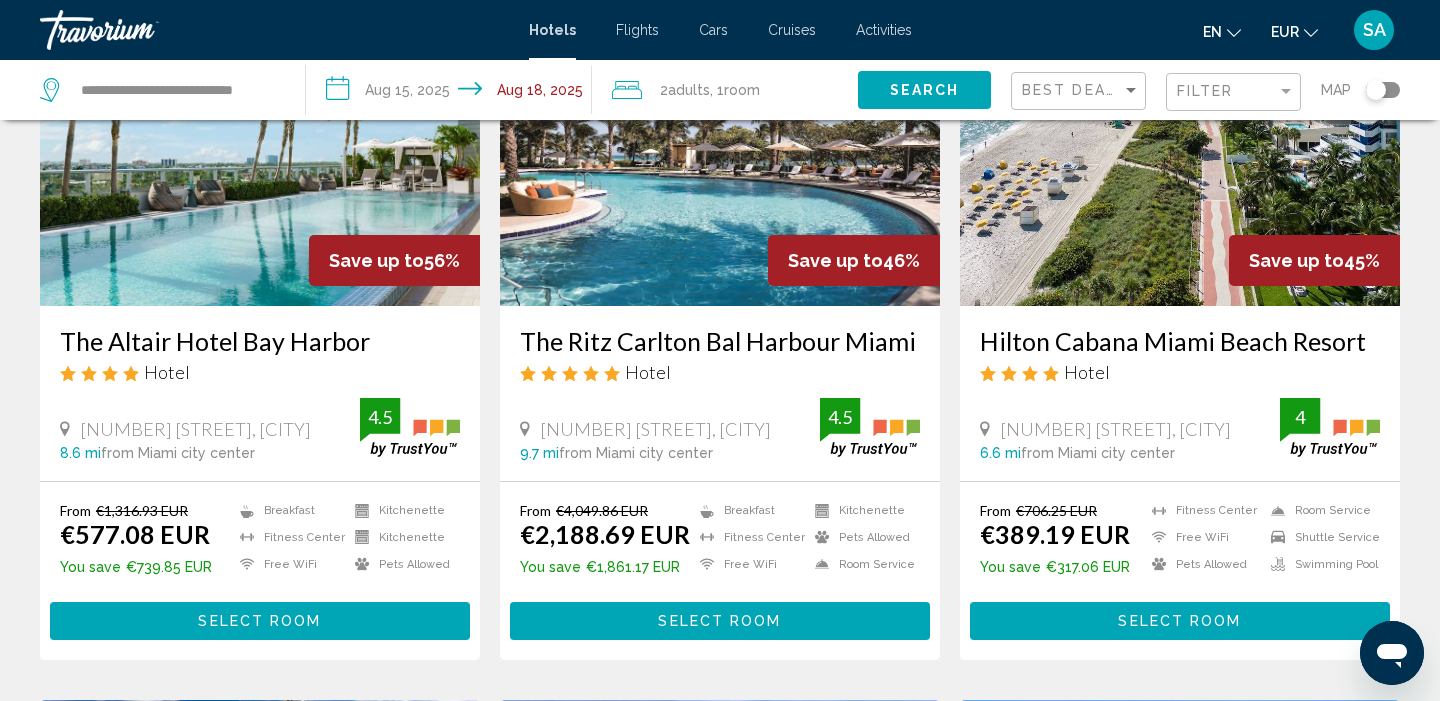 scroll, scrollTop: 200, scrollLeft: 0, axis: vertical 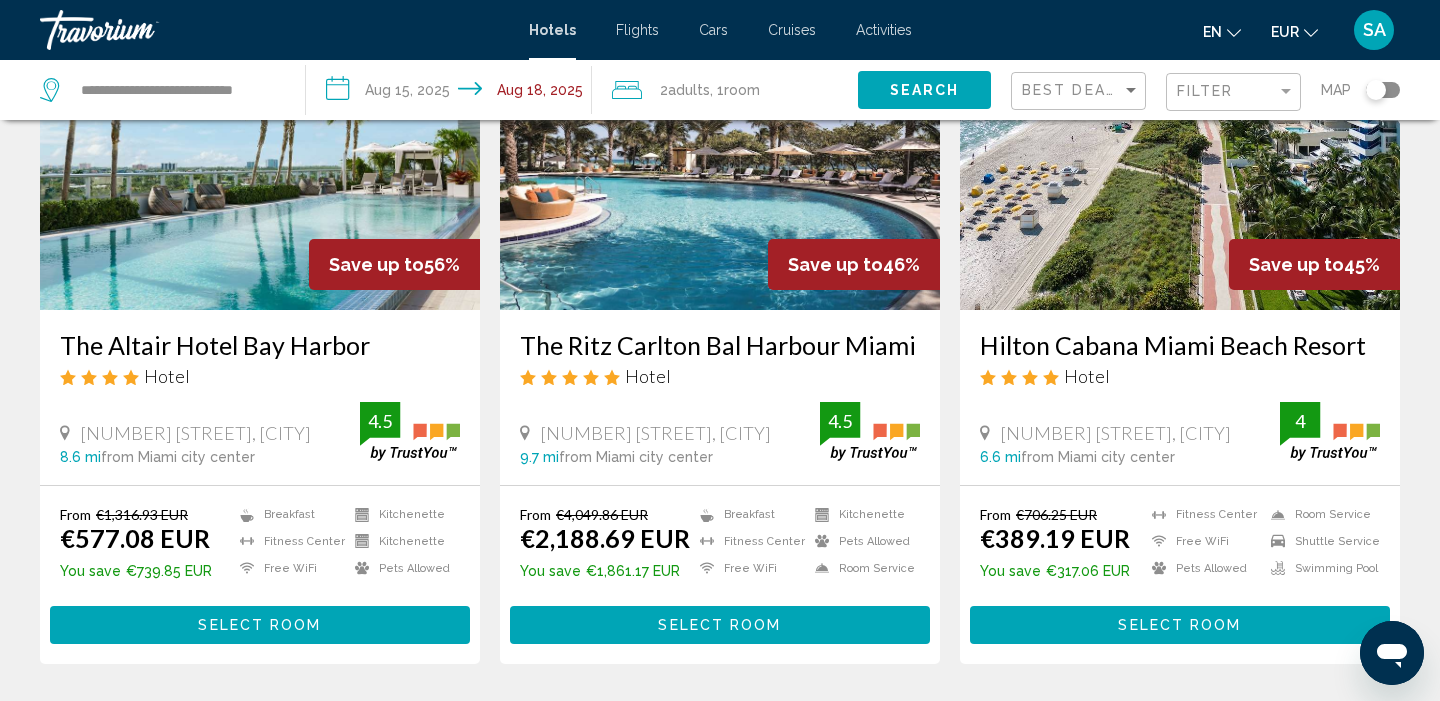 click at bounding box center (260, 150) 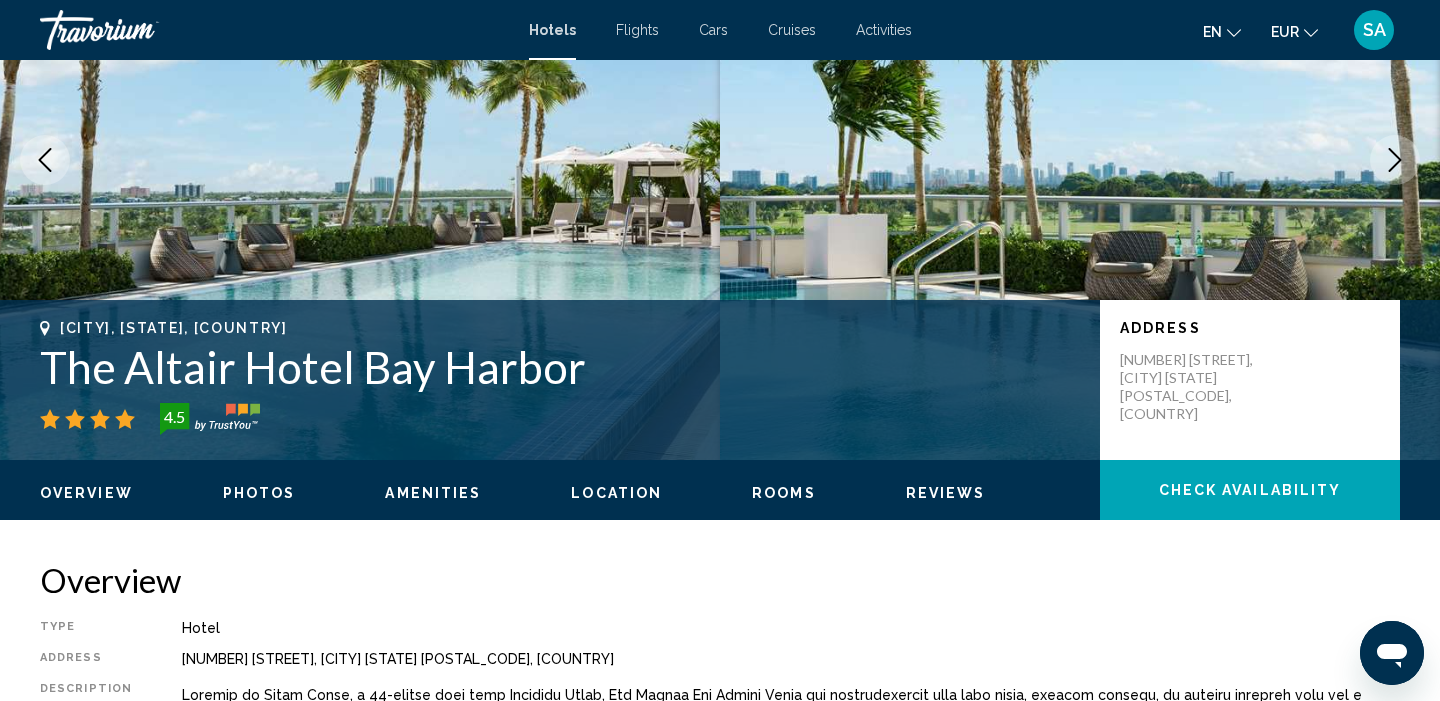 scroll, scrollTop: 0, scrollLeft: 0, axis: both 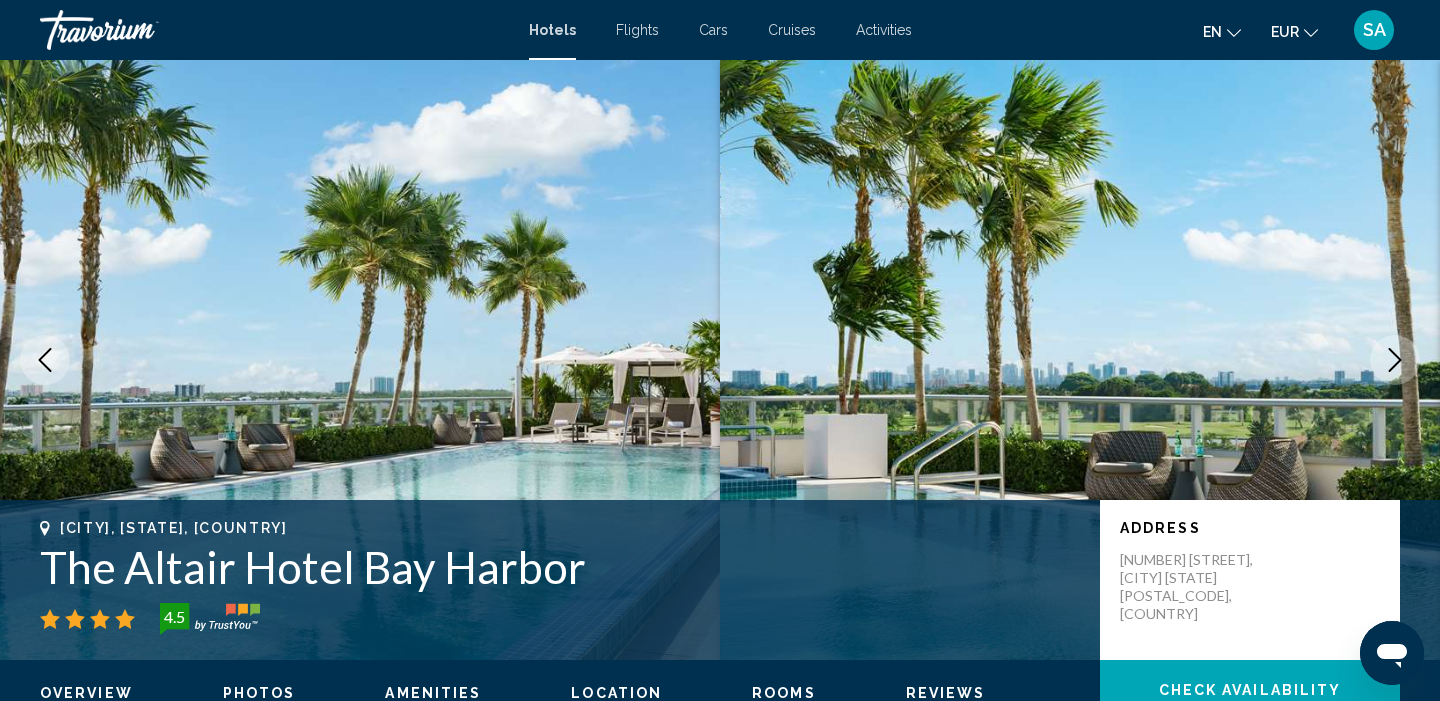 click on "The Altair Hotel Bay Harbor" at bounding box center [560, 567] 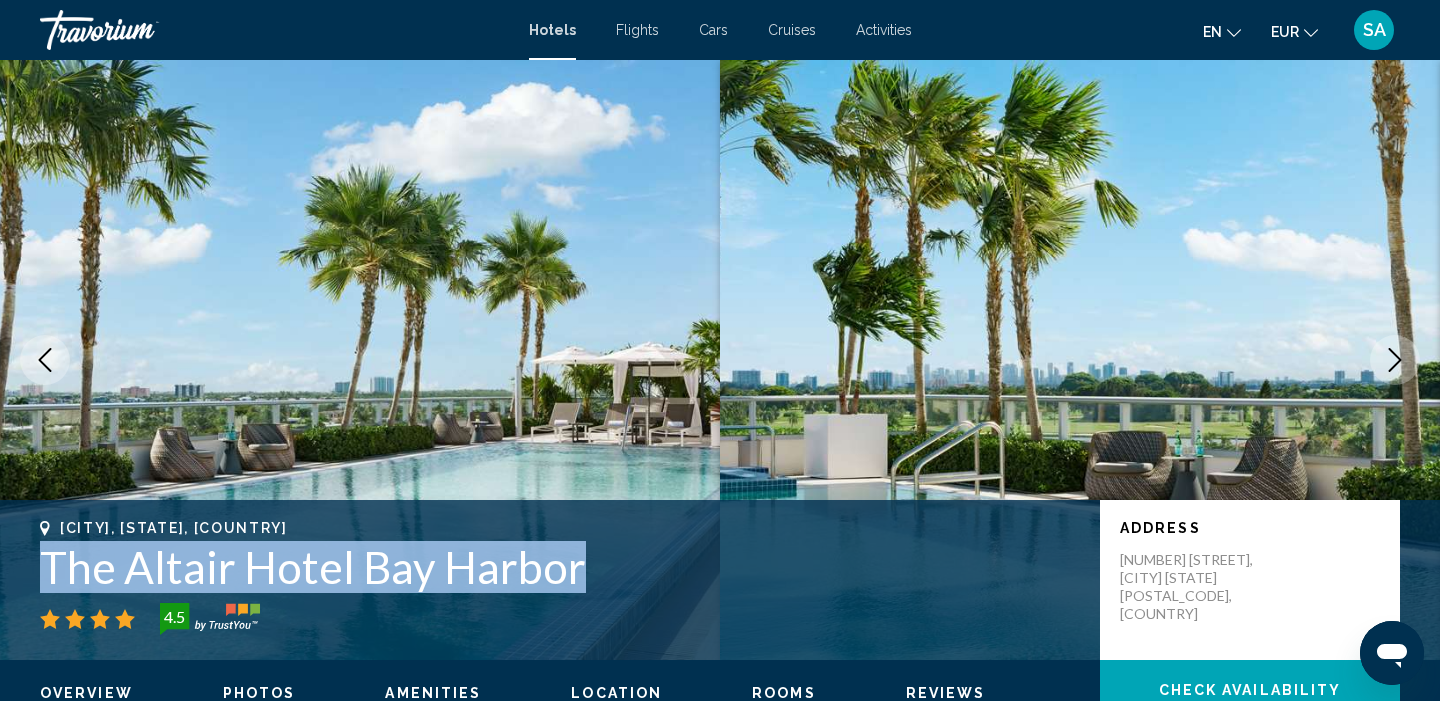 click on "The Altair Hotel Bay Harbor" at bounding box center [560, 567] 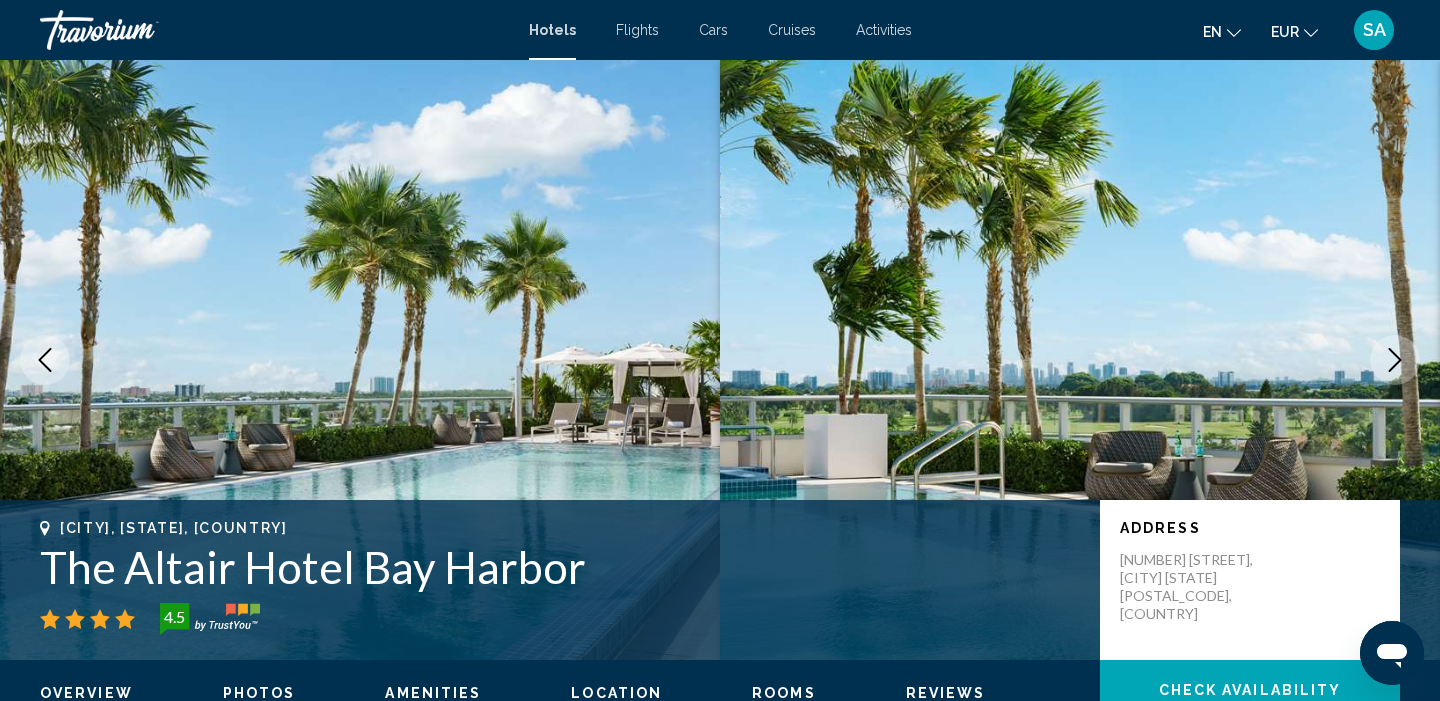 click on "[LOCATION], [STATE], [COUNTRY] [HOTEL_NAME]
[RATING] Address [NUMBER] [STREET], [LOCATION] [STATE] [POSTAL_CODE], [COUNTRY]" at bounding box center [720, 580] 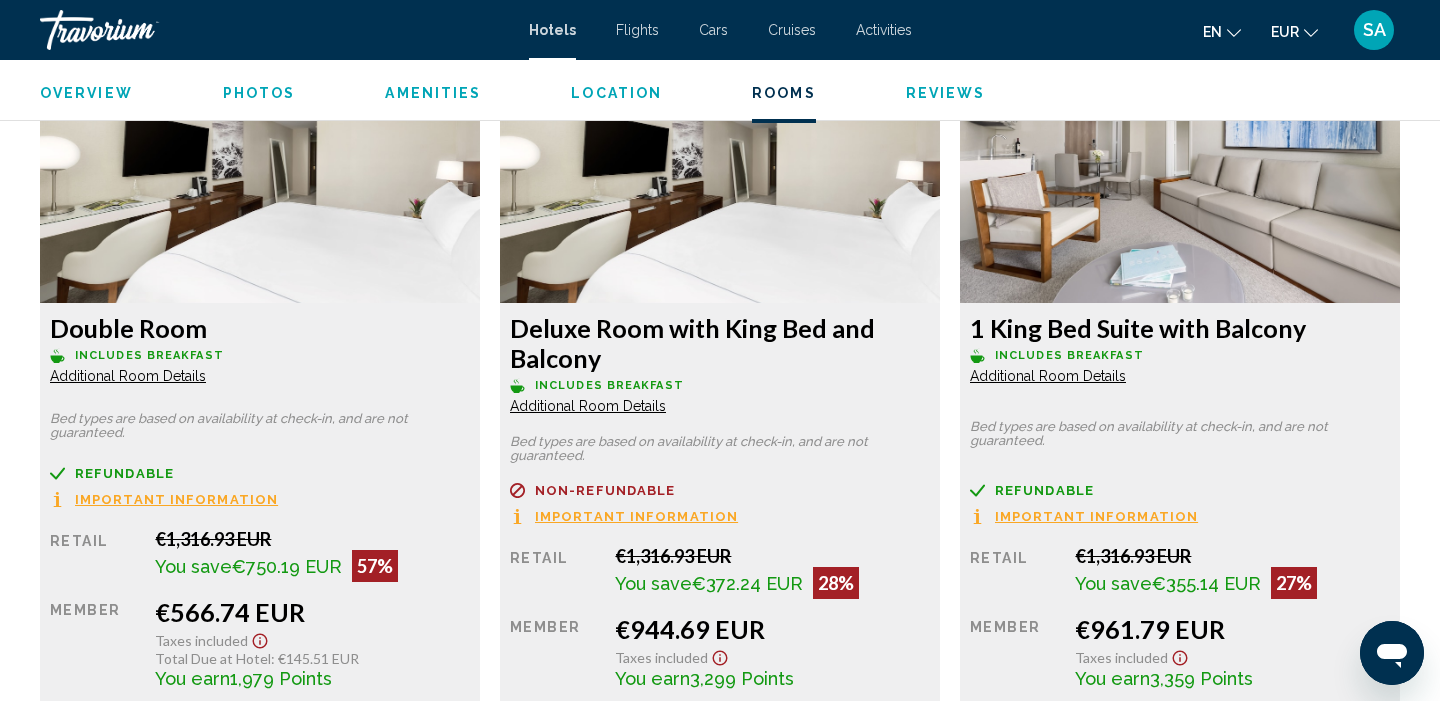 scroll, scrollTop: 2756, scrollLeft: 0, axis: vertical 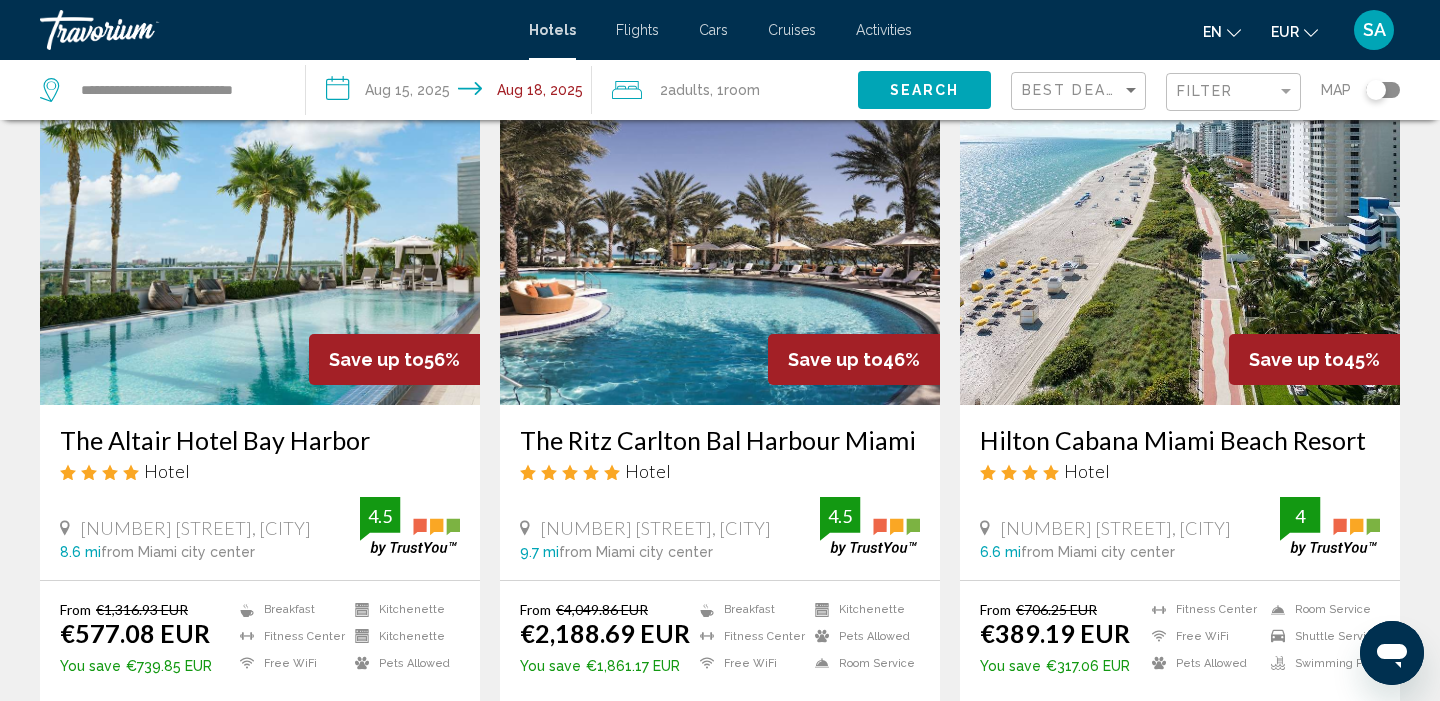 click at bounding box center [1180, 245] 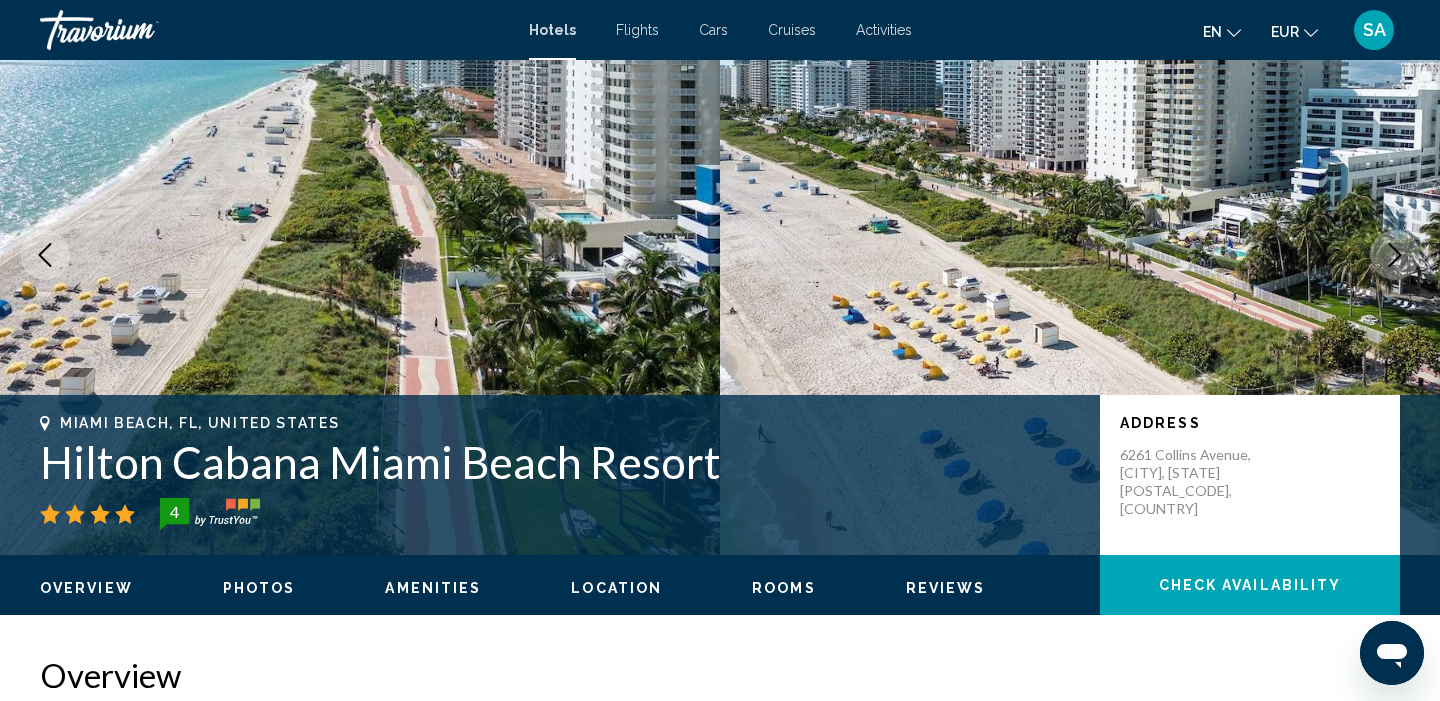 scroll, scrollTop: 0, scrollLeft: 0, axis: both 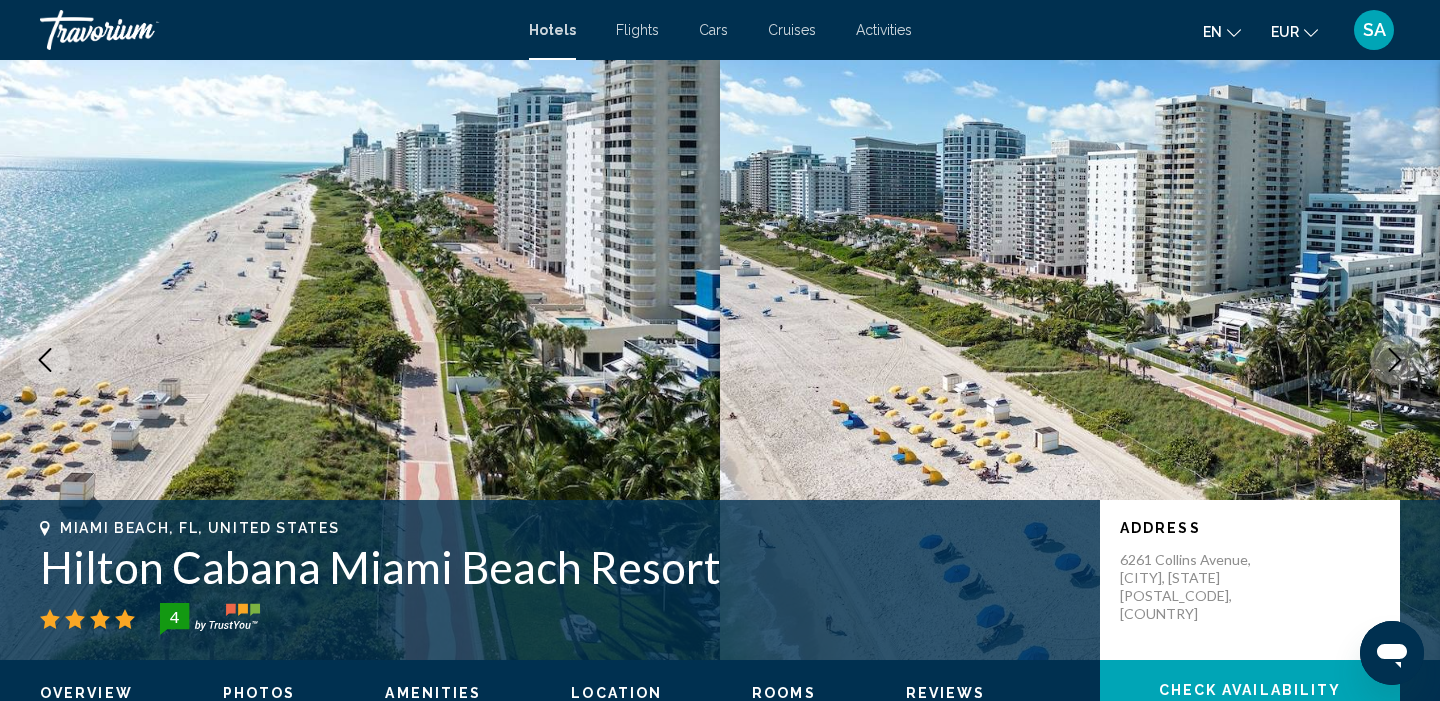 click on "Hilton Cabana Miami Beach Resort" at bounding box center (560, 567) 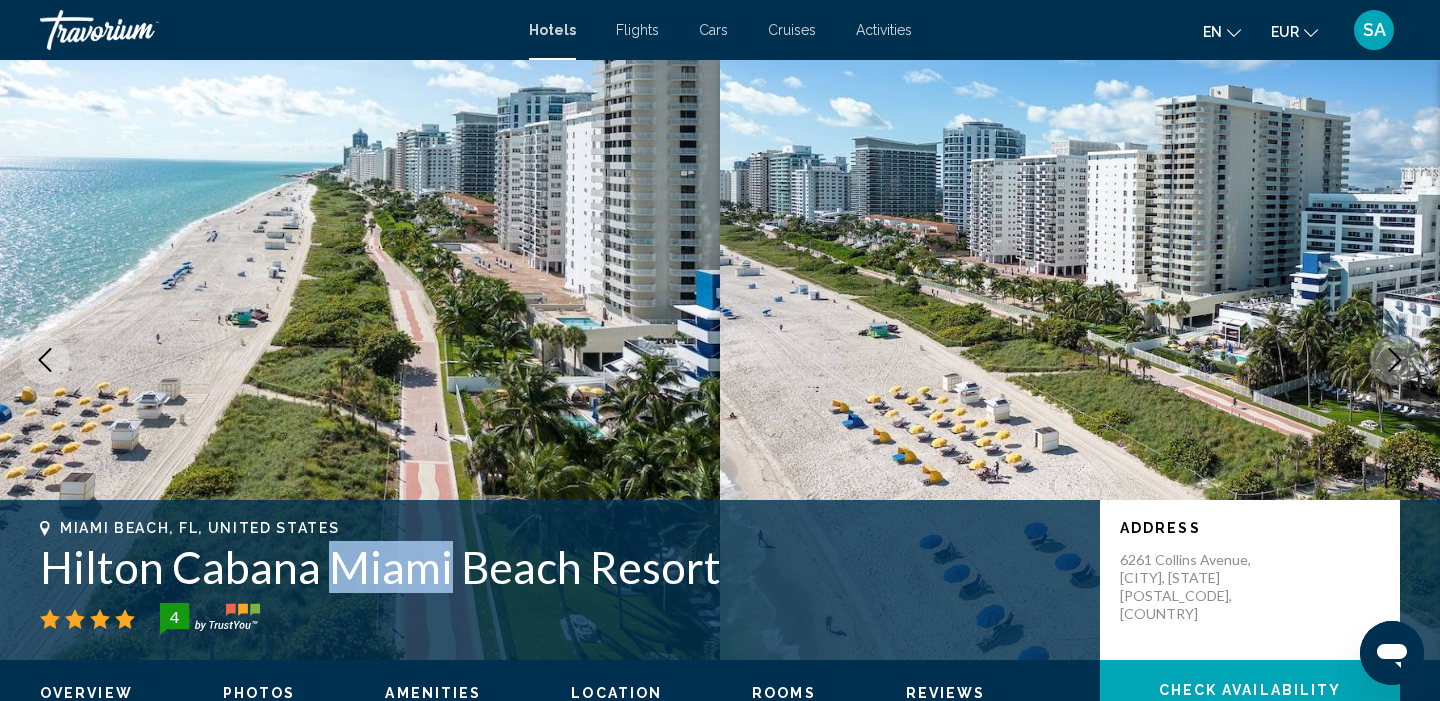click on "Hilton Cabana Miami Beach Resort" at bounding box center [560, 567] 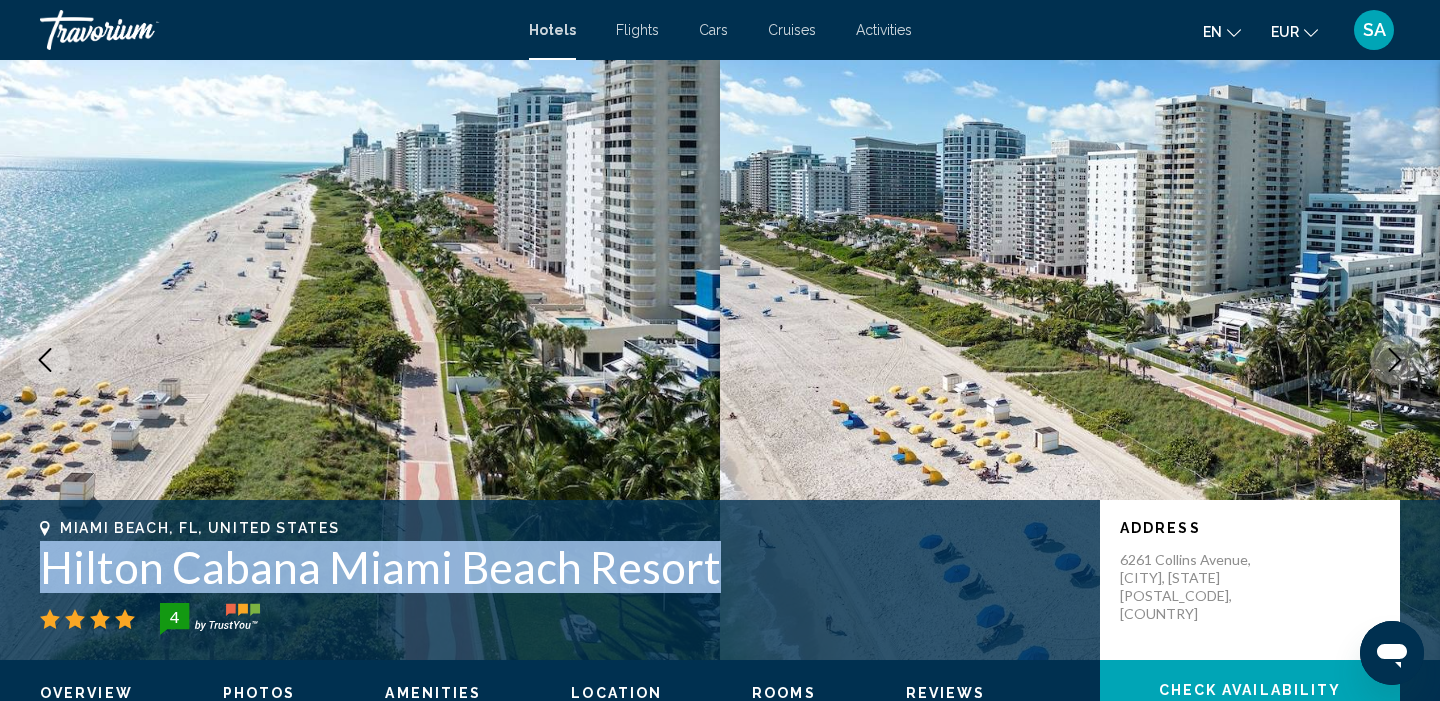 click on "Hilton Cabana Miami Beach Resort" at bounding box center (560, 567) 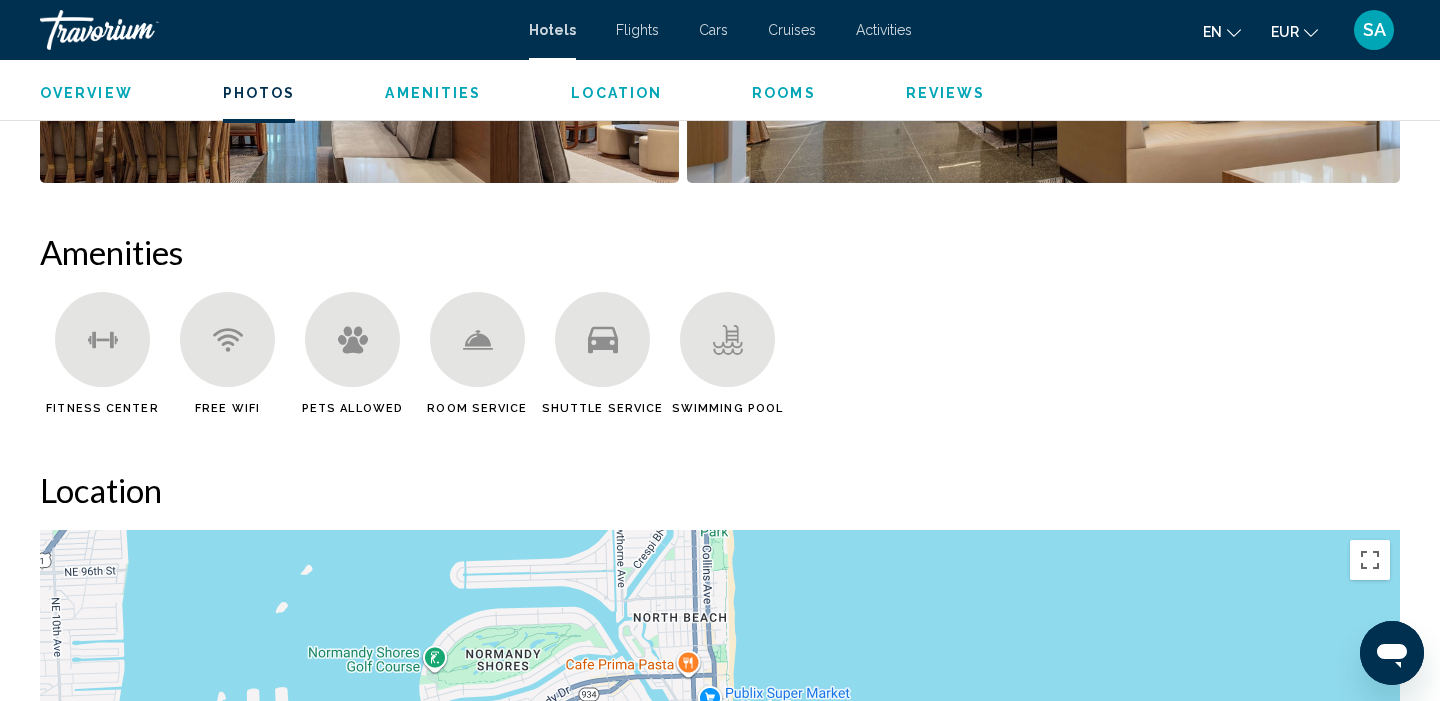 scroll, scrollTop: 1338, scrollLeft: 0, axis: vertical 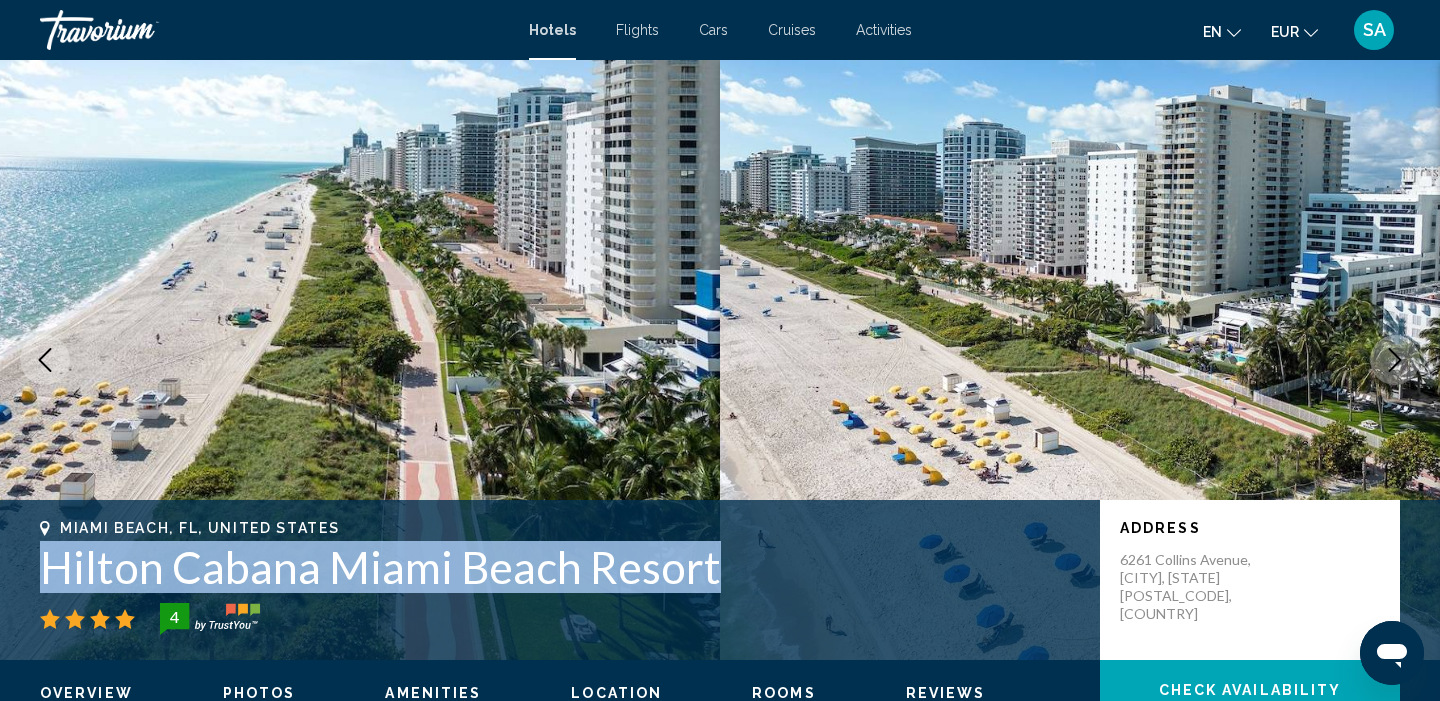 click on "Hilton Cabana Miami Beach Resort" at bounding box center [560, 567] 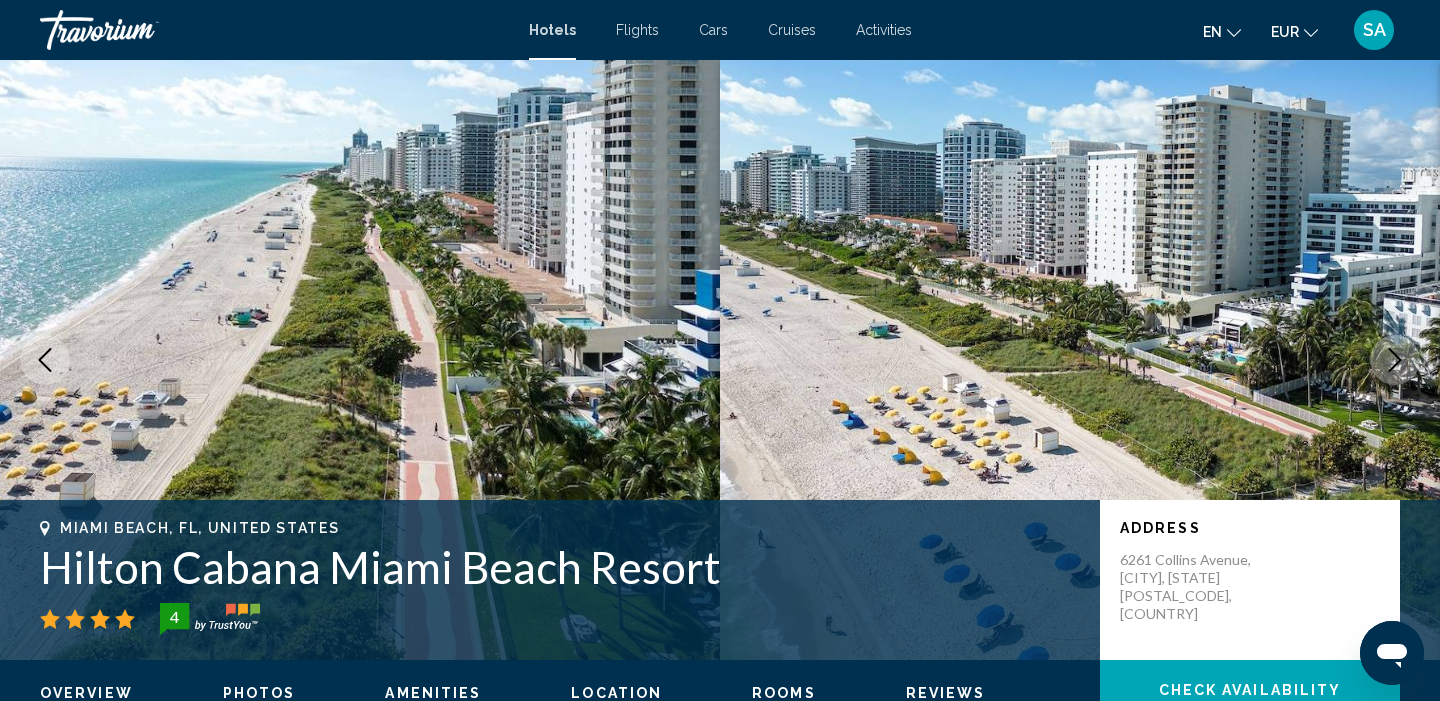 click on "[CITY], [STATE], [COUNTRY] [HOTEL_NAME]
[RATING] Address [NUMBER] [STREET], [CITY] [STATE] [POSTAL_CODE], [COUNTRY]" at bounding box center [720, 580] 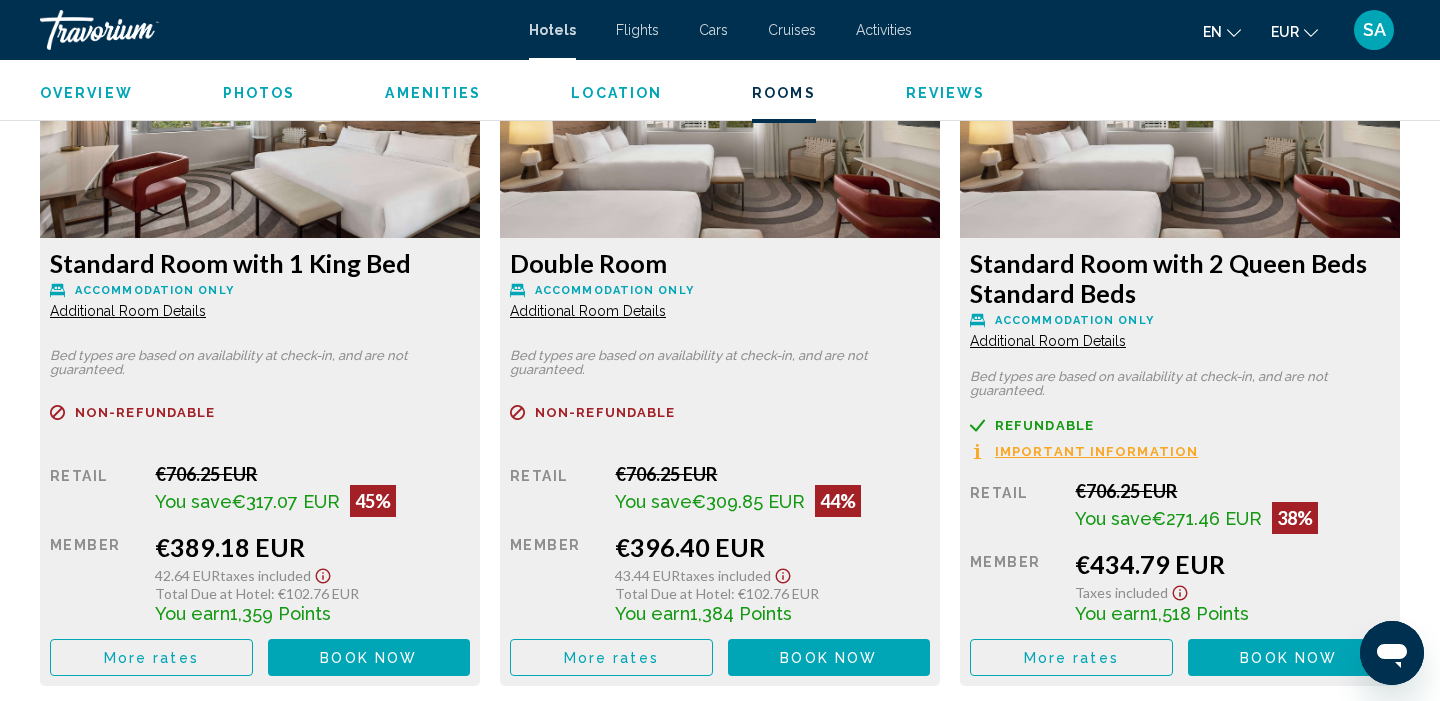 scroll, scrollTop: 2770, scrollLeft: 0, axis: vertical 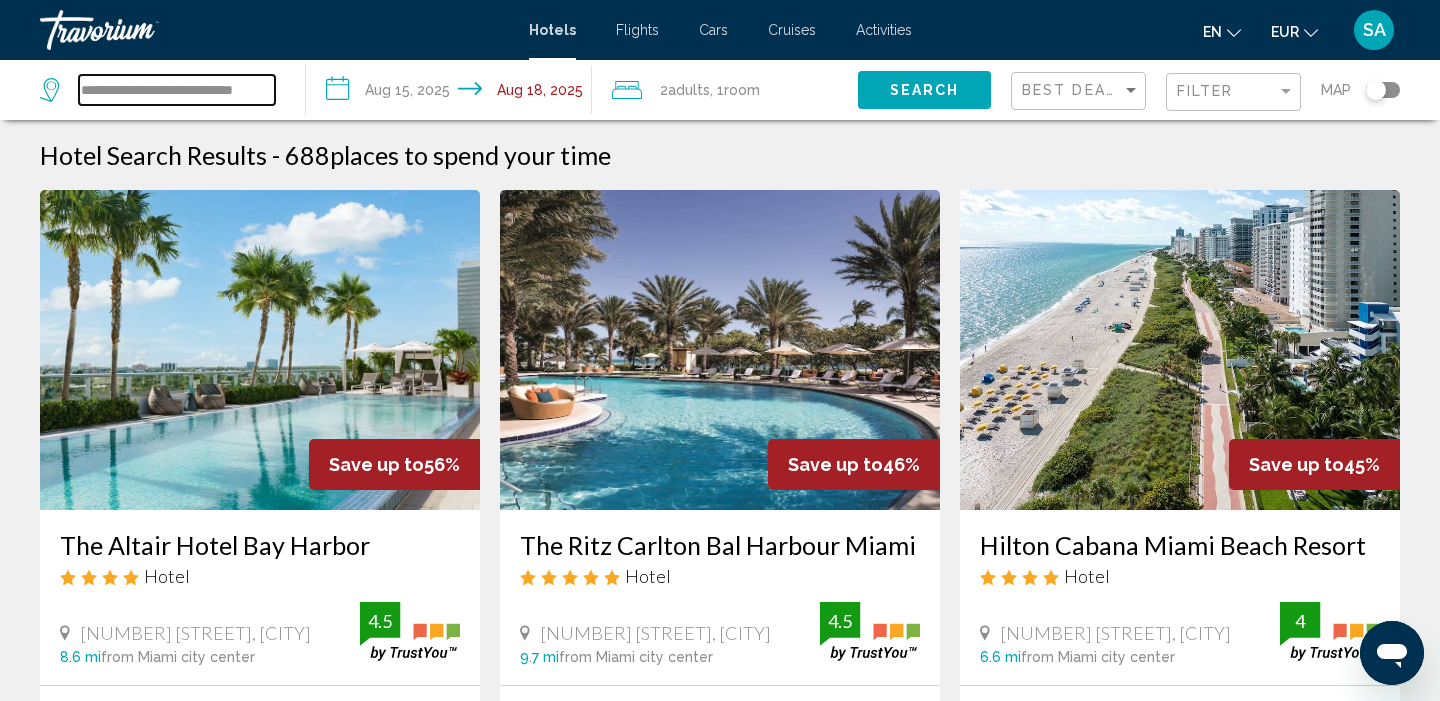 click on "**********" at bounding box center [177, 90] 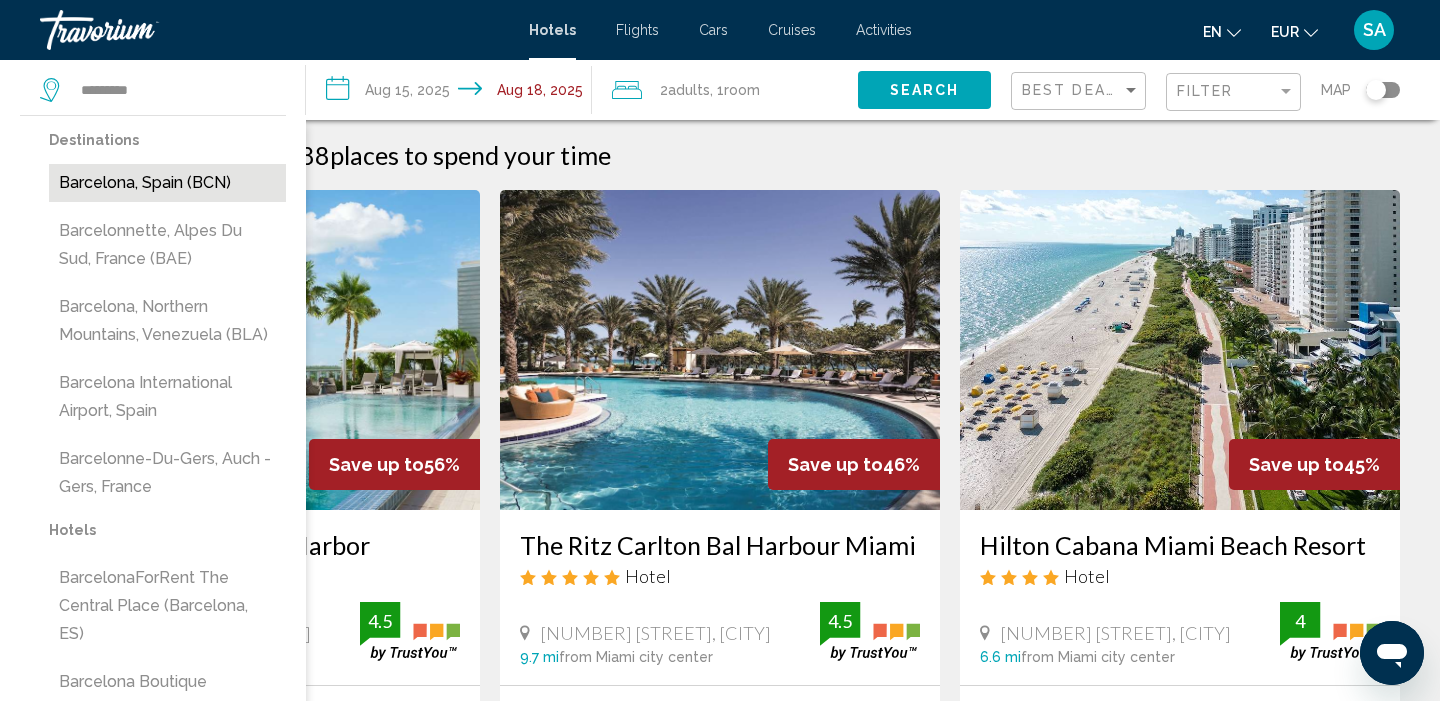 drag, startPoint x: 92, startPoint y: 123, endPoint x: 127, endPoint y: 173, distance: 61.03278 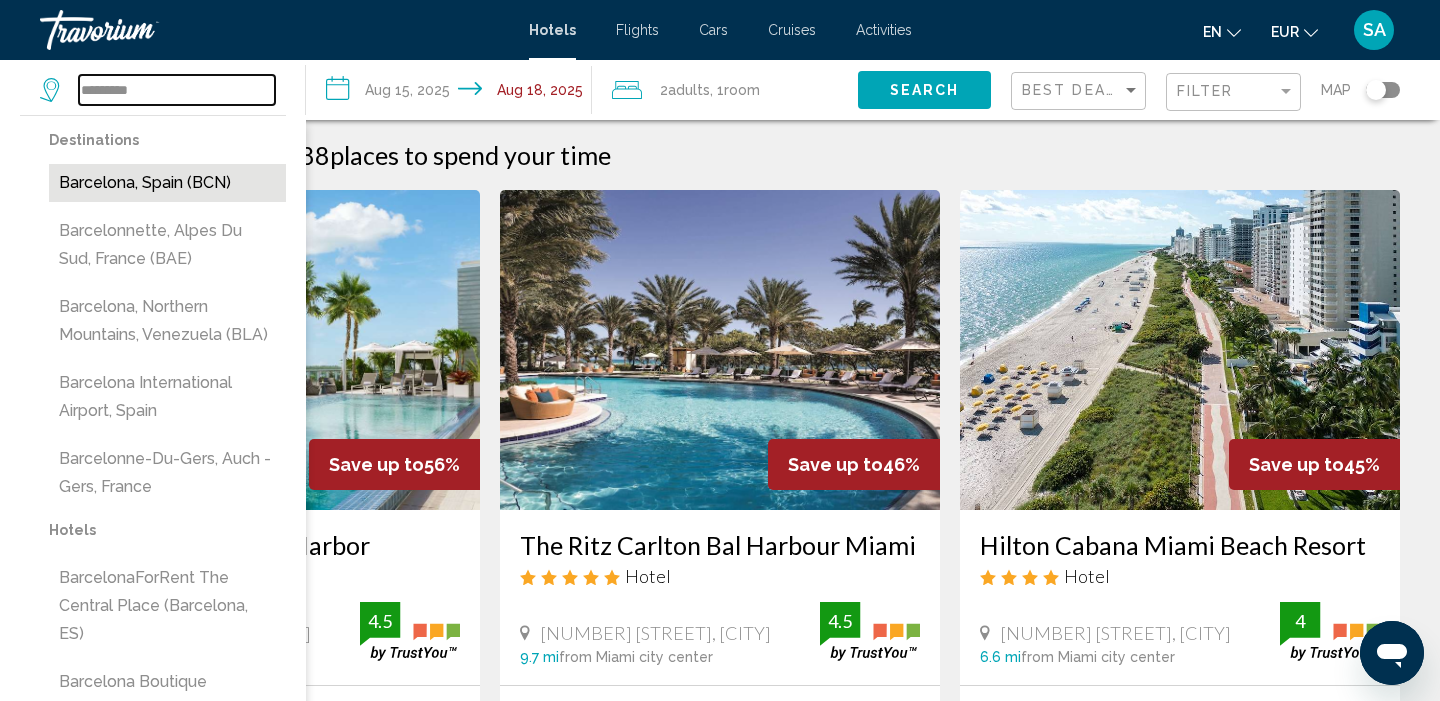 type on "**********" 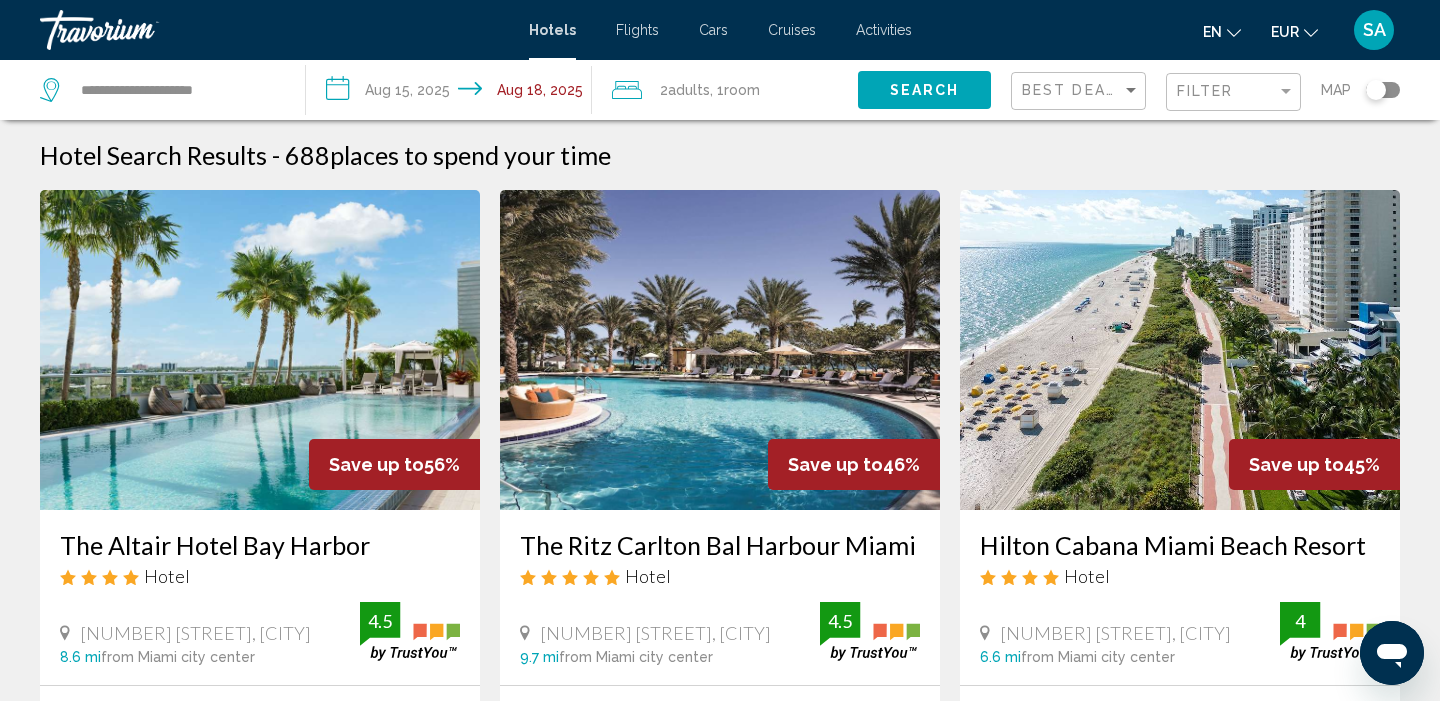 click on "**********" at bounding box center (453, 93) 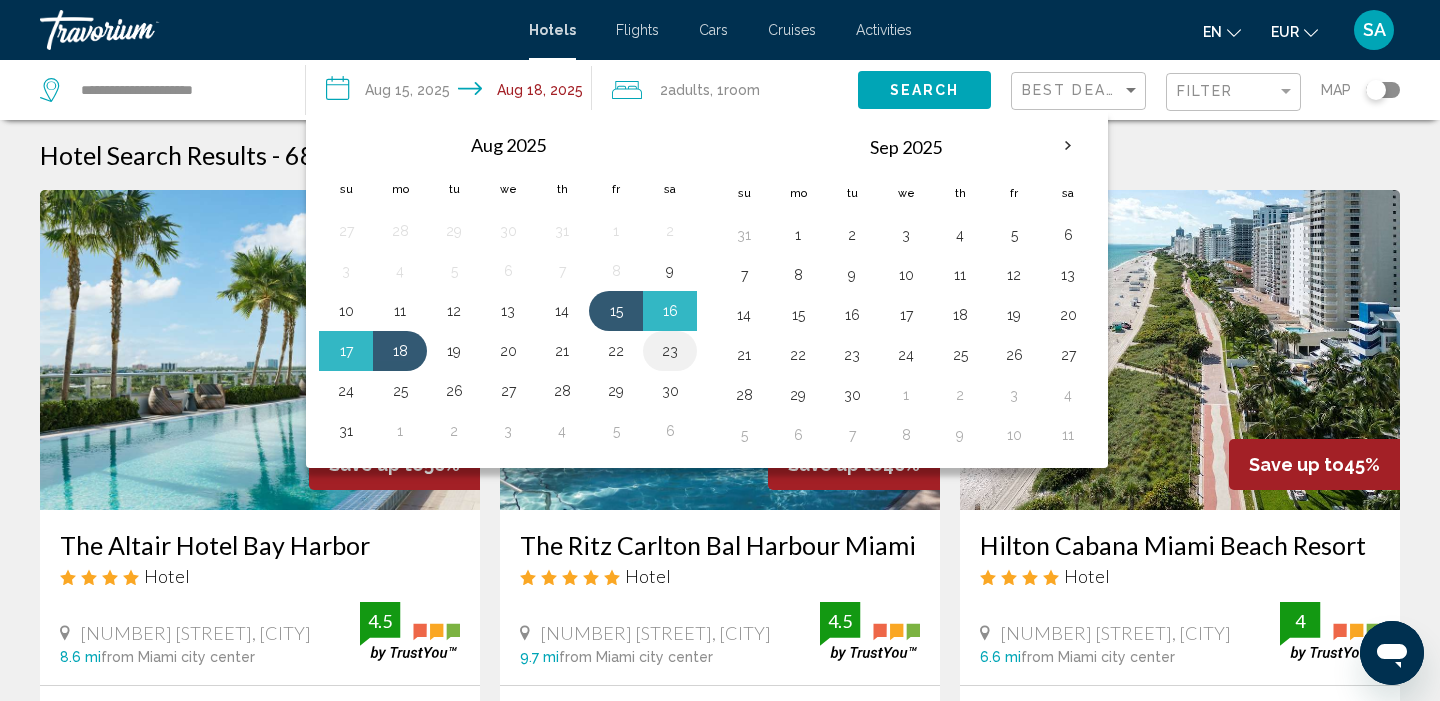 click on "23" at bounding box center (670, 351) 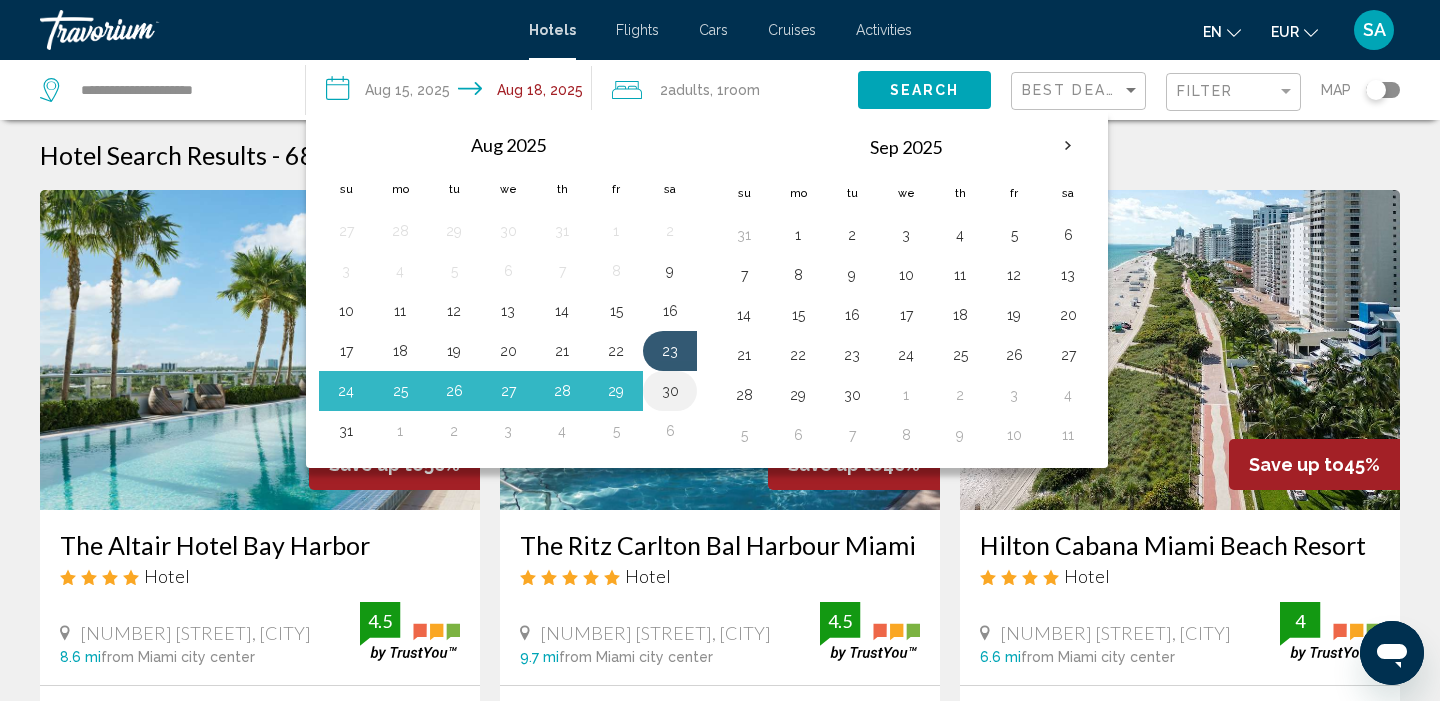 click on "30" at bounding box center [670, 391] 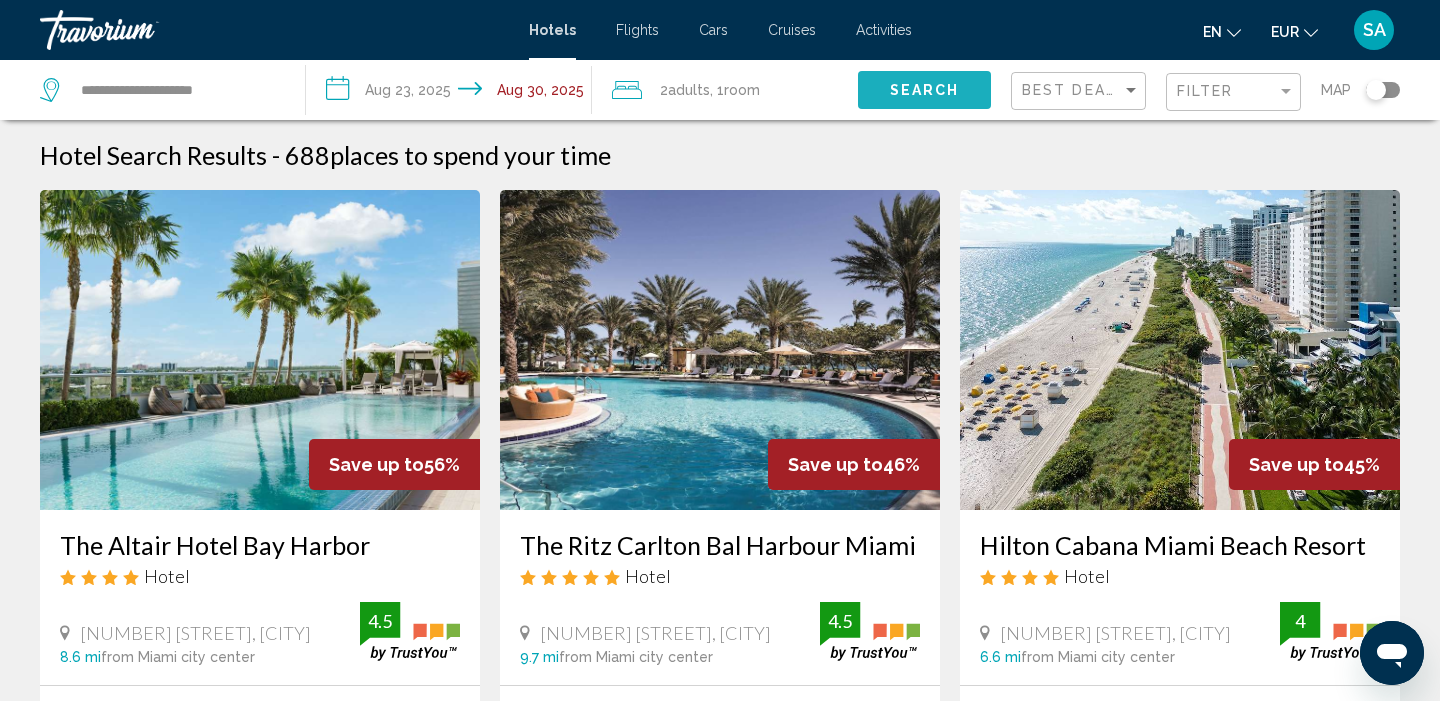 click on "Search" 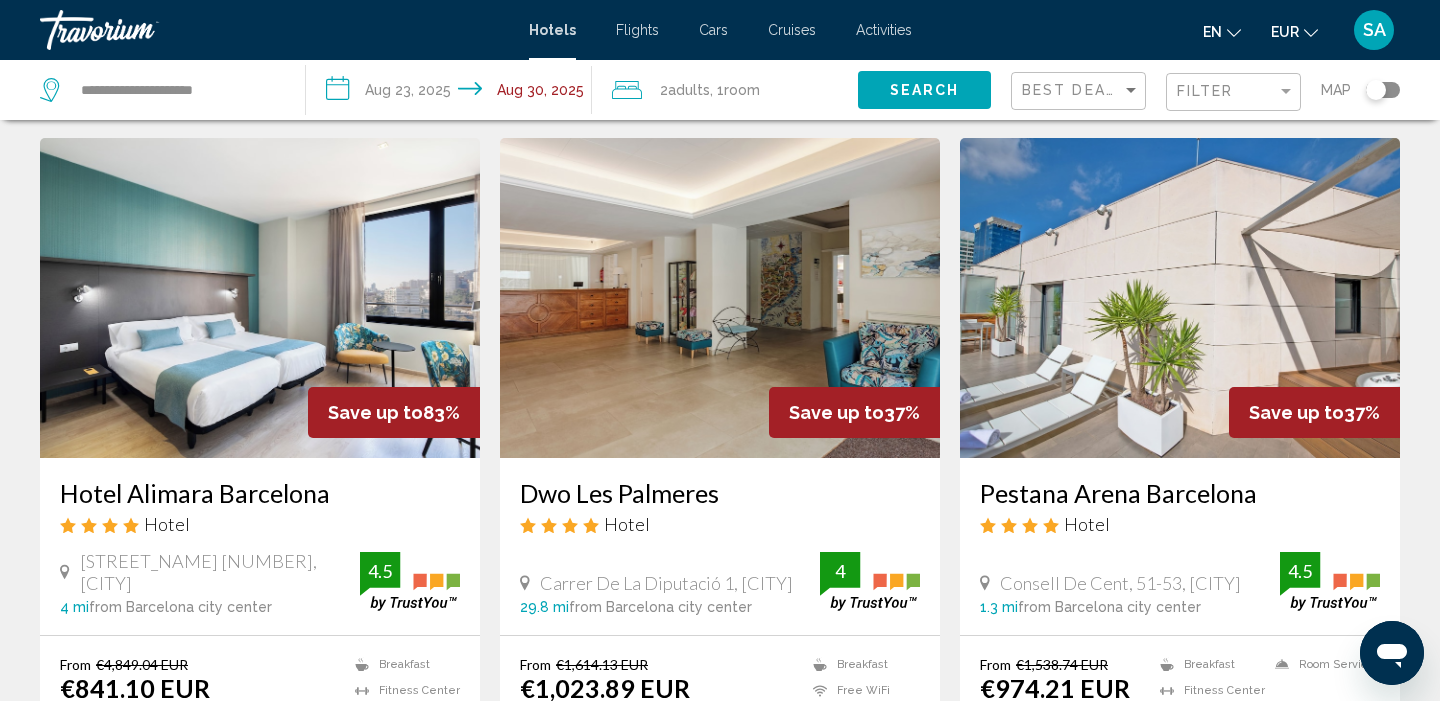 scroll, scrollTop: 48, scrollLeft: 0, axis: vertical 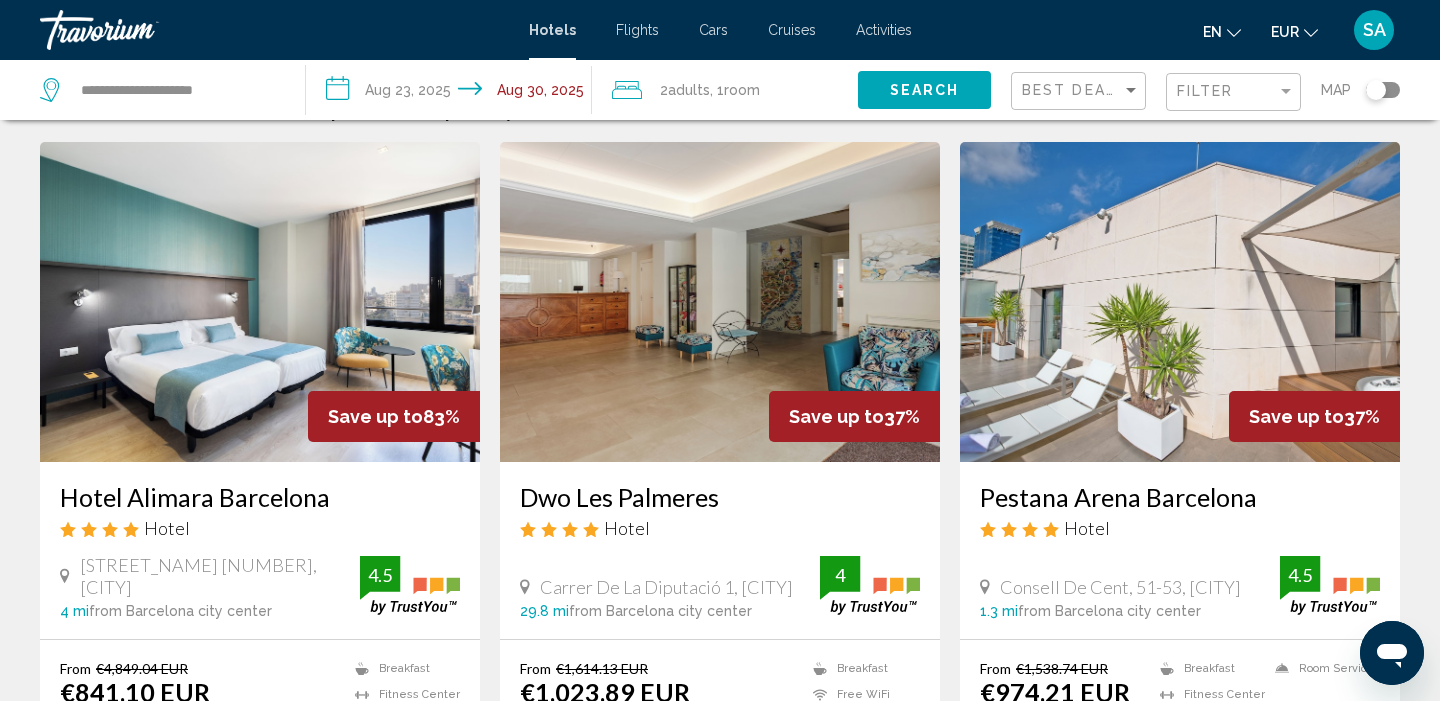 click at bounding box center (260, 302) 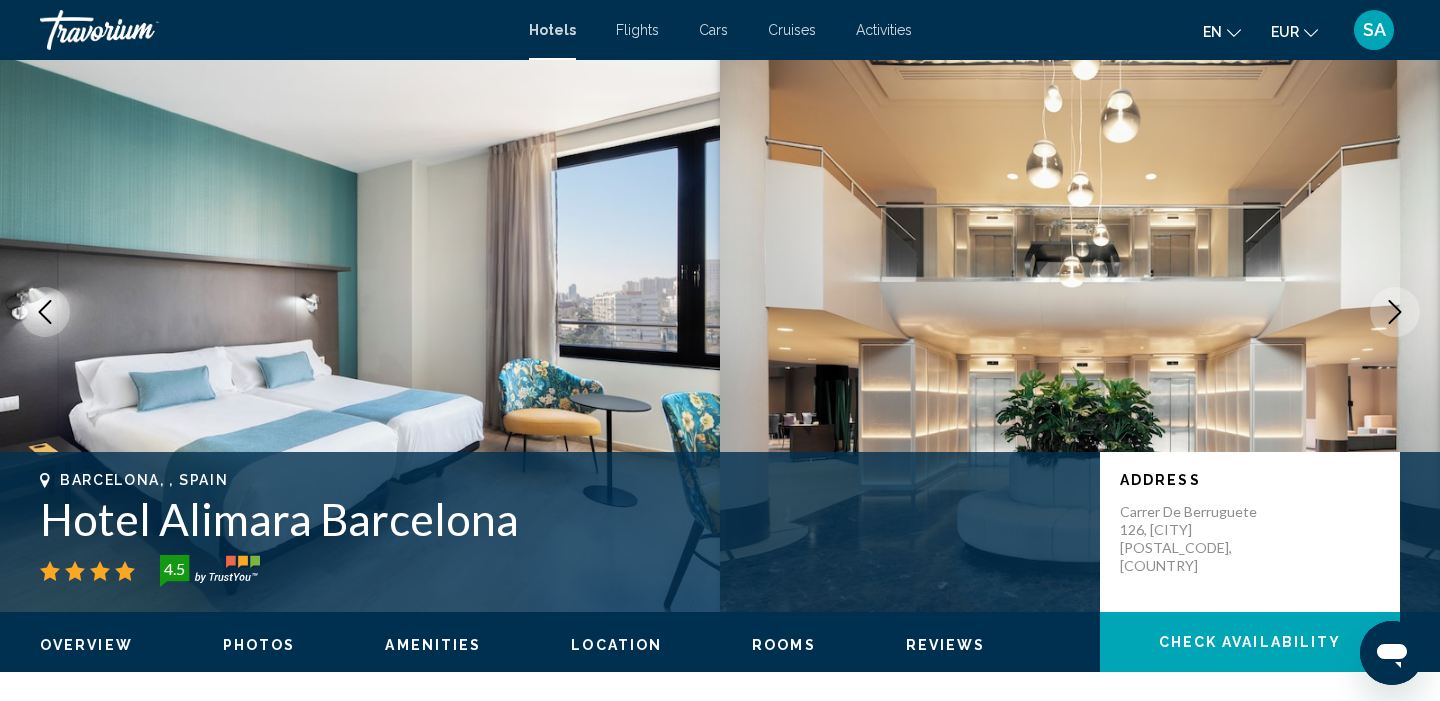 scroll, scrollTop: 0, scrollLeft: 0, axis: both 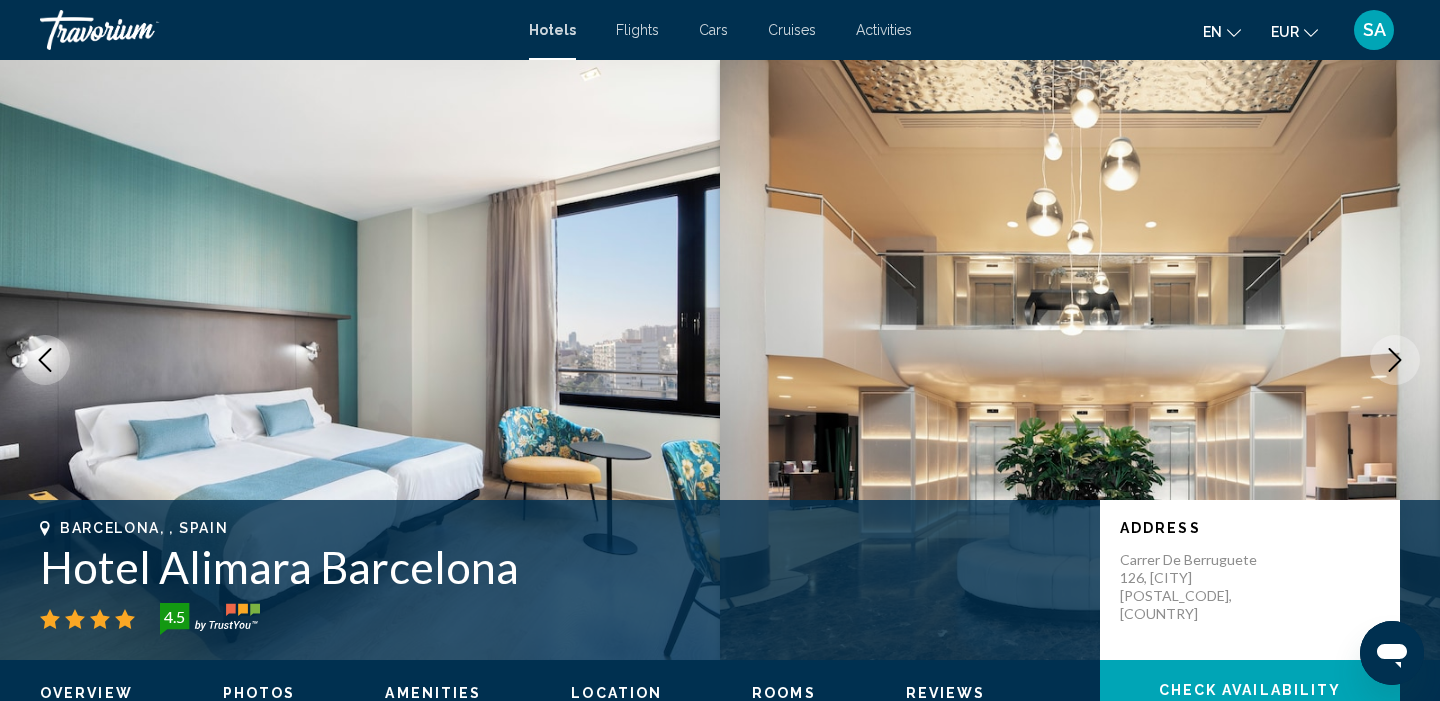 click on "Hotel Alimara Barcelona" at bounding box center (560, 567) 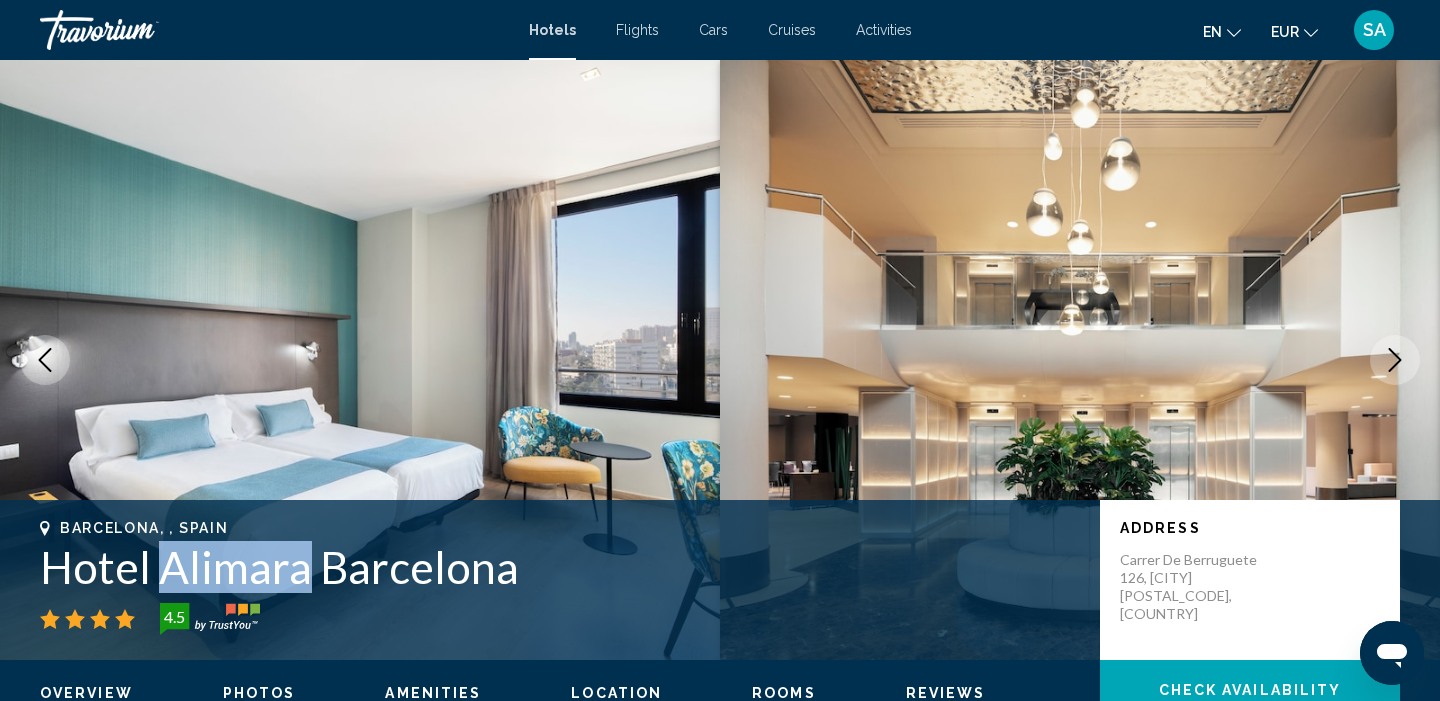 click on "Hotel Alimara Barcelona" at bounding box center [560, 567] 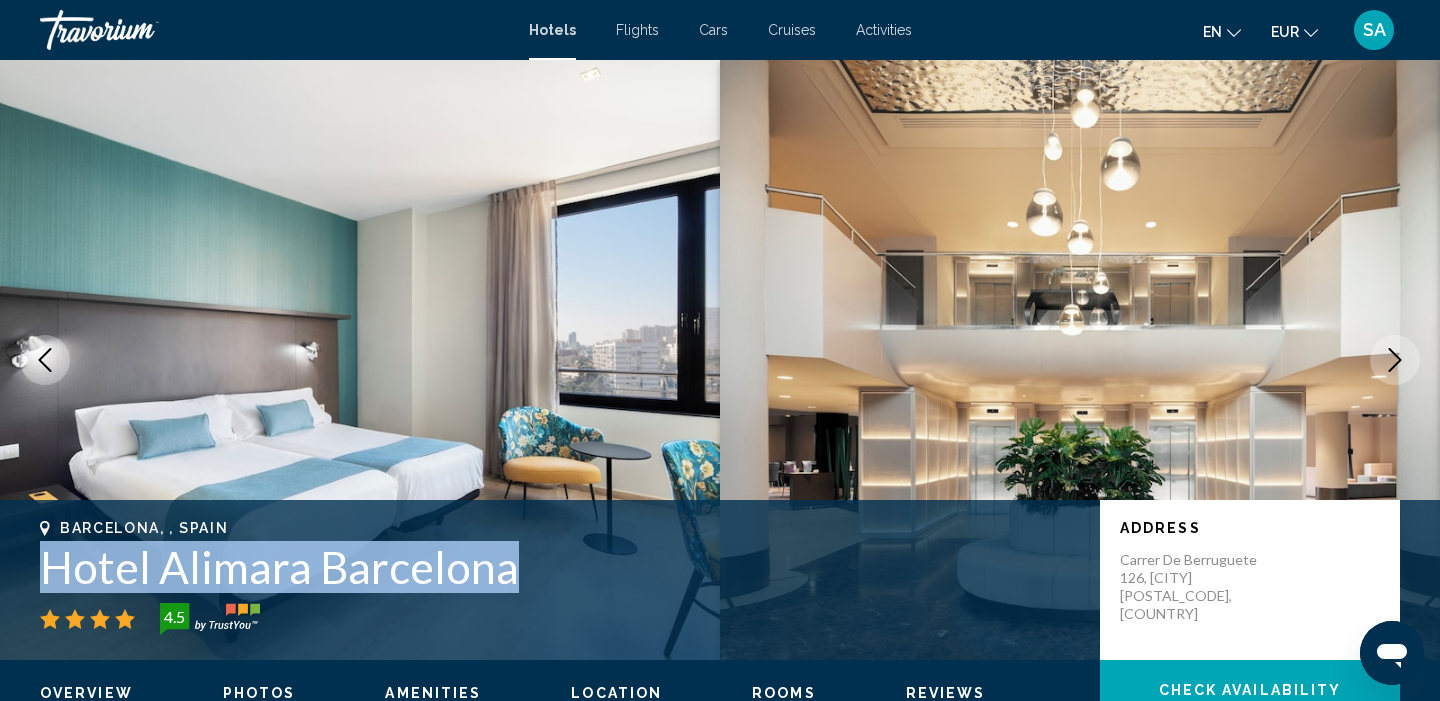 click on "Hotel Alimara Barcelona" at bounding box center [560, 567] 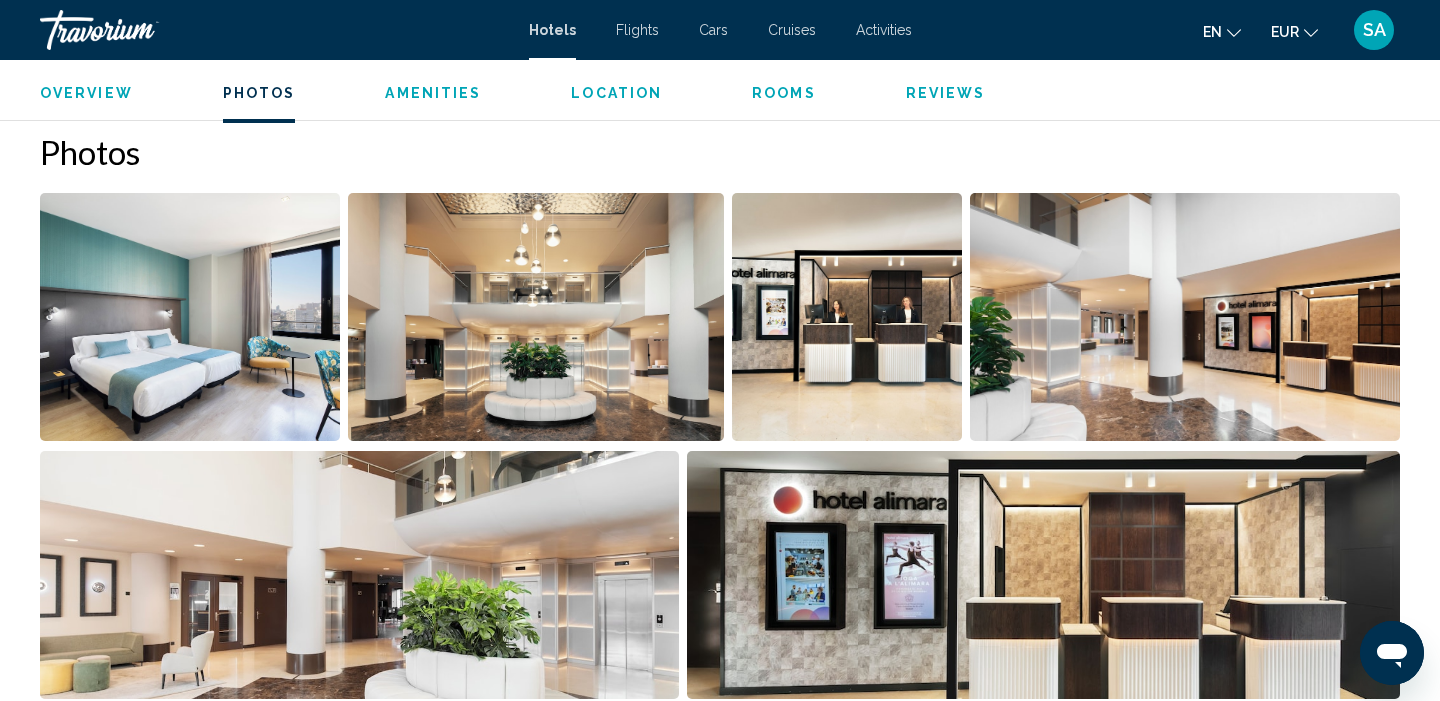 scroll, scrollTop: 892, scrollLeft: 0, axis: vertical 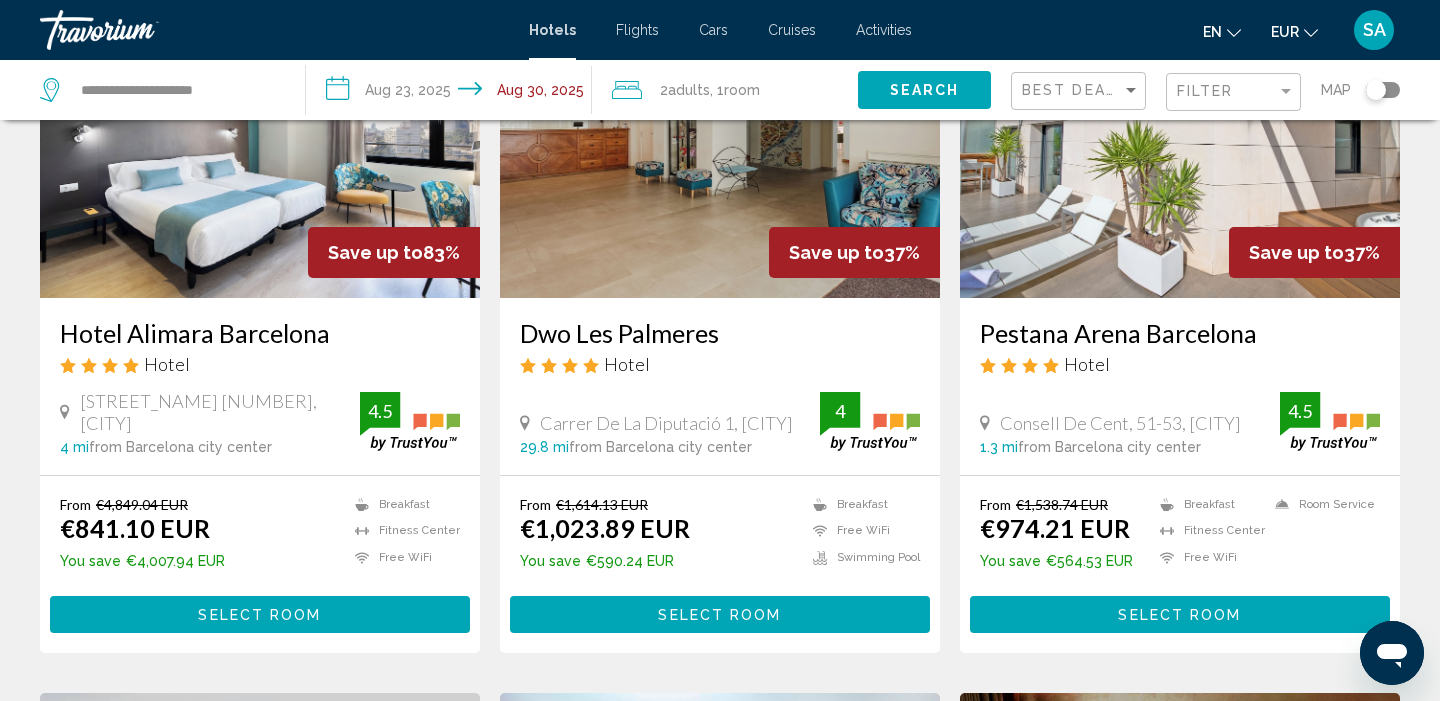 click at bounding box center [1180, 138] 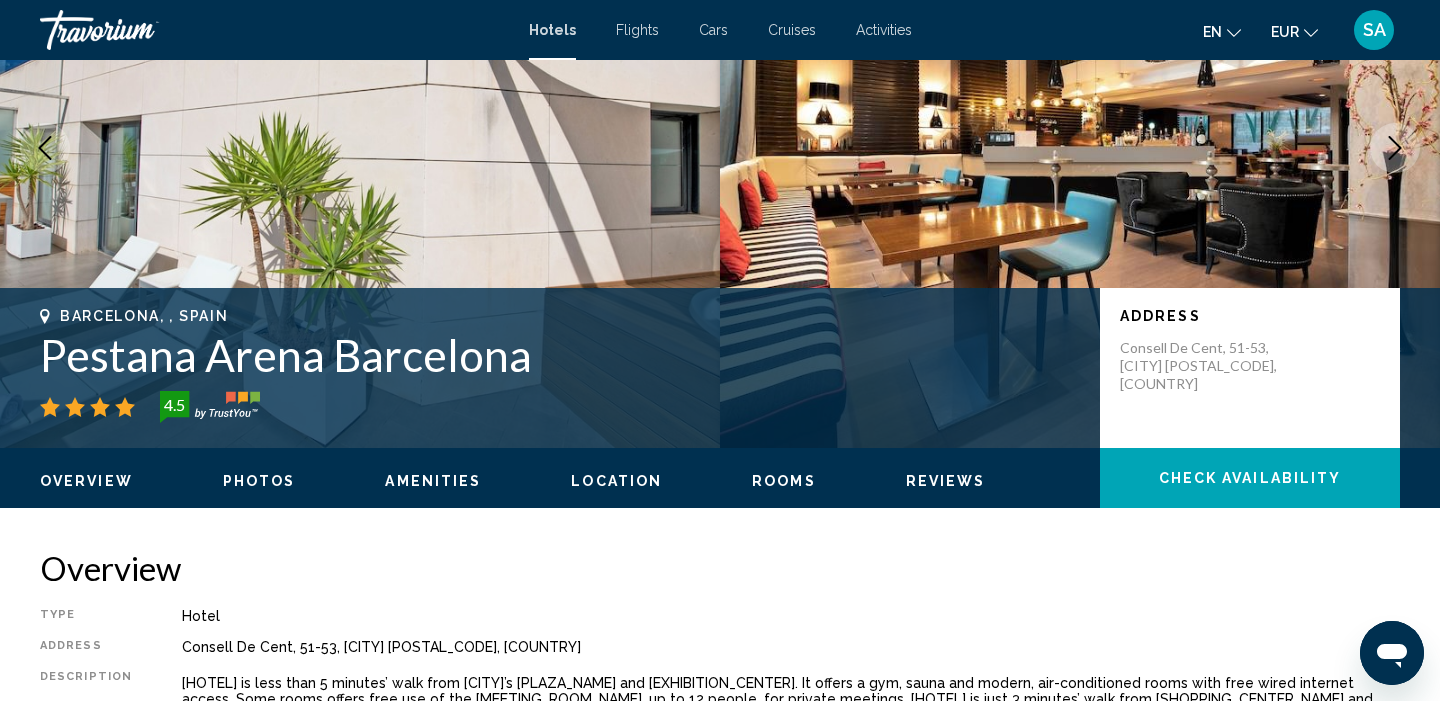 scroll, scrollTop: 0, scrollLeft: 0, axis: both 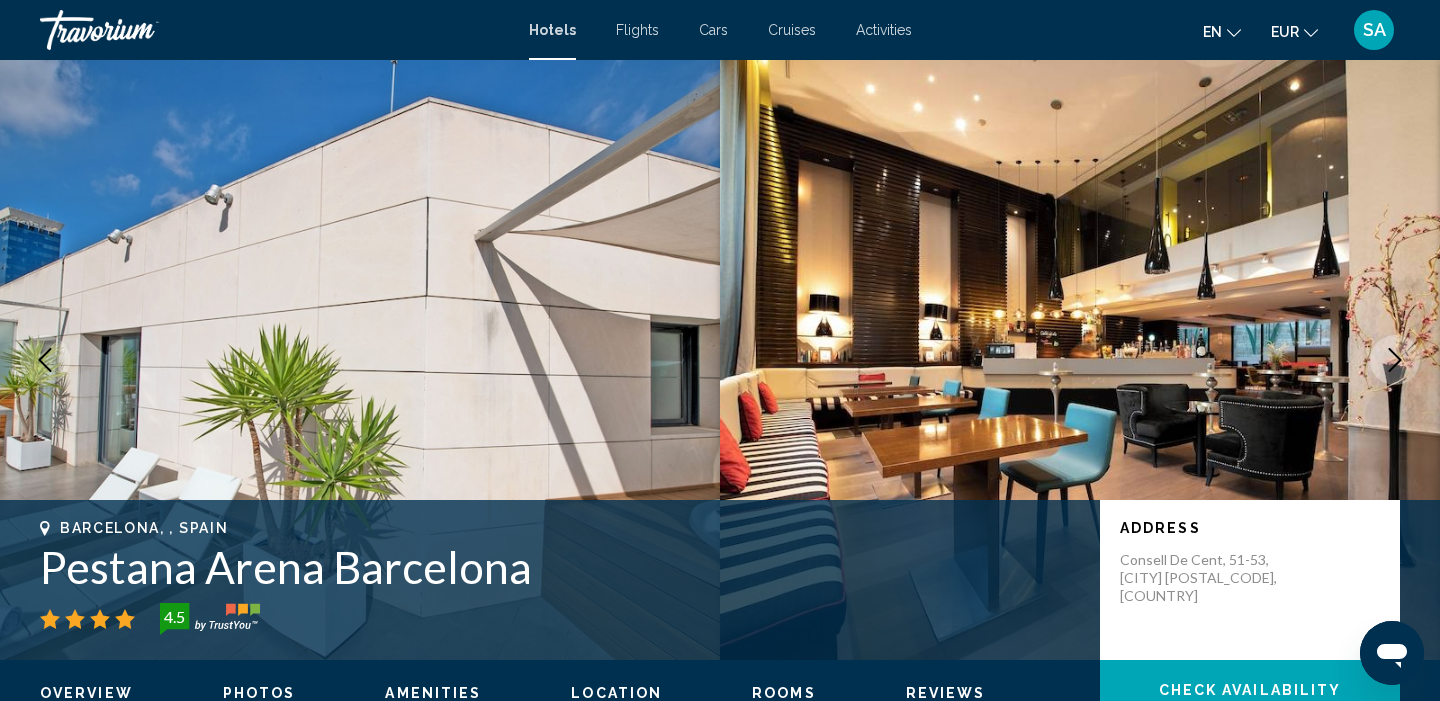 click on "Pestana Arena Barcelona" at bounding box center [560, 567] 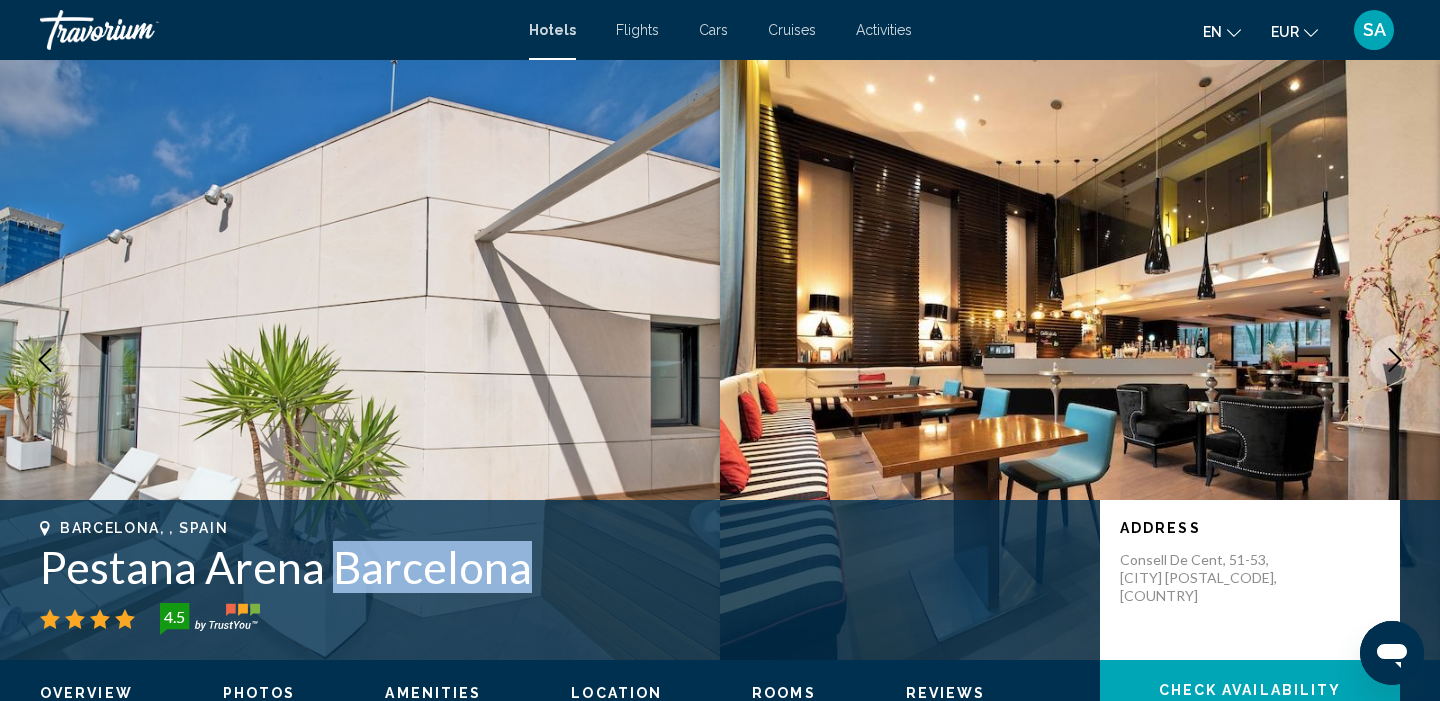 click on "Pestana Arena Barcelona" at bounding box center [560, 567] 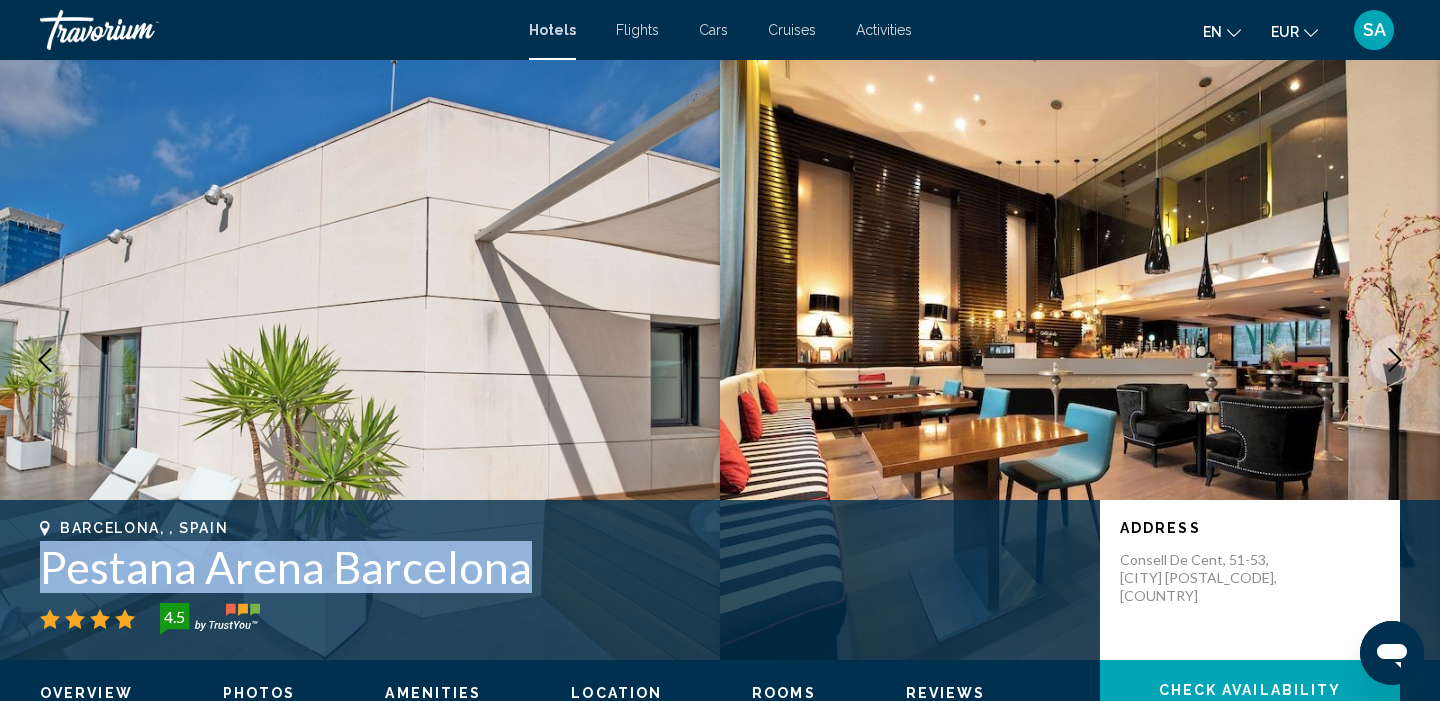 click on "Pestana Arena Barcelona" at bounding box center (560, 567) 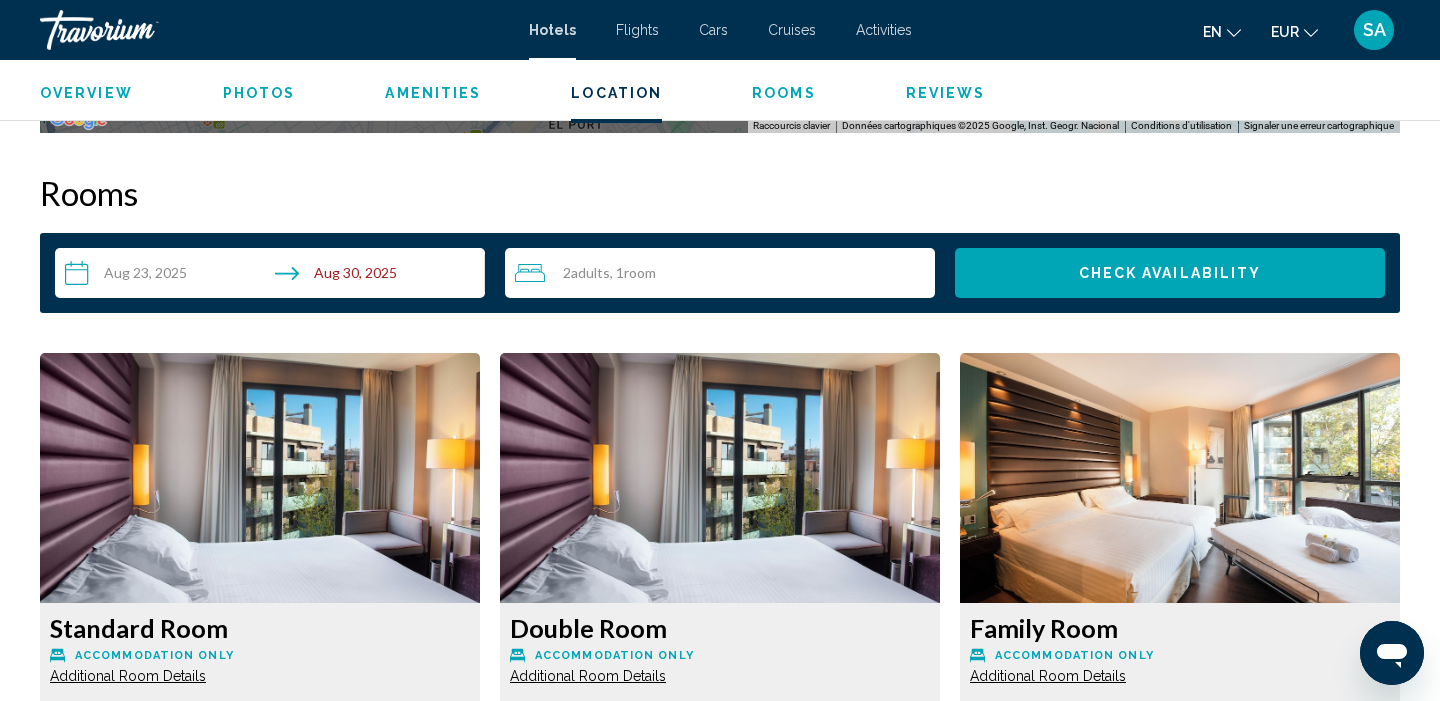 scroll, scrollTop: 2406, scrollLeft: 0, axis: vertical 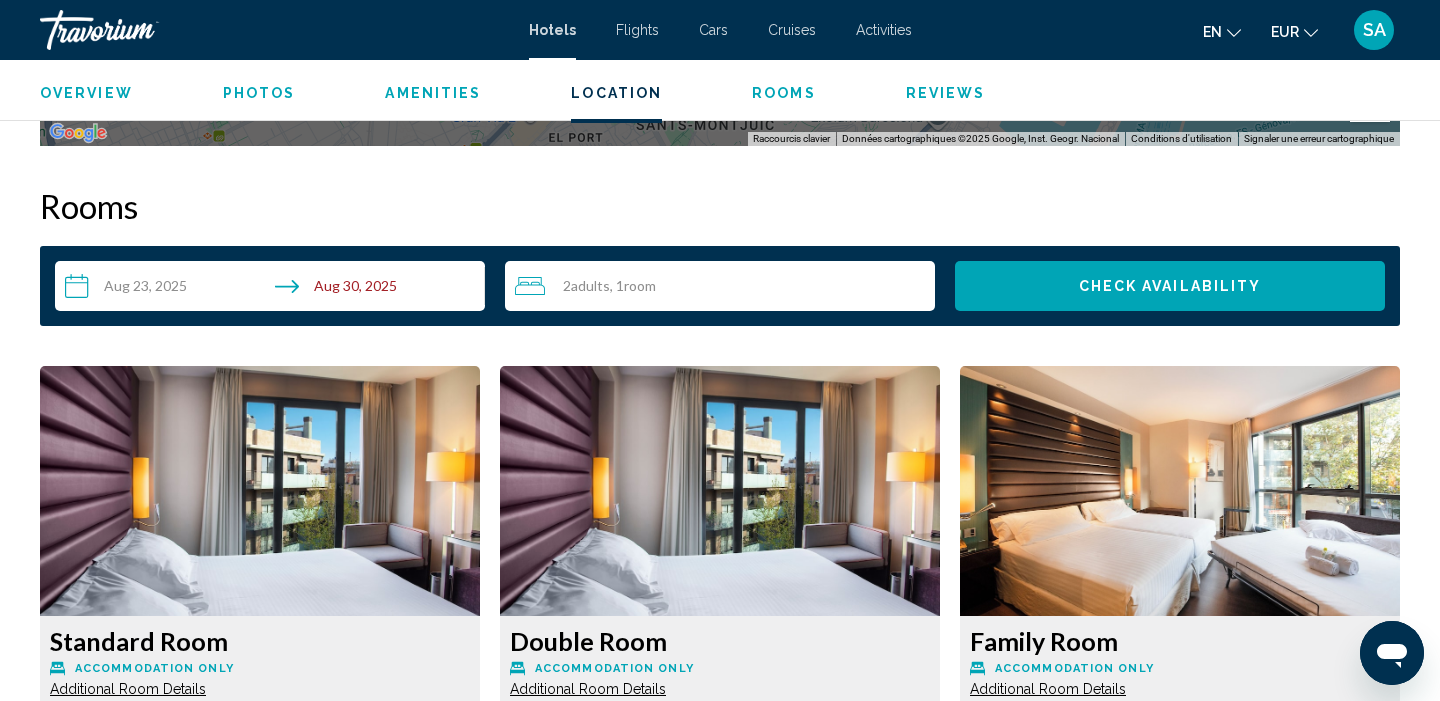 click on "**********" at bounding box center (274, 289) 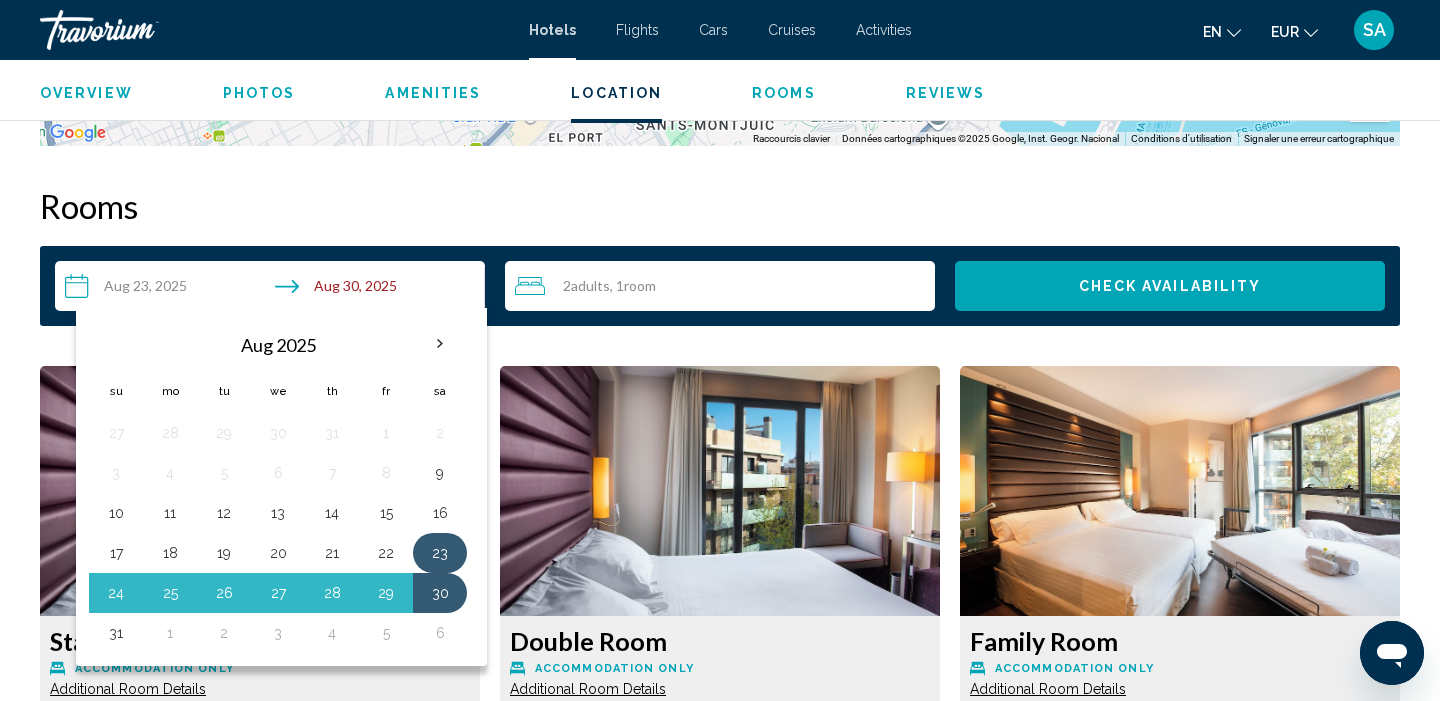 click on "23" at bounding box center [440, 553] 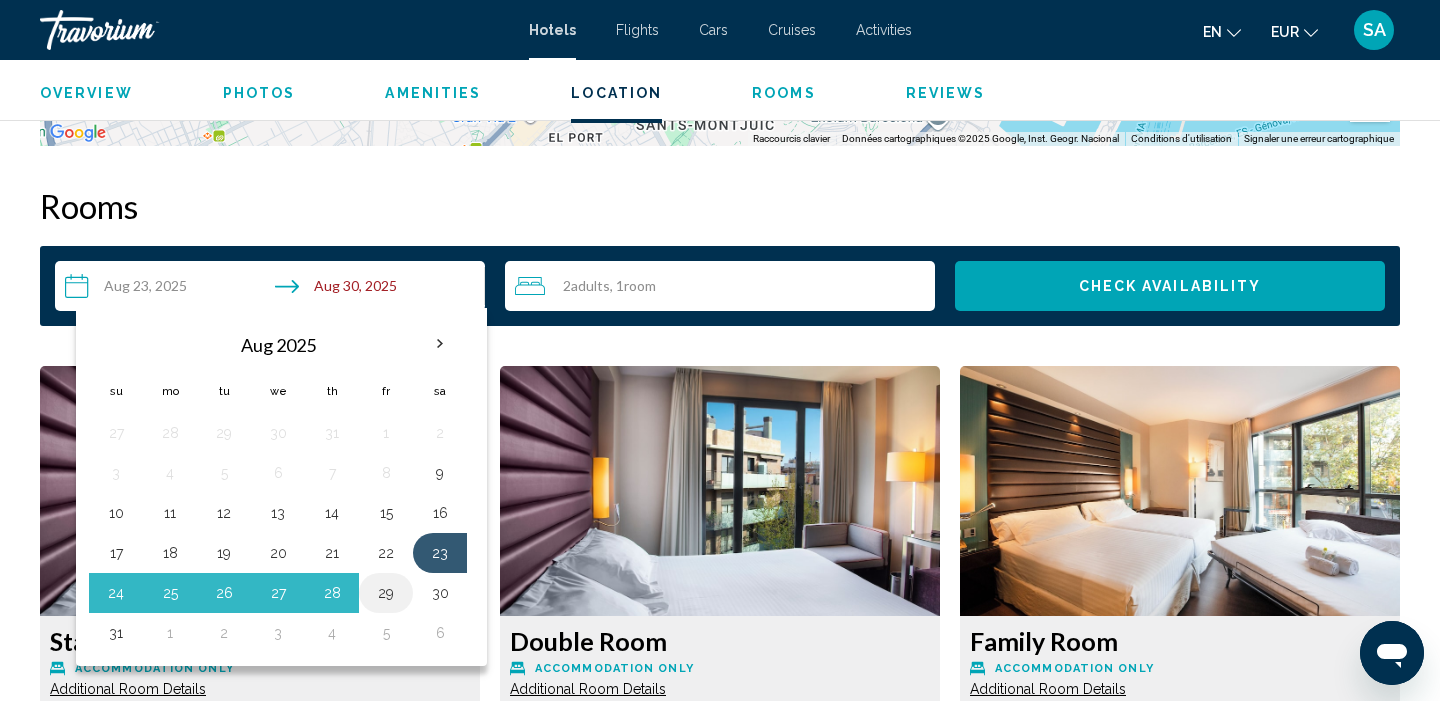 click on "29" at bounding box center (386, 593) 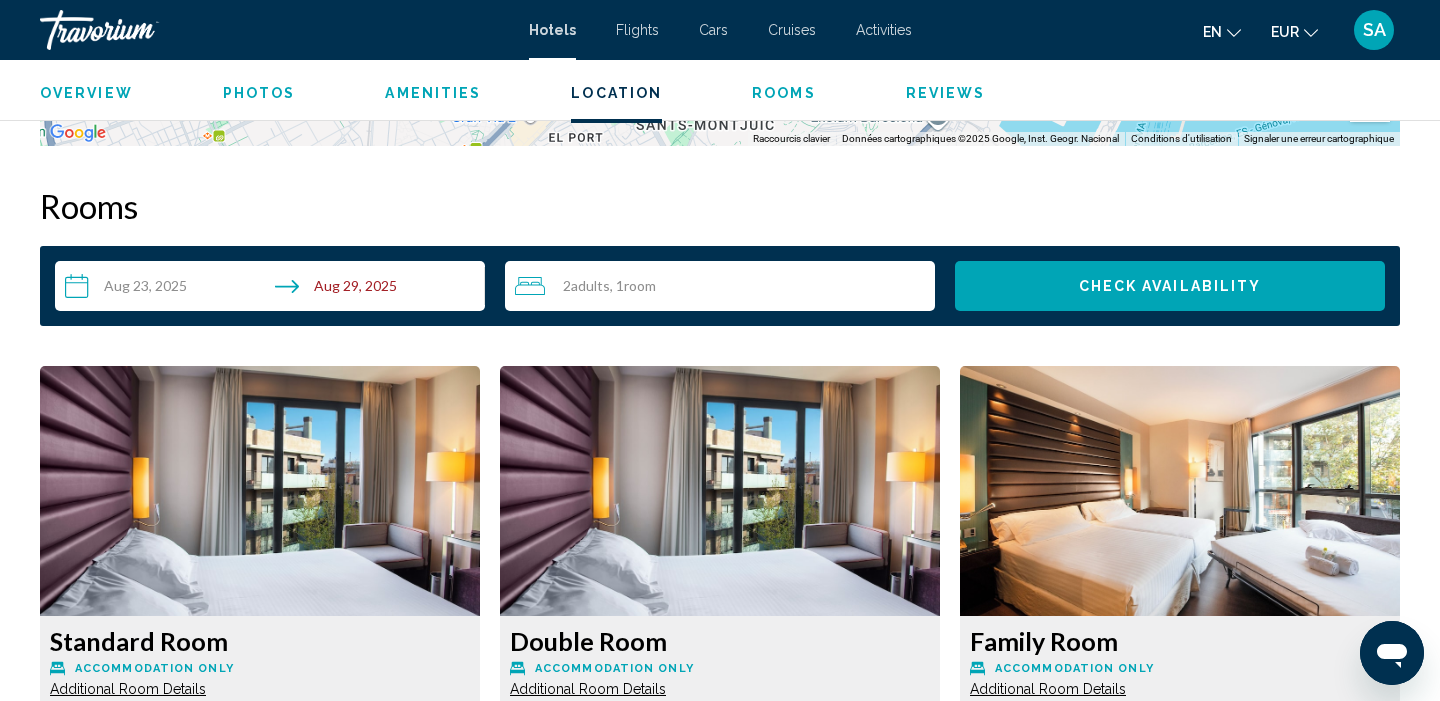 click on "Check Availability" at bounding box center (1170, 286) 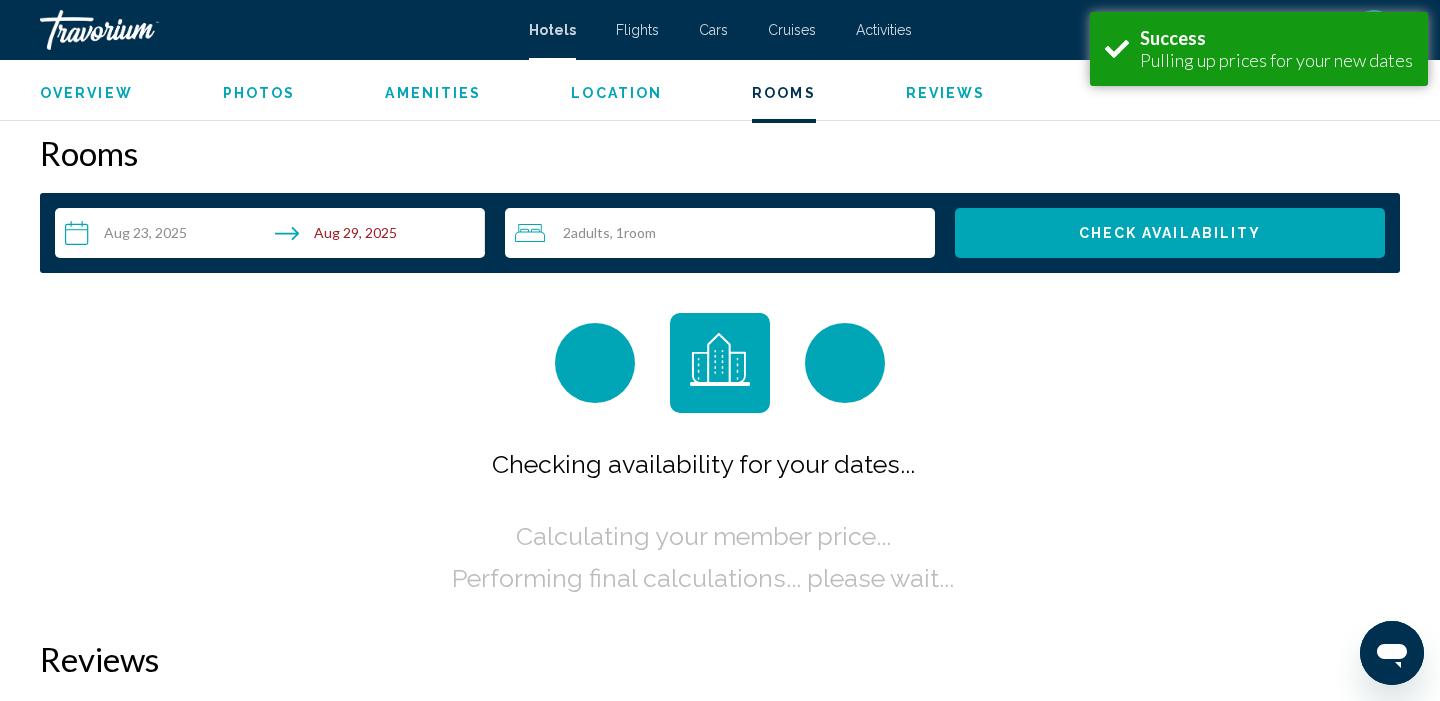 scroll, scrollTop: 2471, scrollLeft: 0, axis: vertical 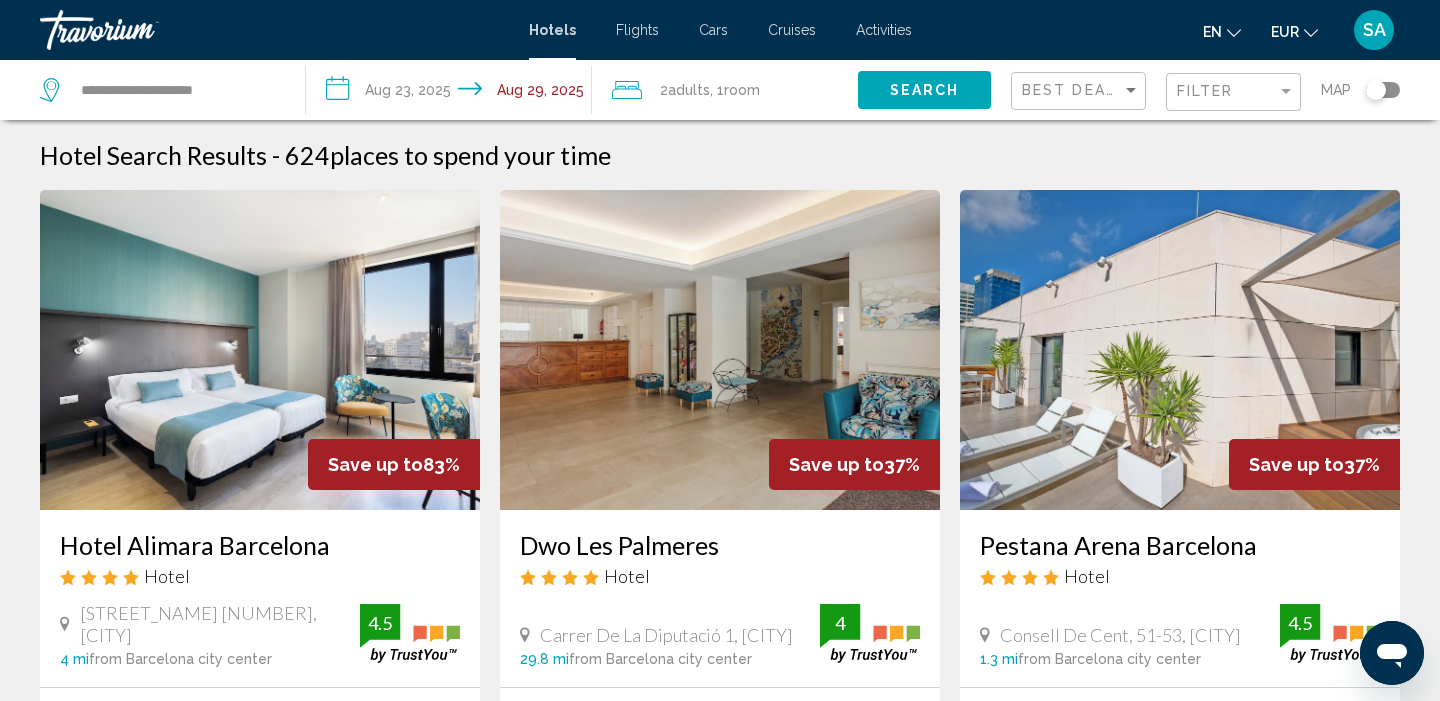 click on "**********" at bounding box center (453, 93) 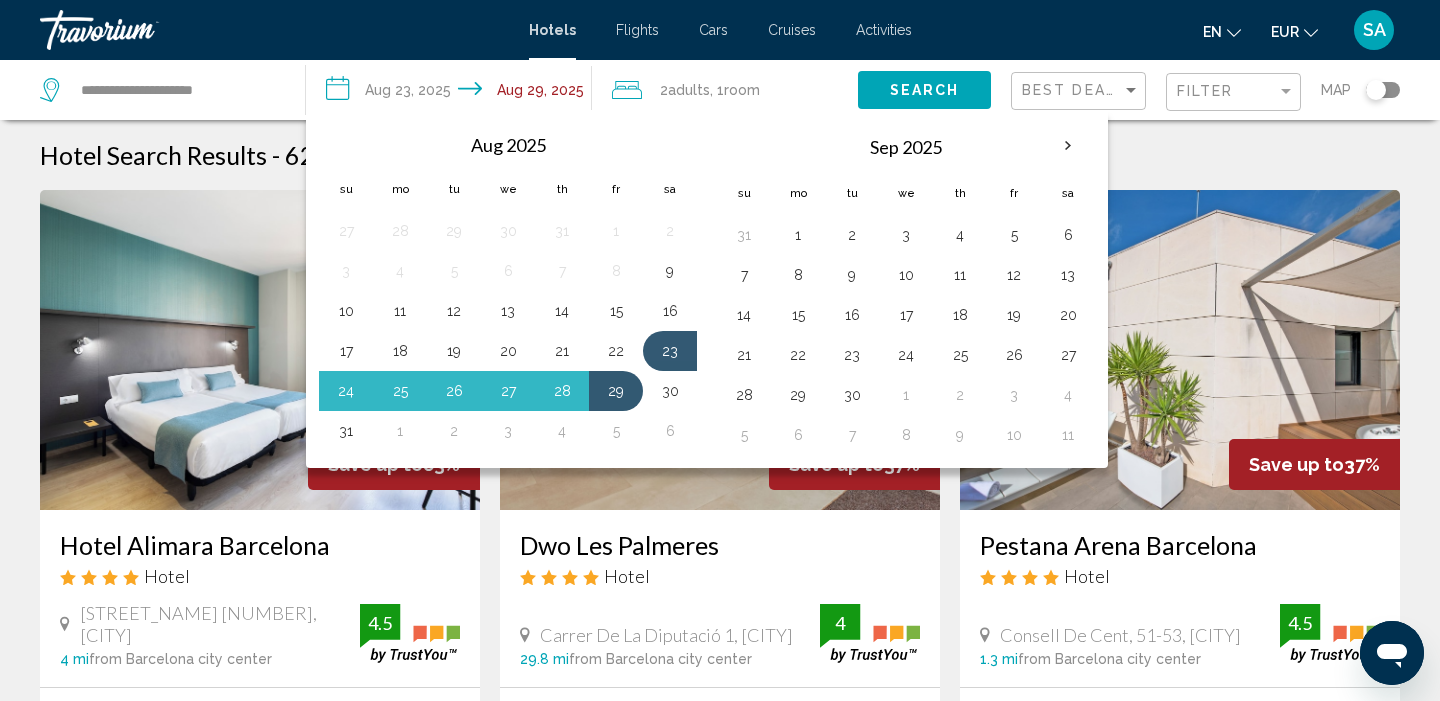 click on "Search" 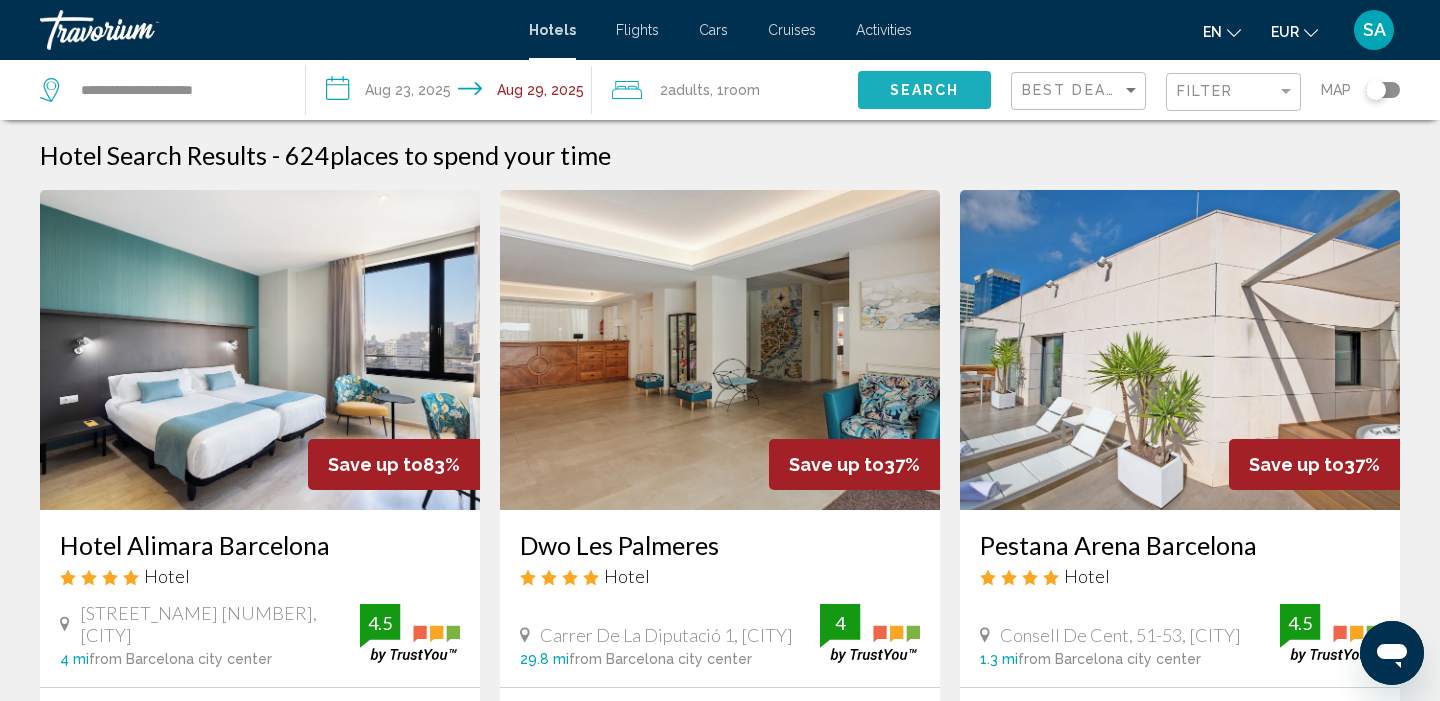 click on "Search" 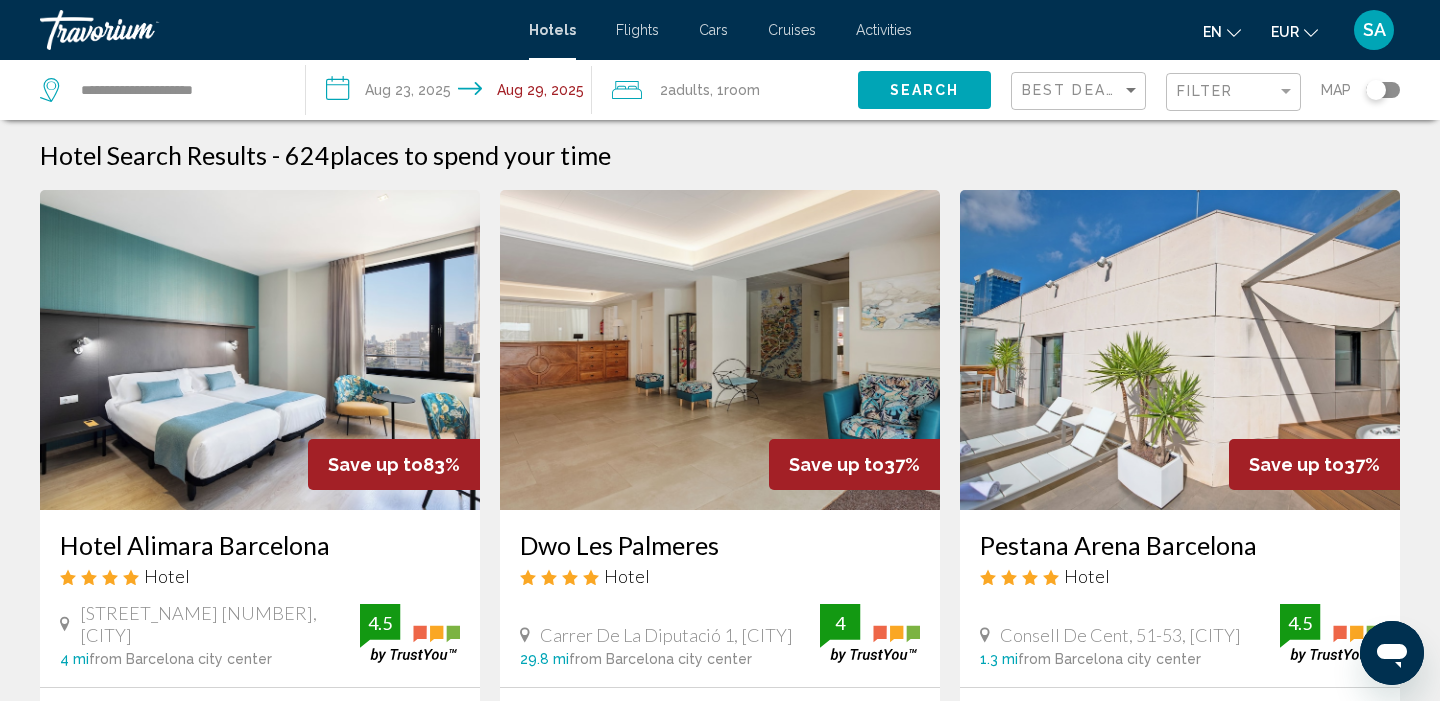 click on "2  Adult Adults" 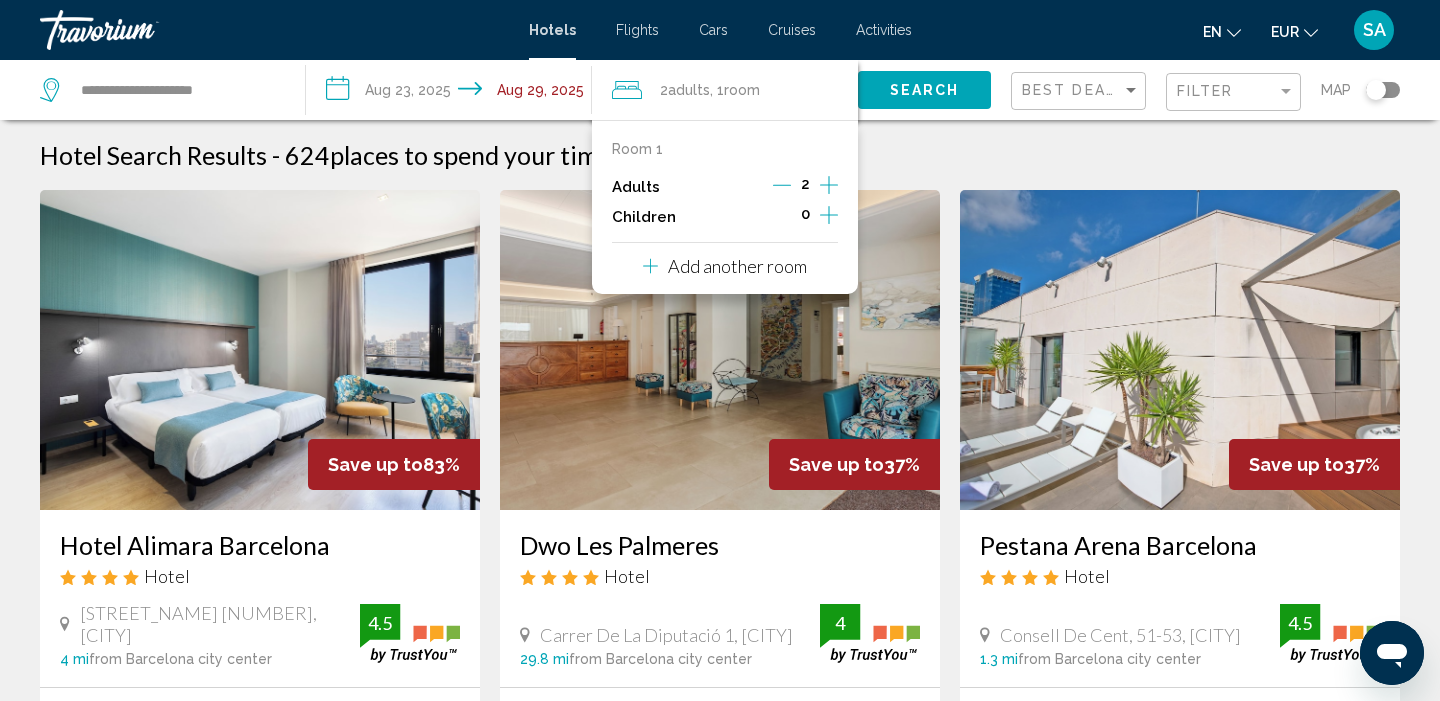 click on "**********" at bounding box center [453, 93] 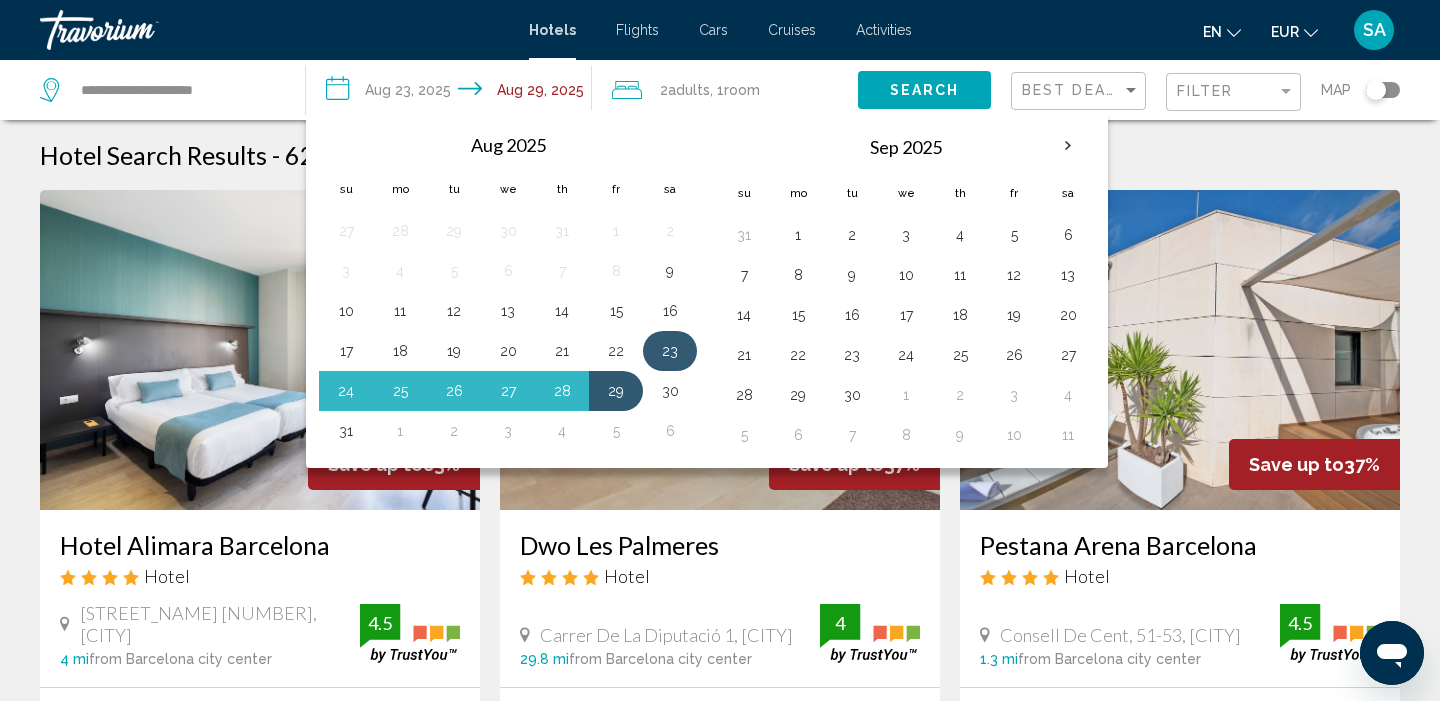 click on "23" at bounding box center [670, 351] 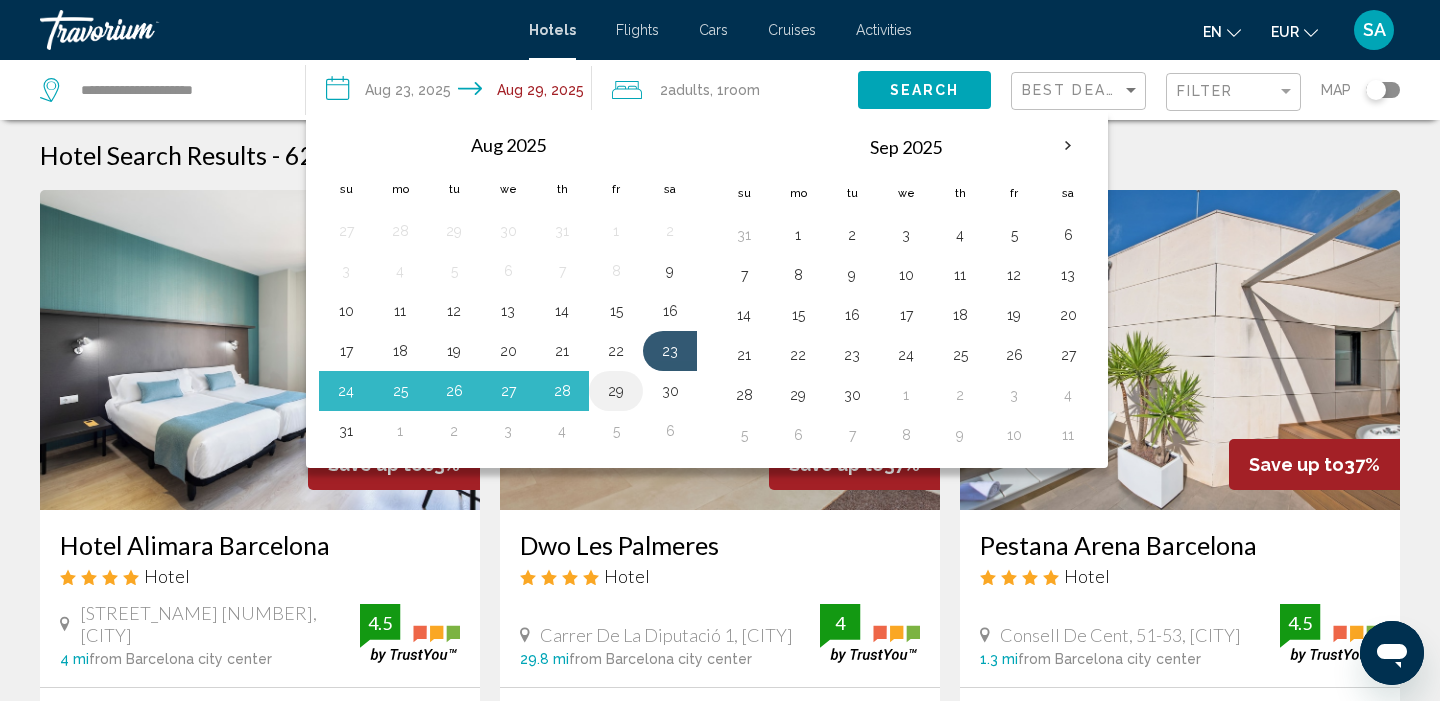 click on "29" at bounding box center (616, 391) 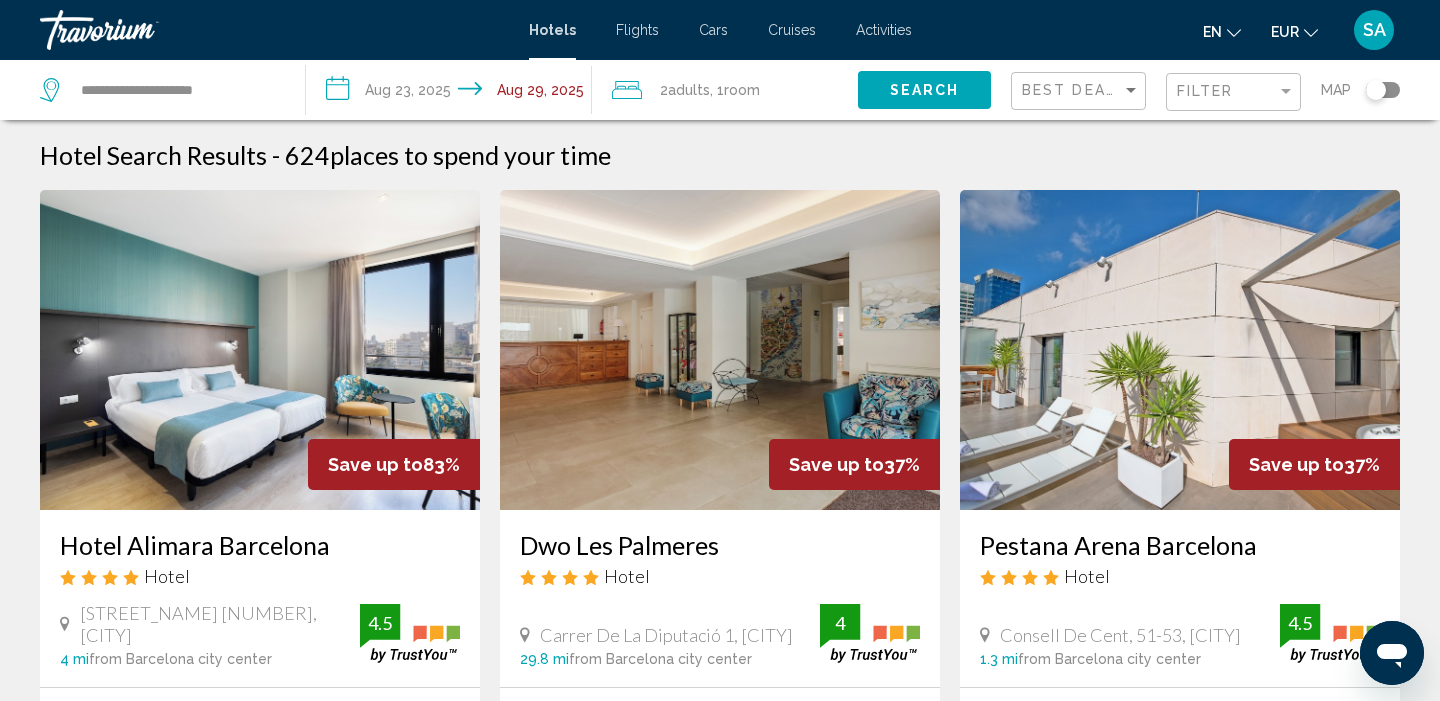 click on "Search" 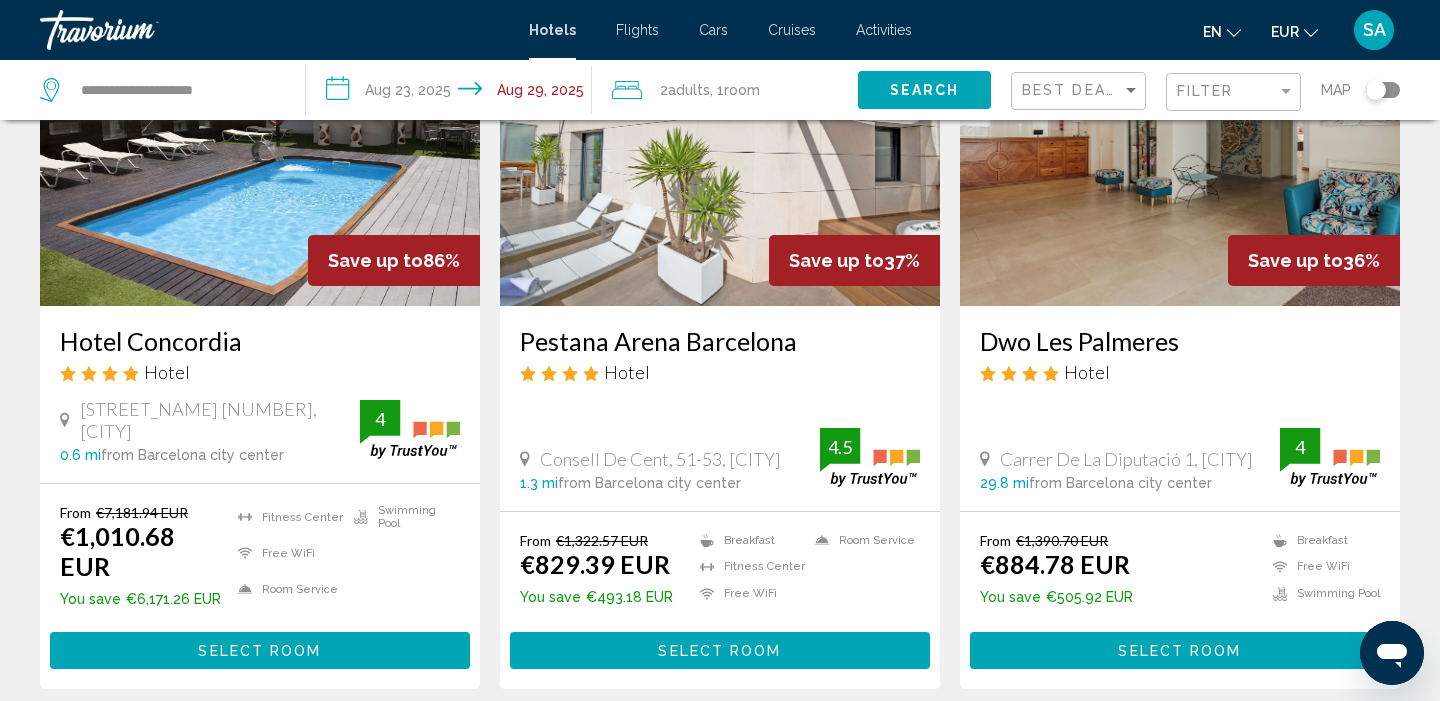 scroll, scrollTop: 210, scrollLeft: 0, axis: vertical 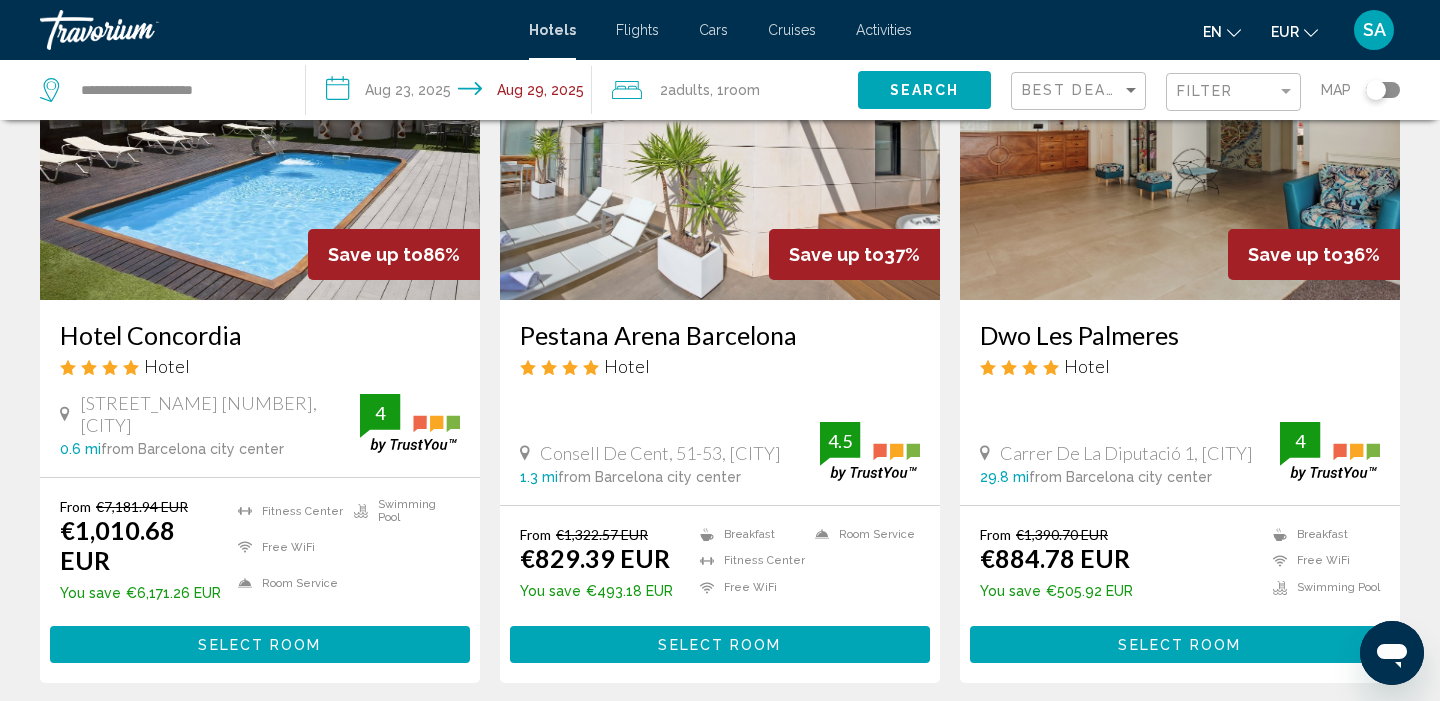 click on "SA" at bounding box center (1374, 30) 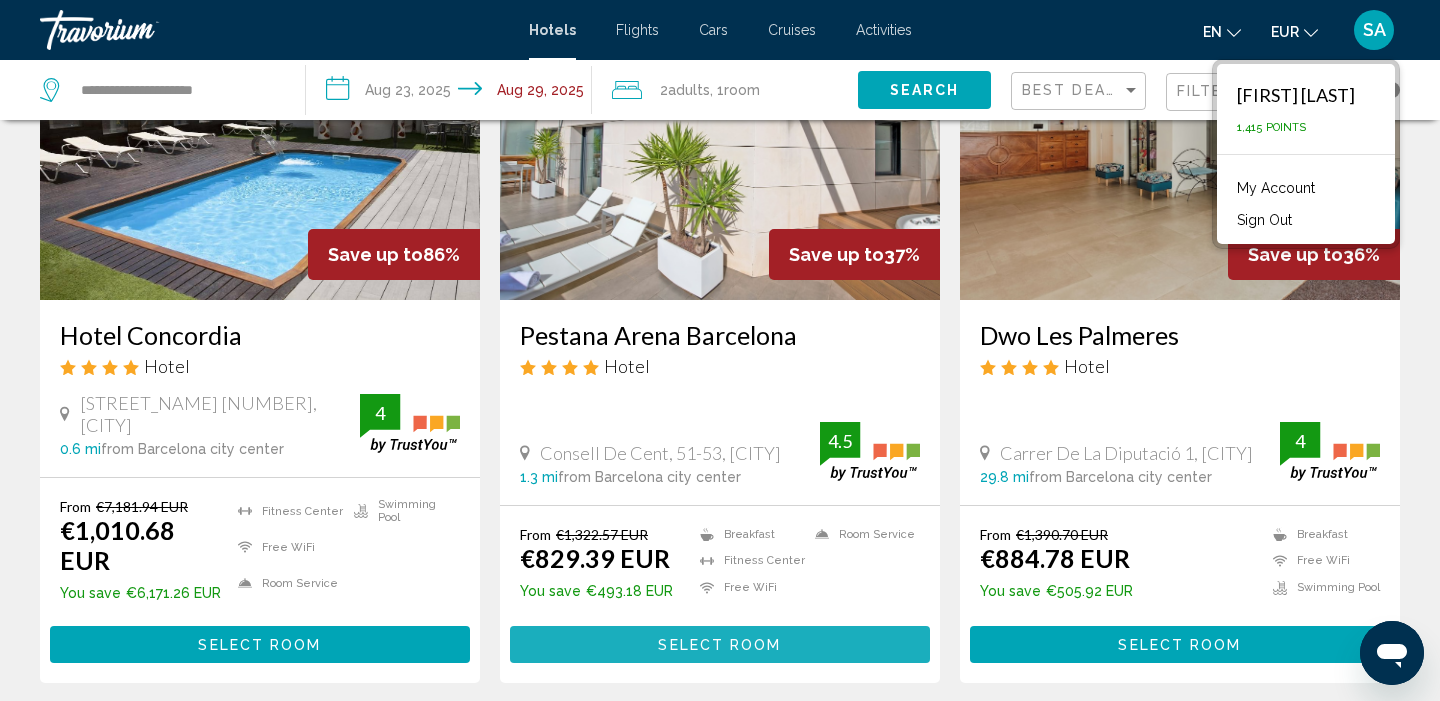 click on "Select Room" at bounding box center [720, 644] 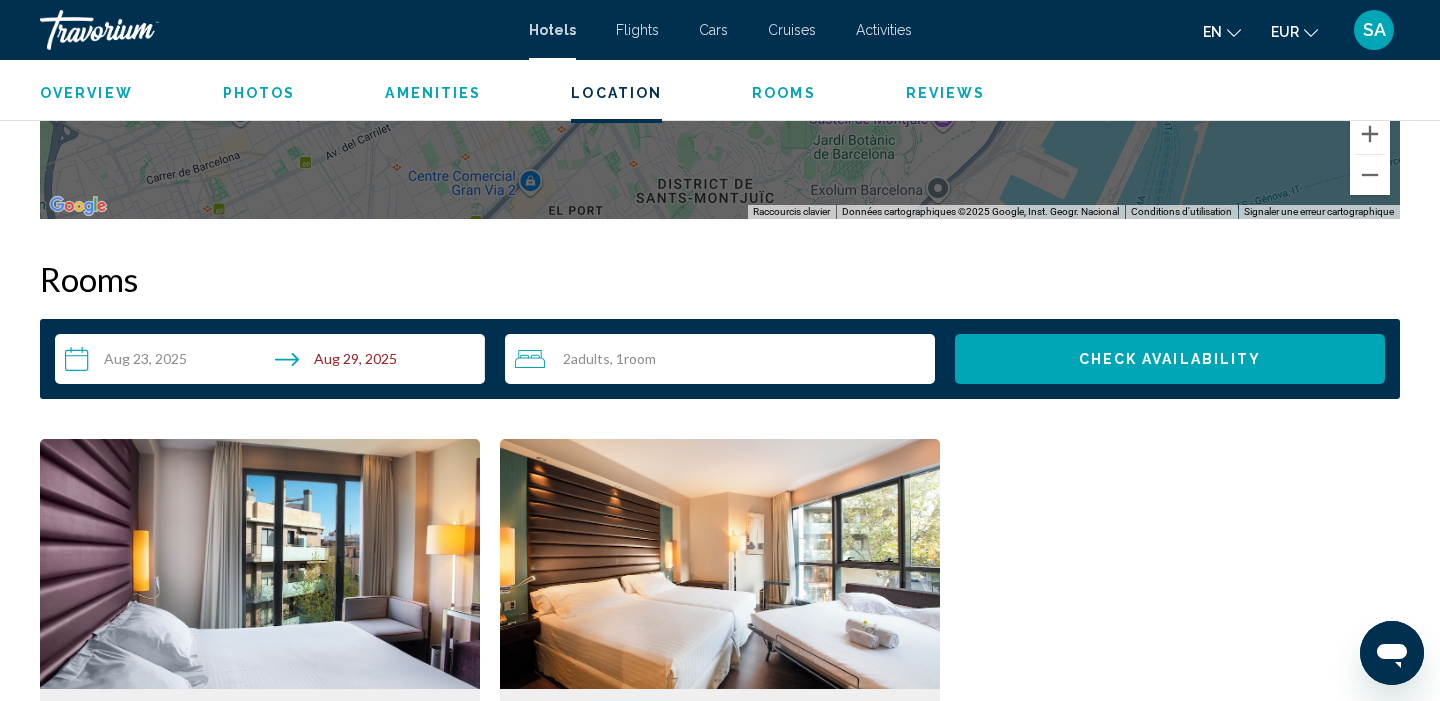 scroll, scrollTop: 2349, scrollLeft: 0, axis: vertical 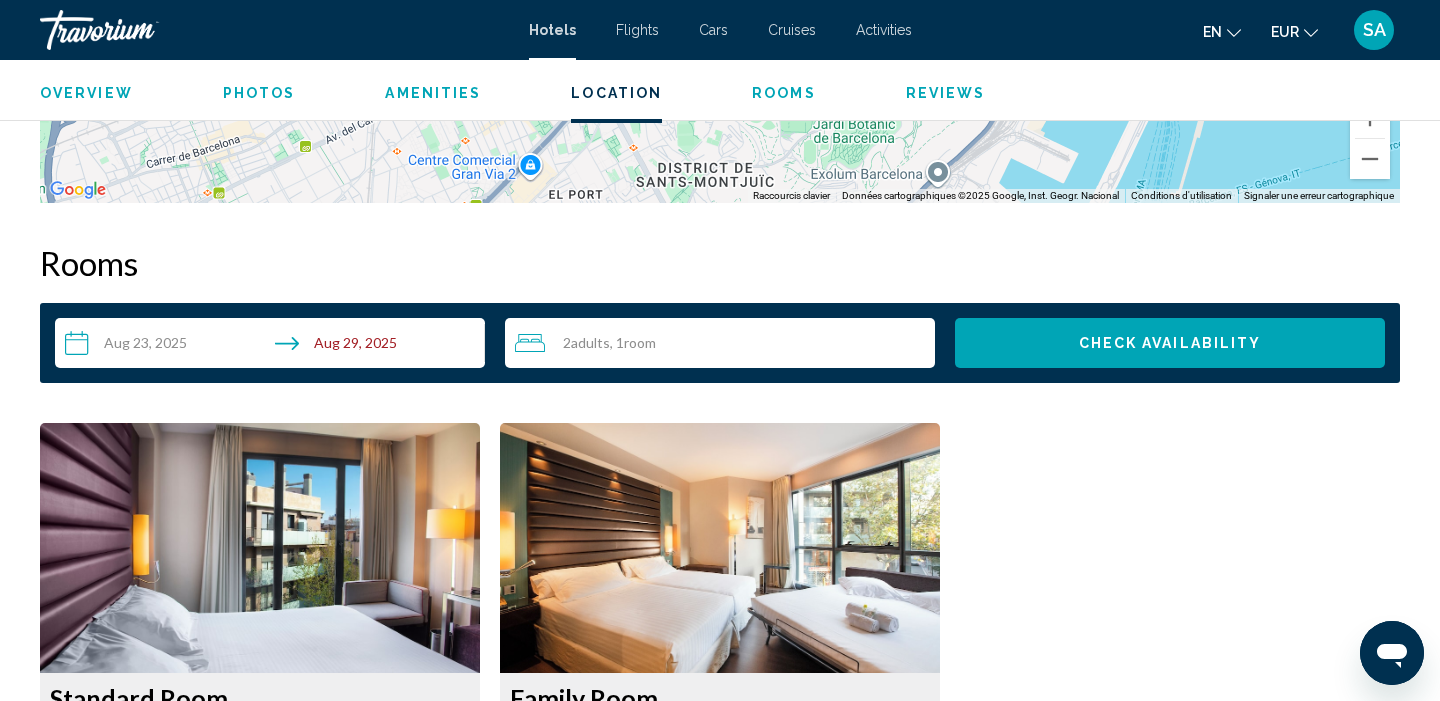 click on "**********" at bounding box center (274, 346) 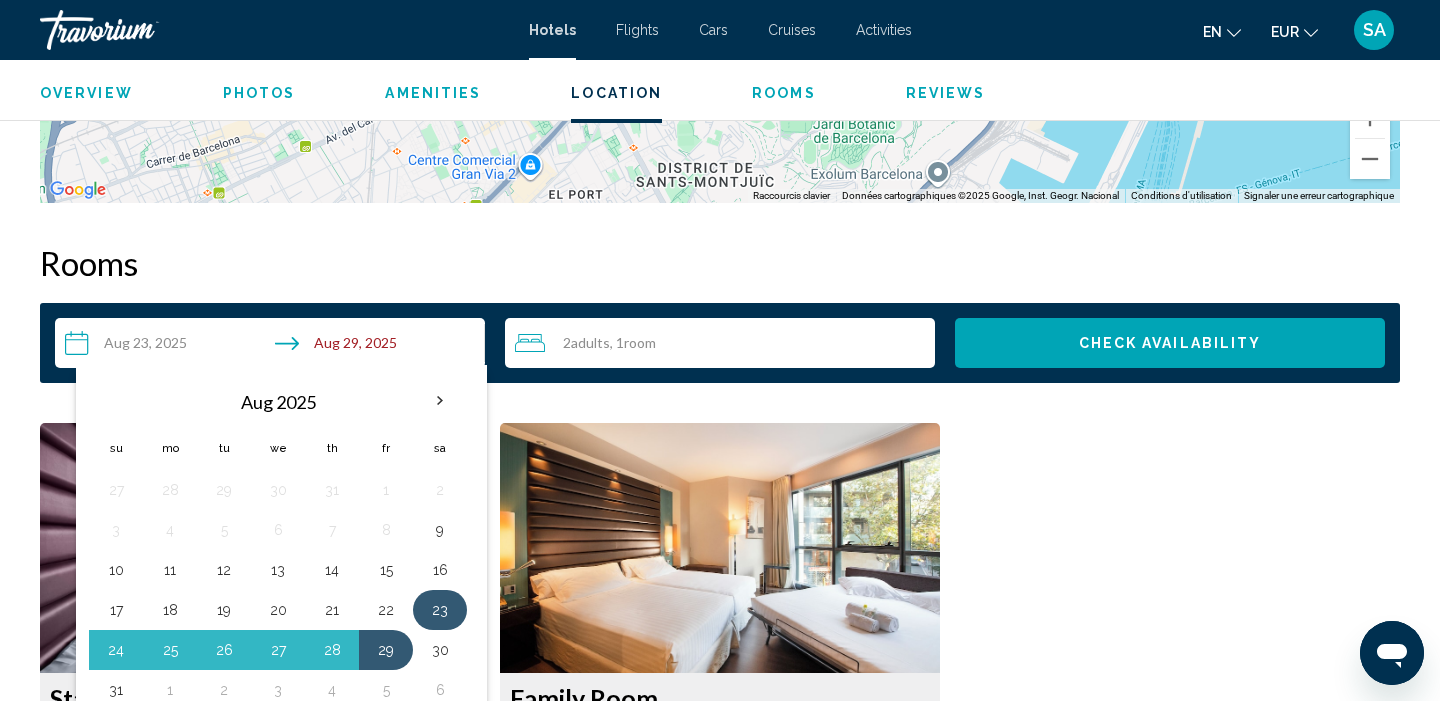 click on "23" at bounding box center (440, 610) 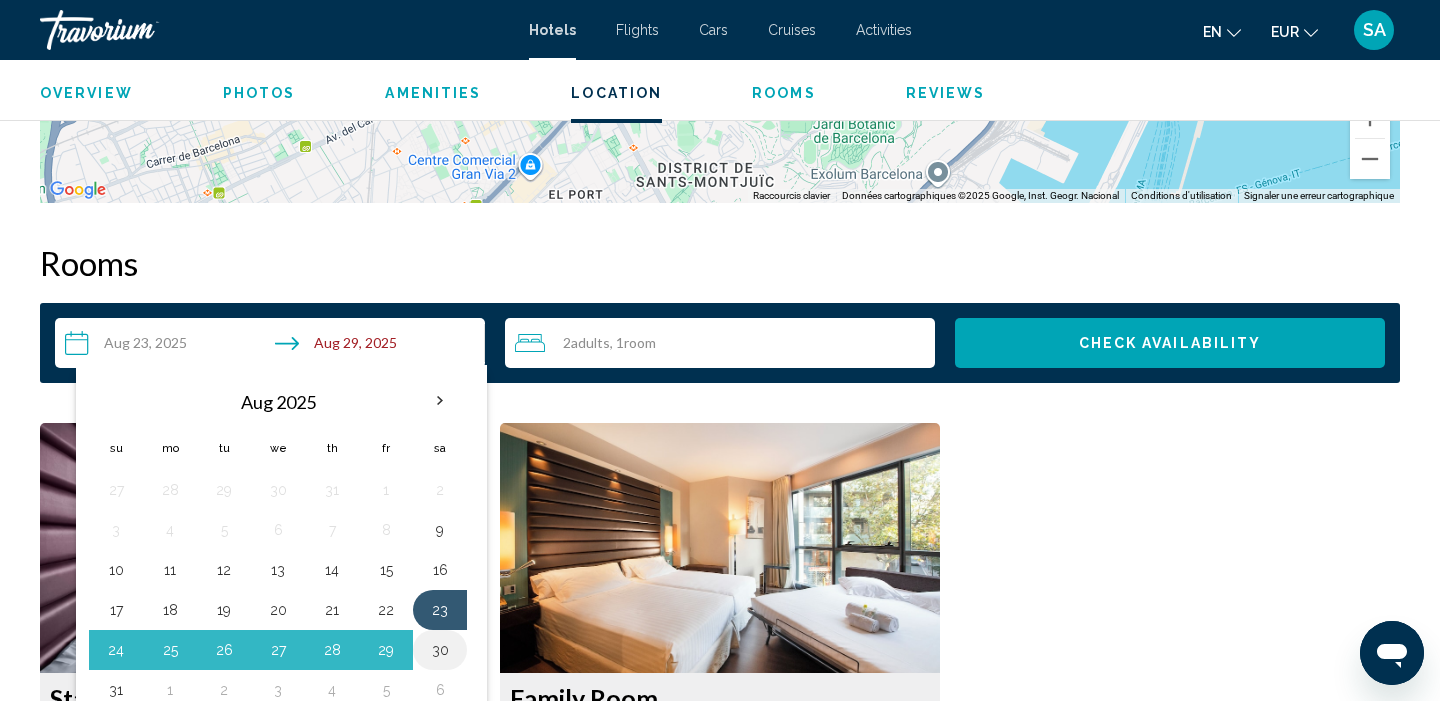 click on "30" at bounding box center (440, 650) 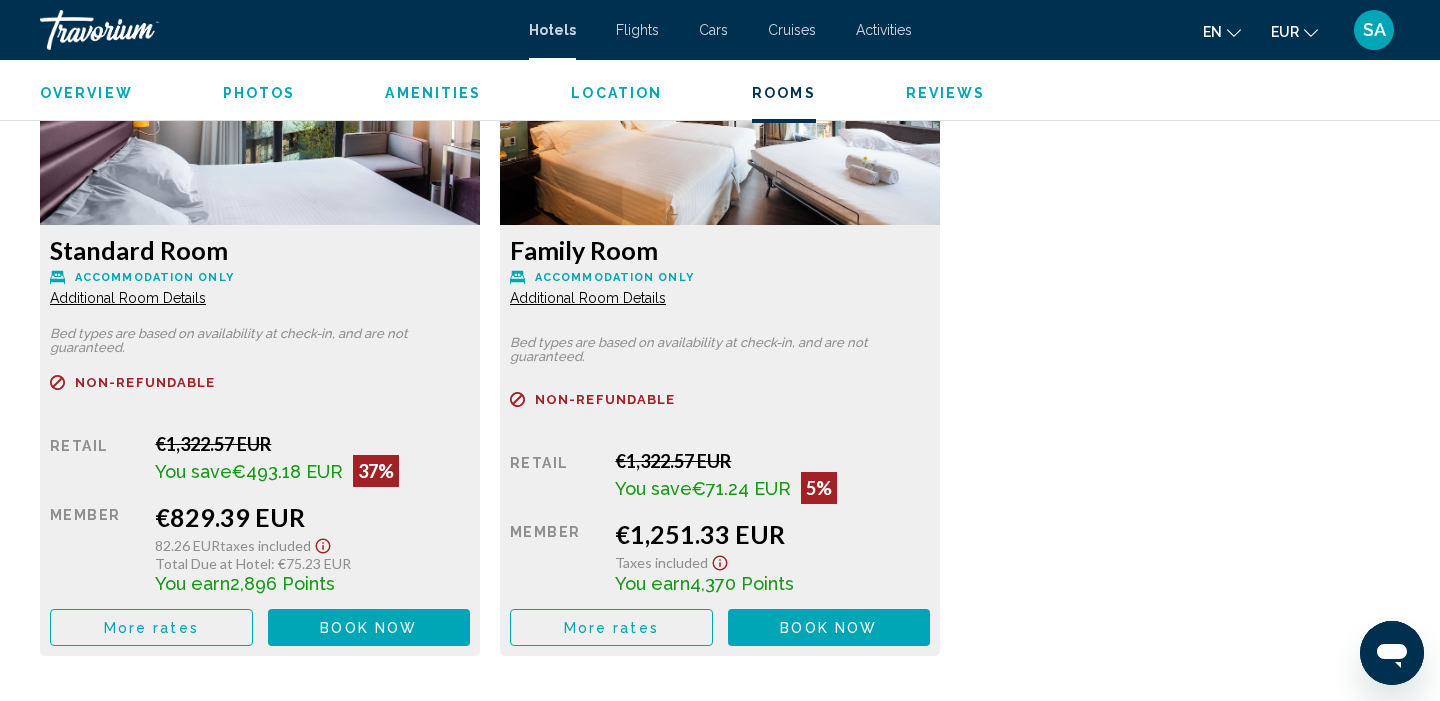 scroll, scrollTop: 2803, scrollLeft: 0, axis: vertical 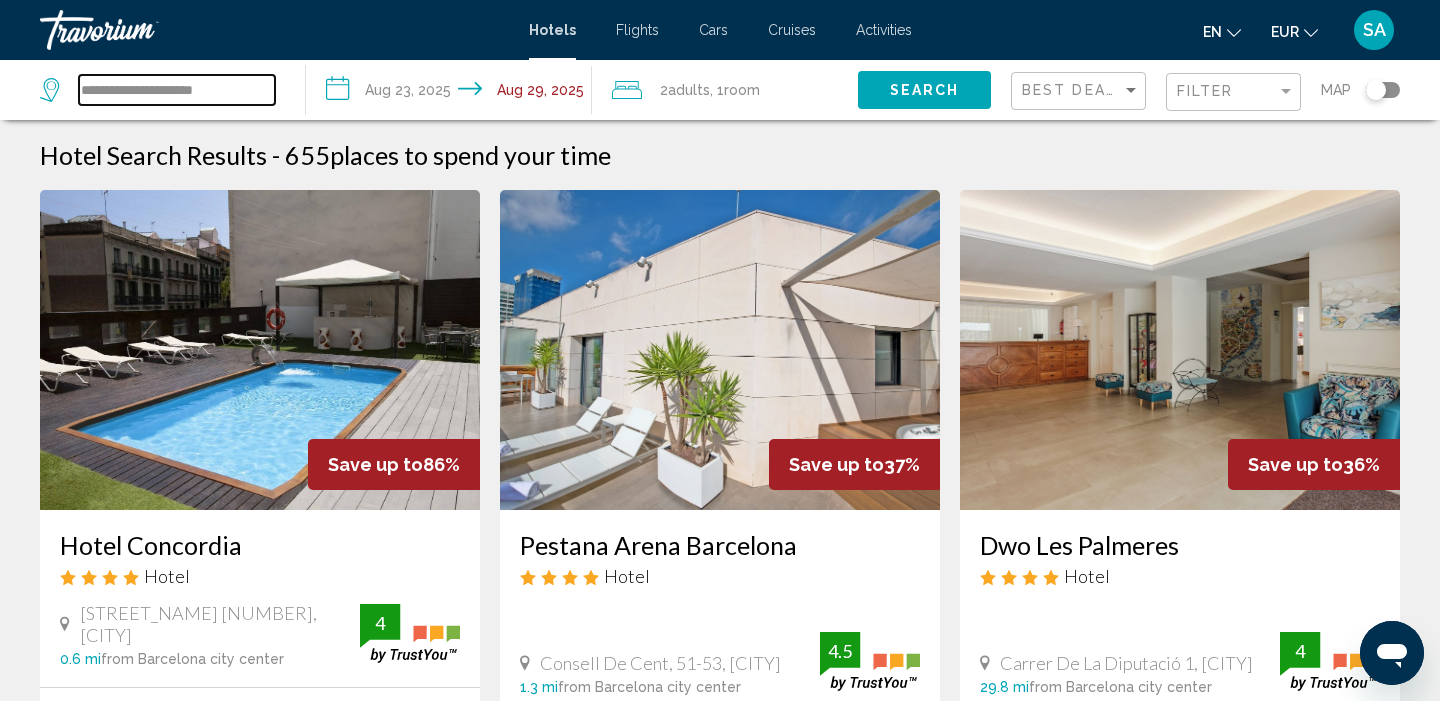 click on "**********" at bounding box center [177, 90] 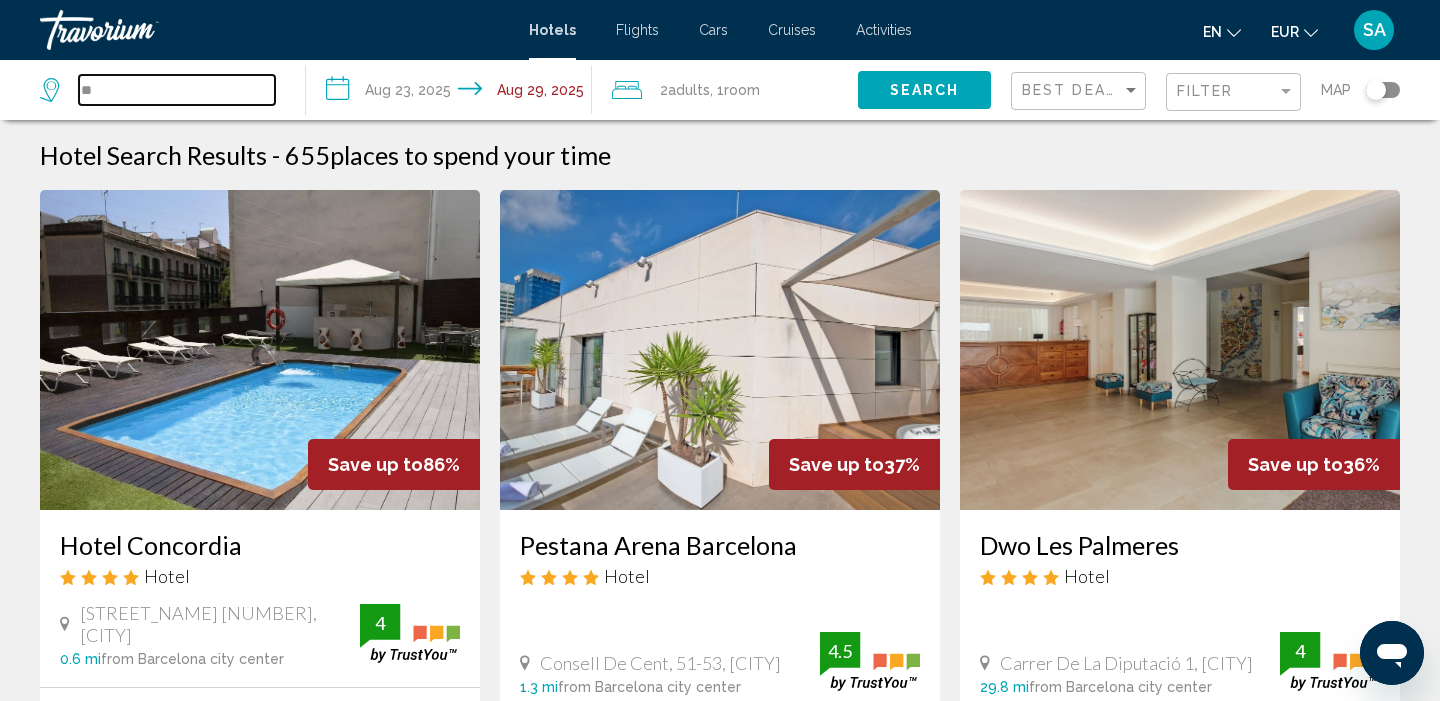 type on "*" 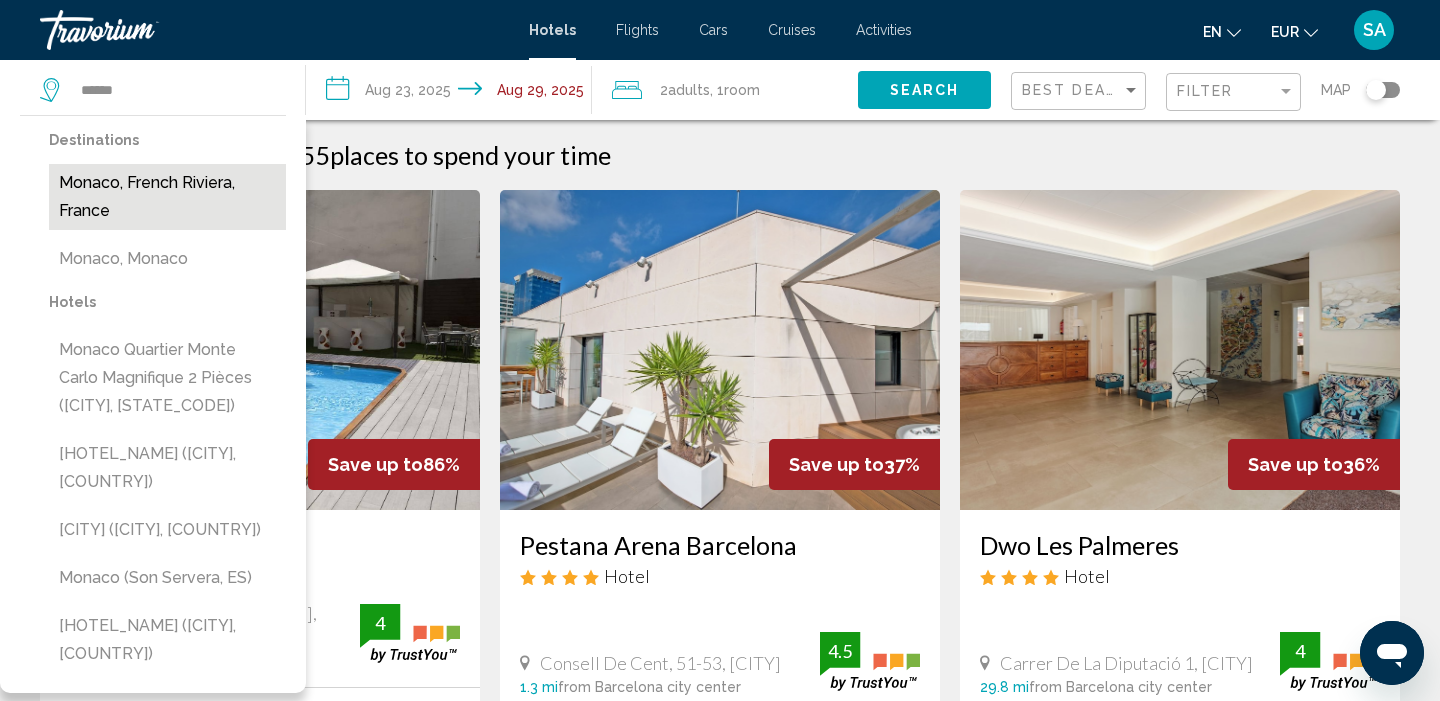 click on "Monaco, French Riviera, France" at bounding box center (167, 197) 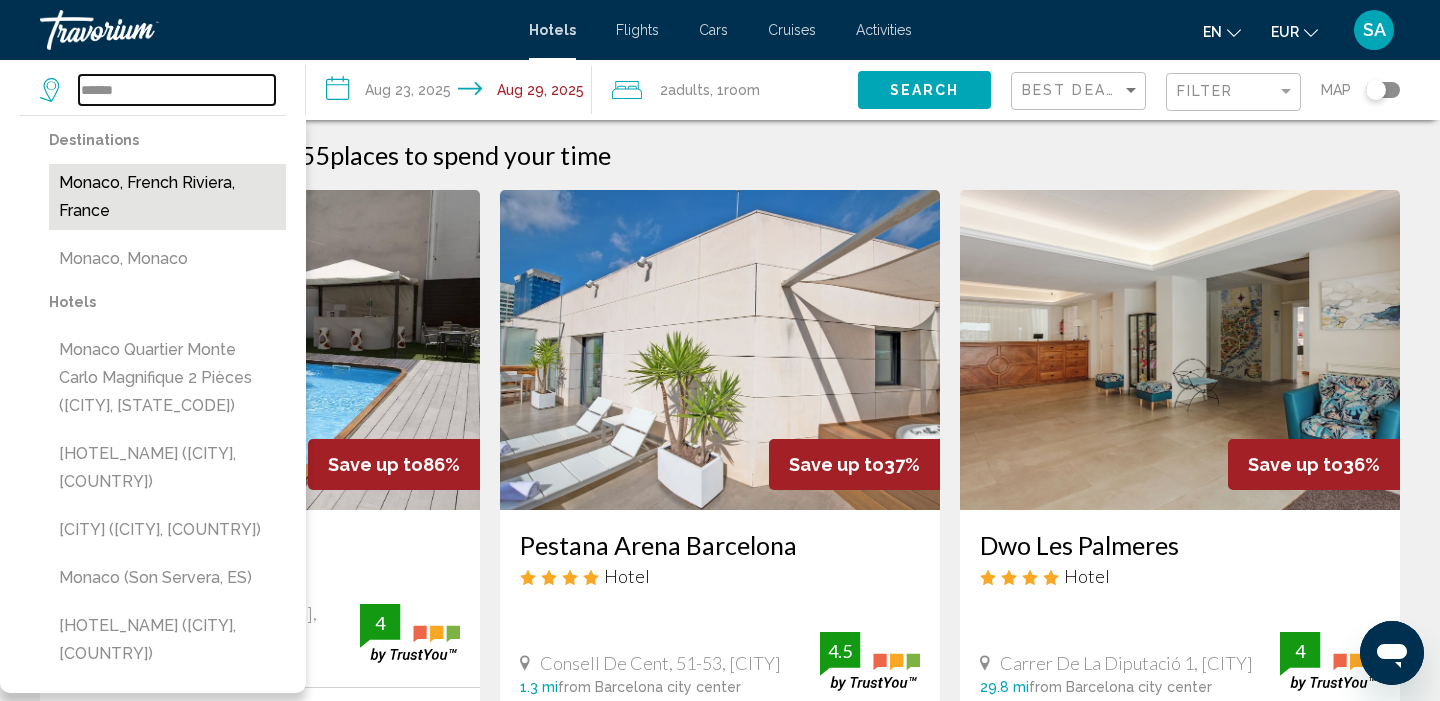 type on "**********" 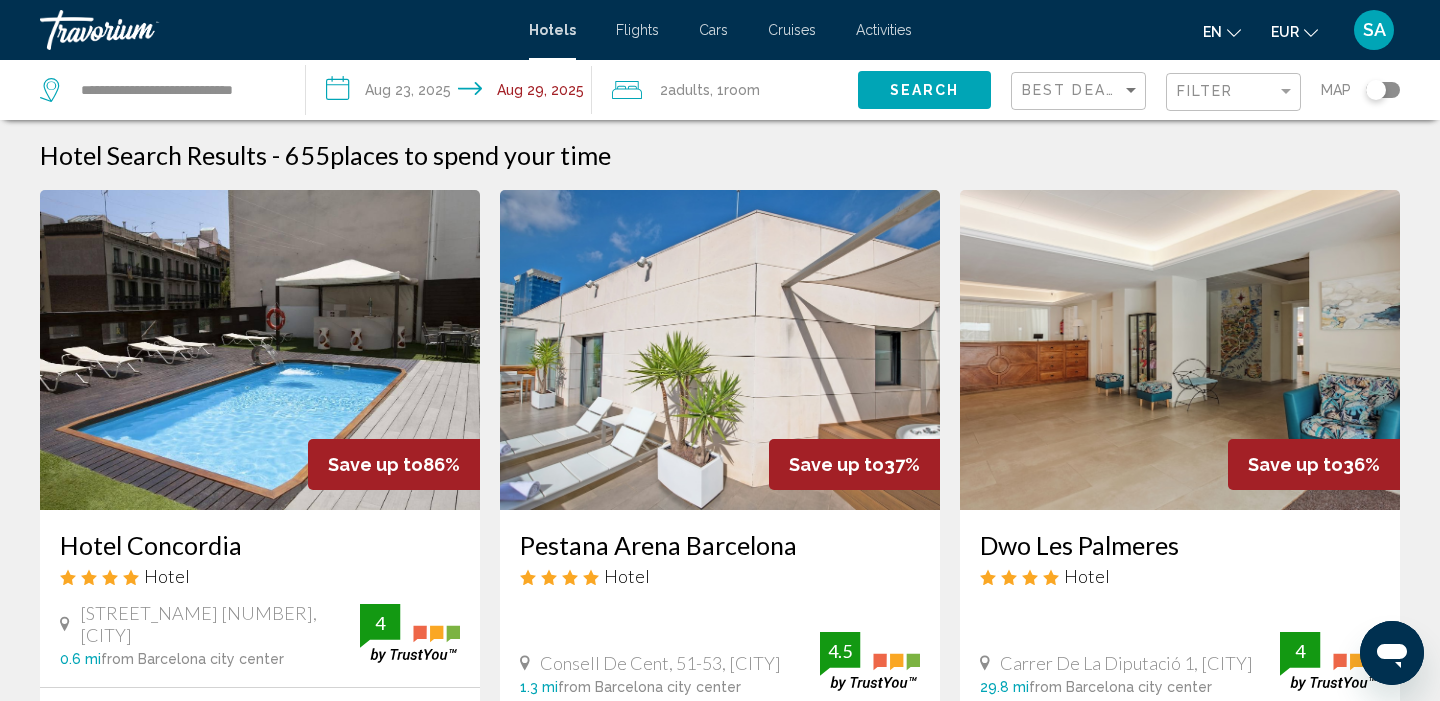 click on "**********" at bounding box center [453, 93] 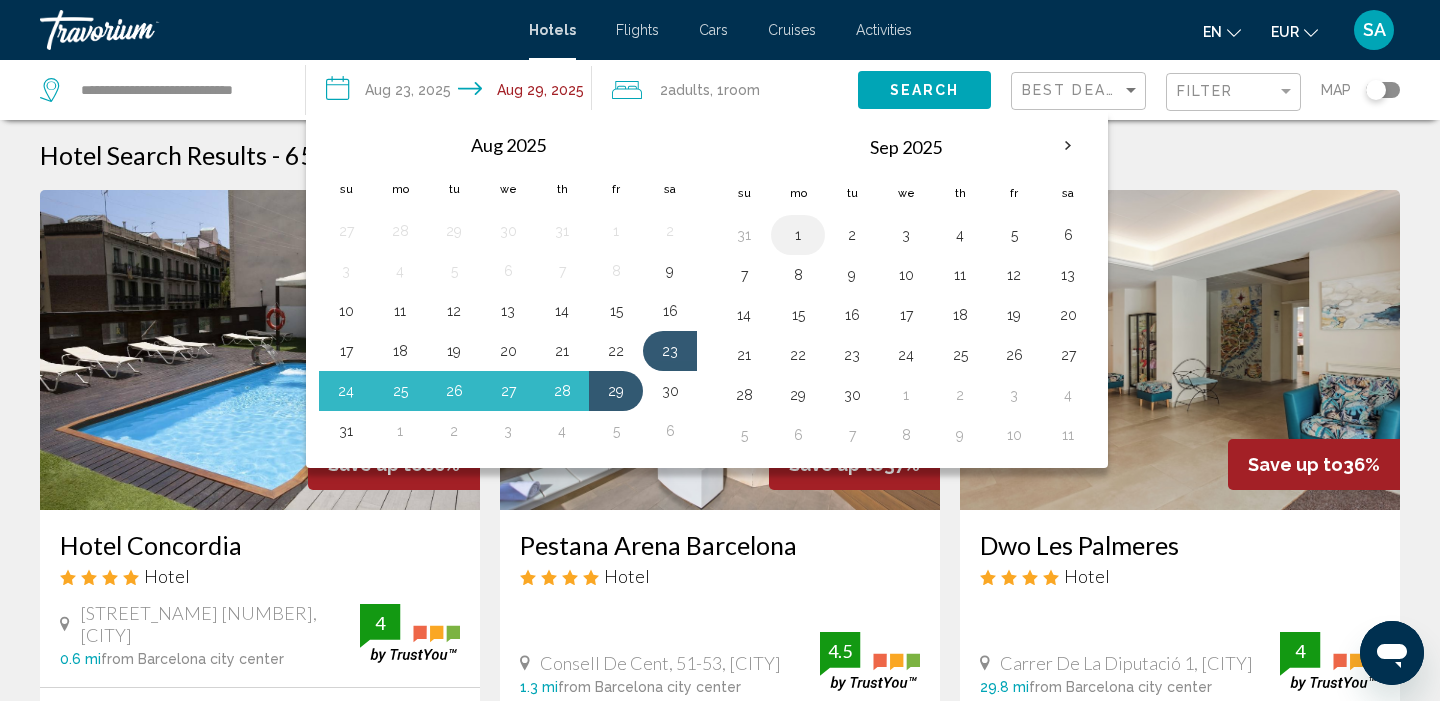click on "1" at bounding box center (798, 235) 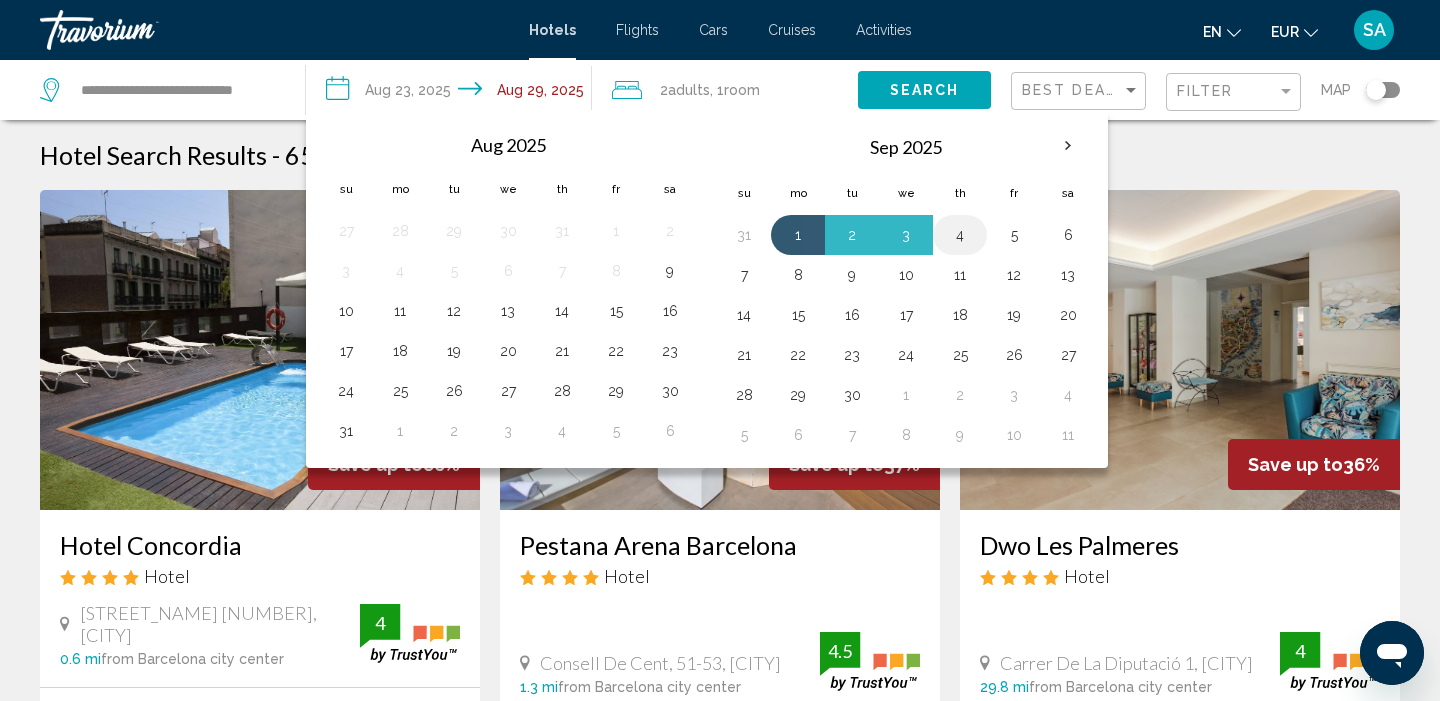 click on "4" at bounding box center [960, 235] 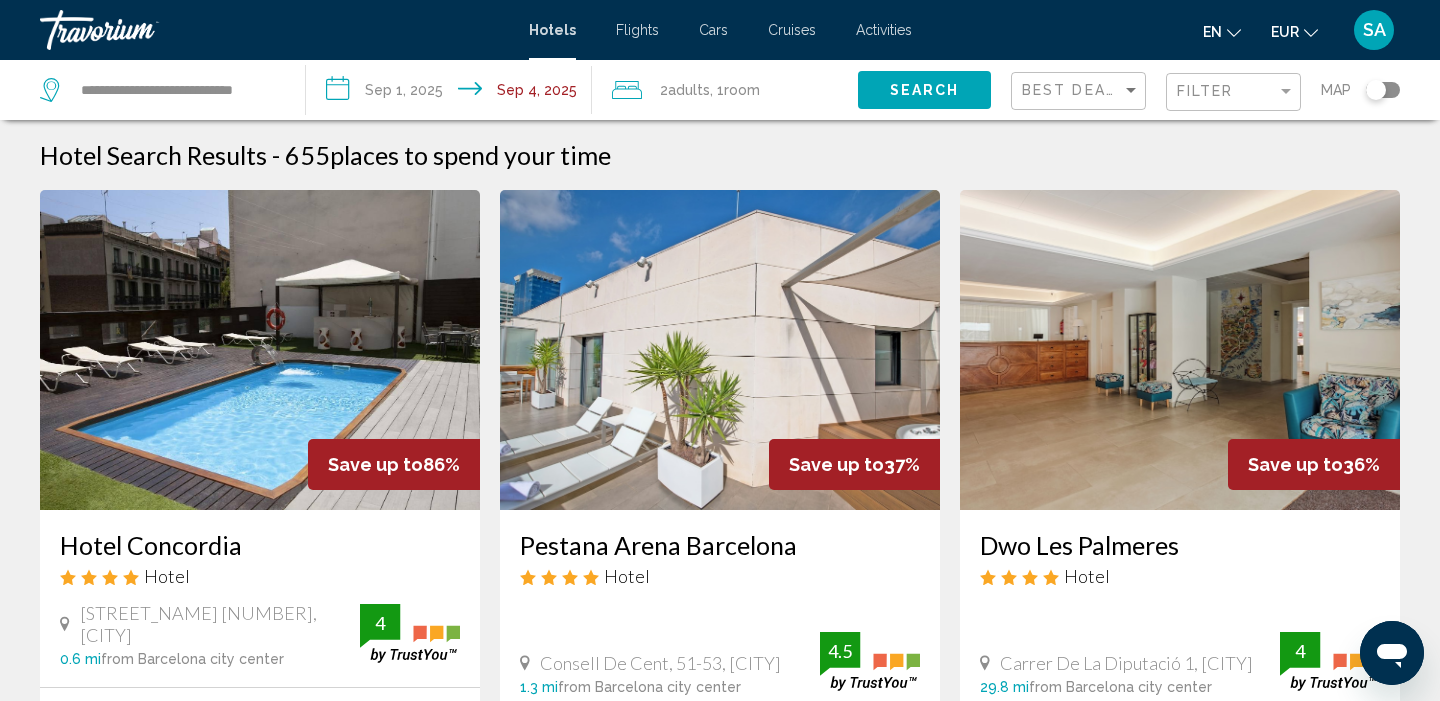 click on "**********" at bounding box center (453, 93) 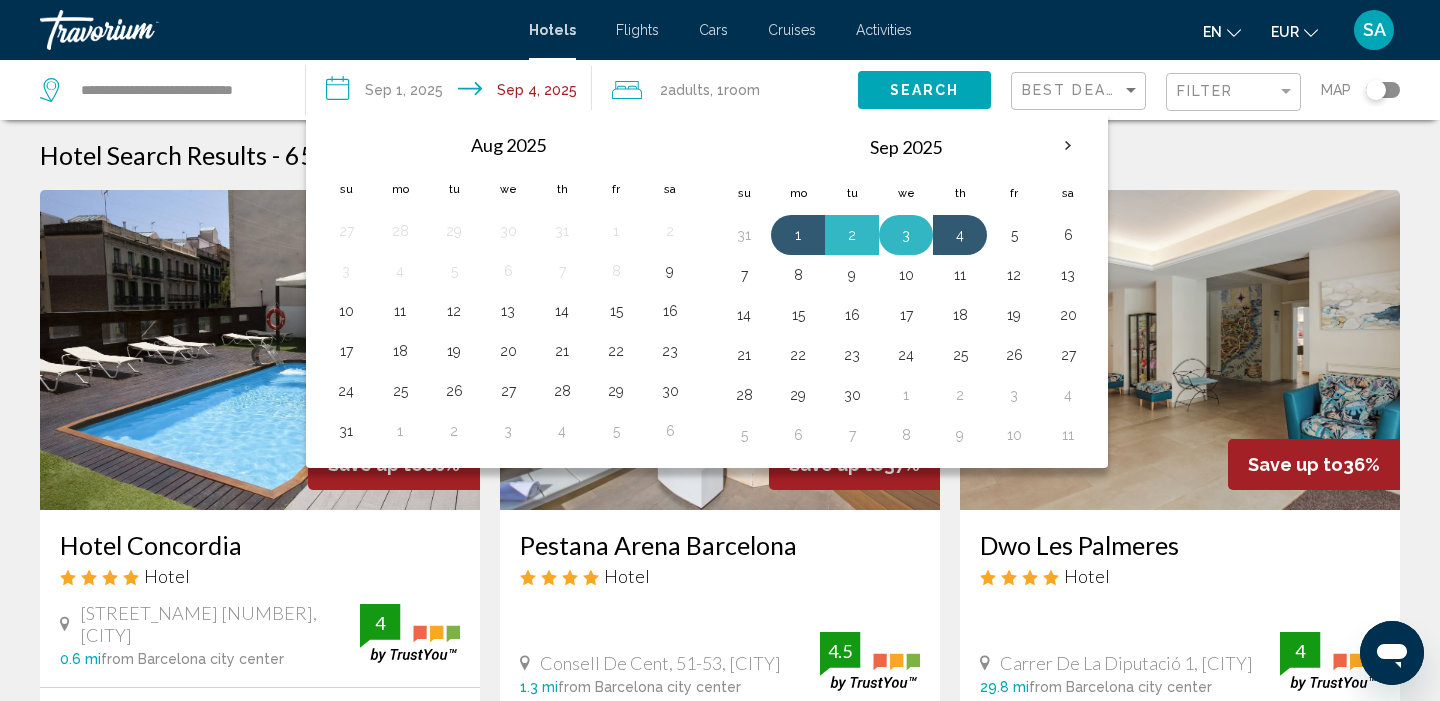 click on "3" at bounding box center [906, 235] 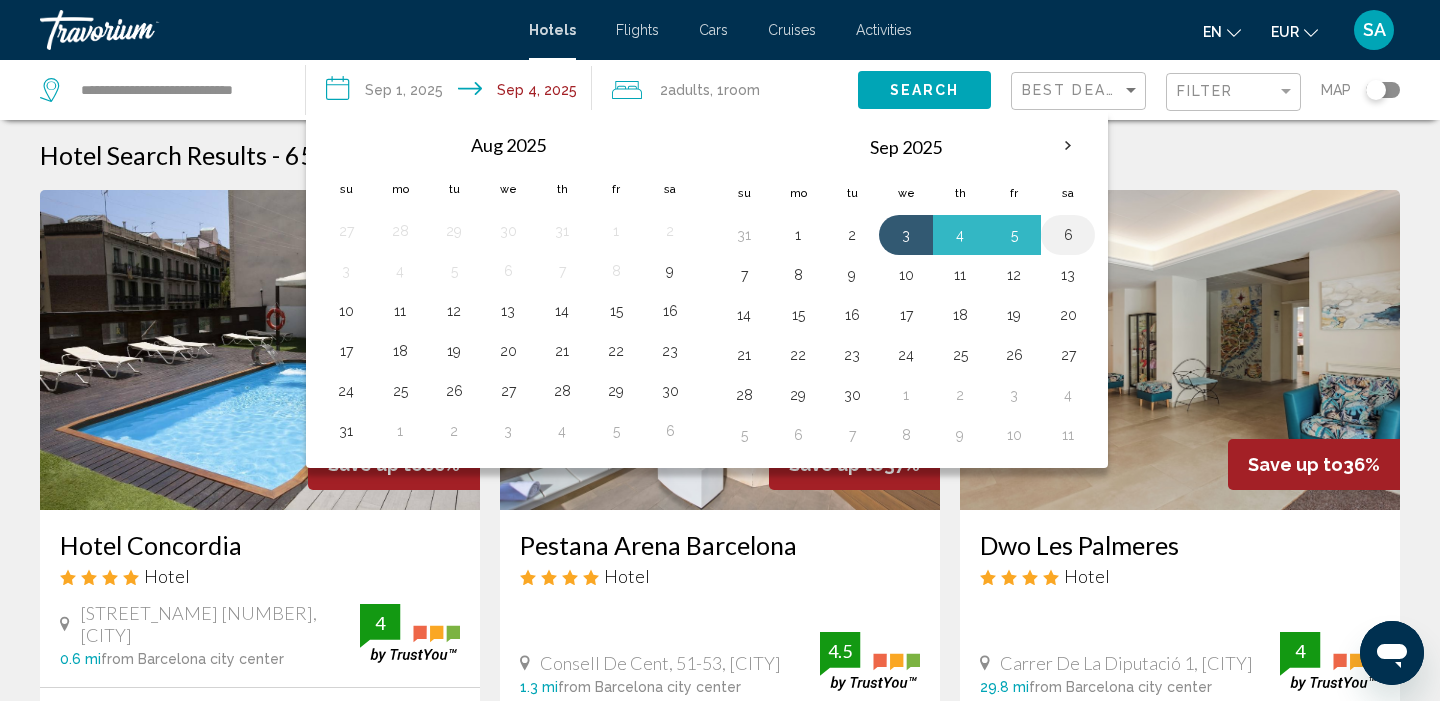 click on "6" at bounding box center [1068, 235] 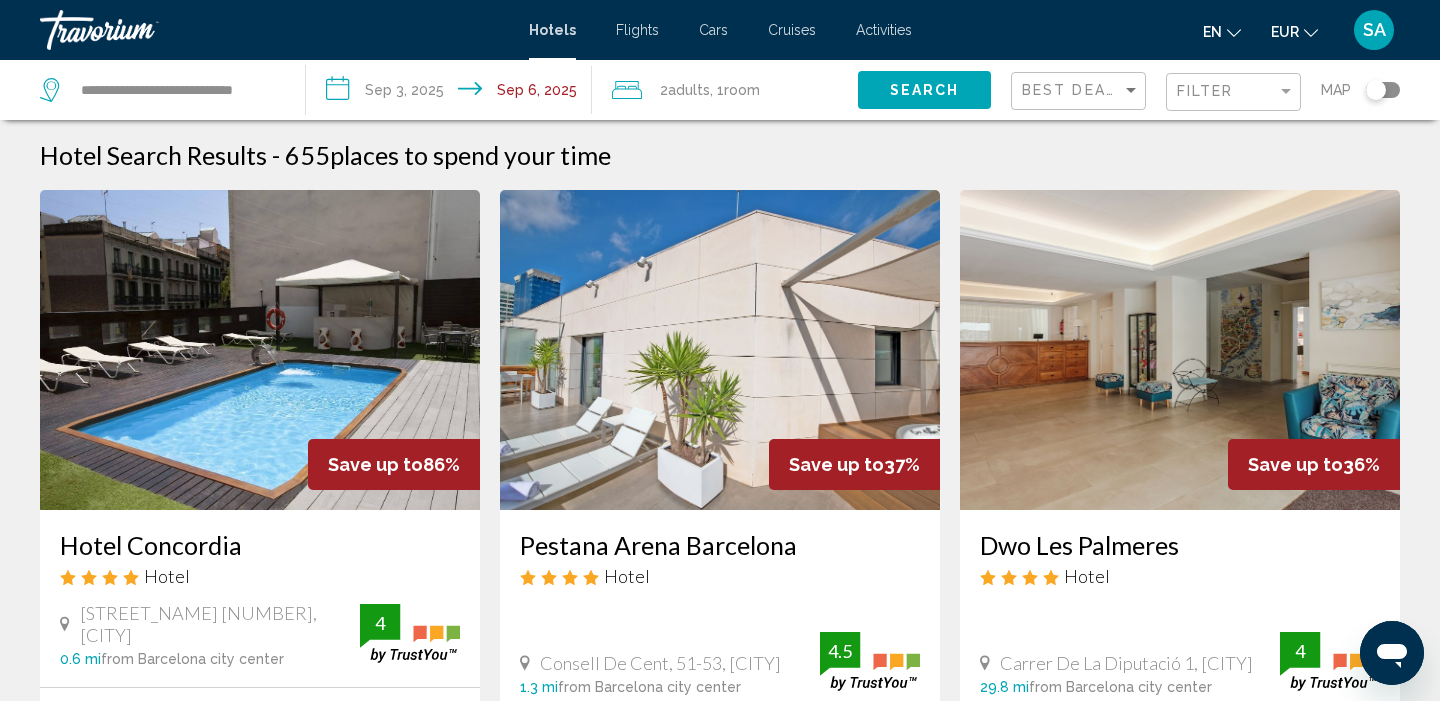 type on "**********" 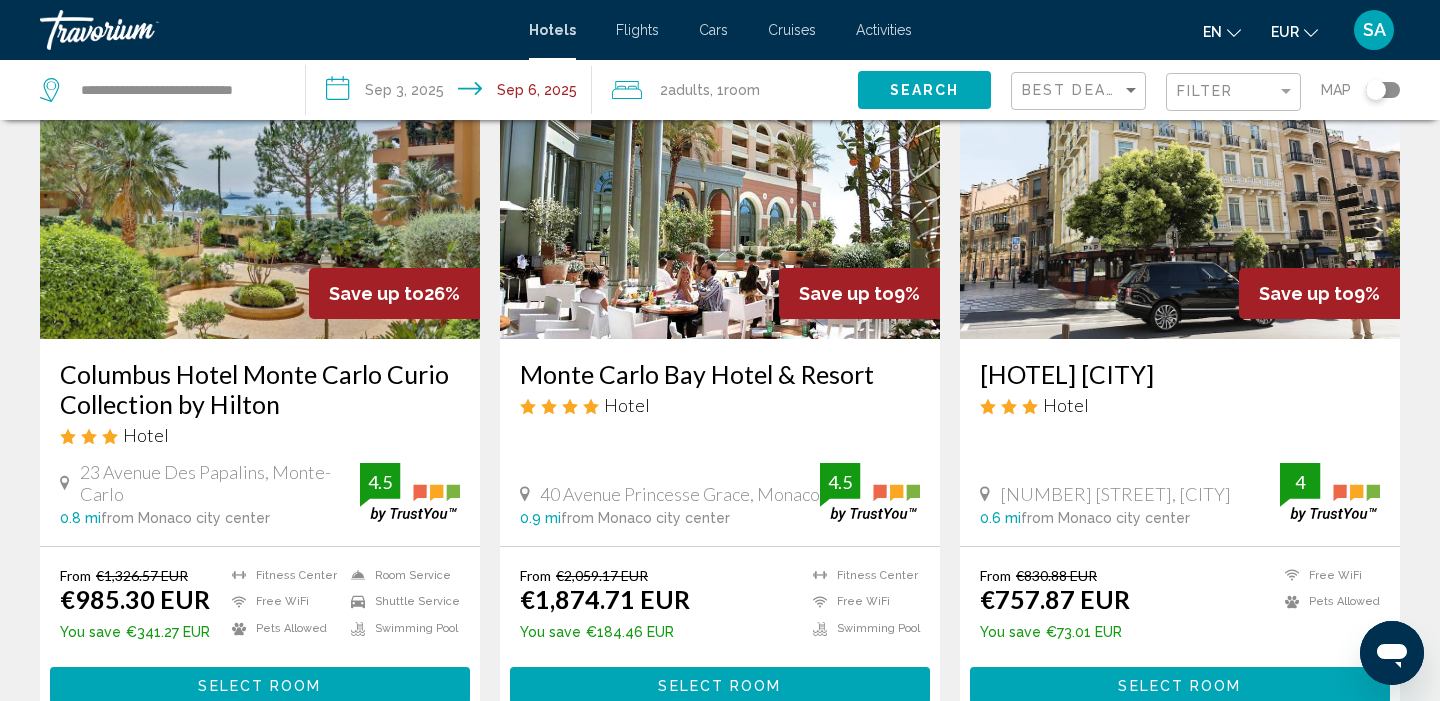 scroll, scrollTop: 174, scrollLeft: 0, axis: vertical 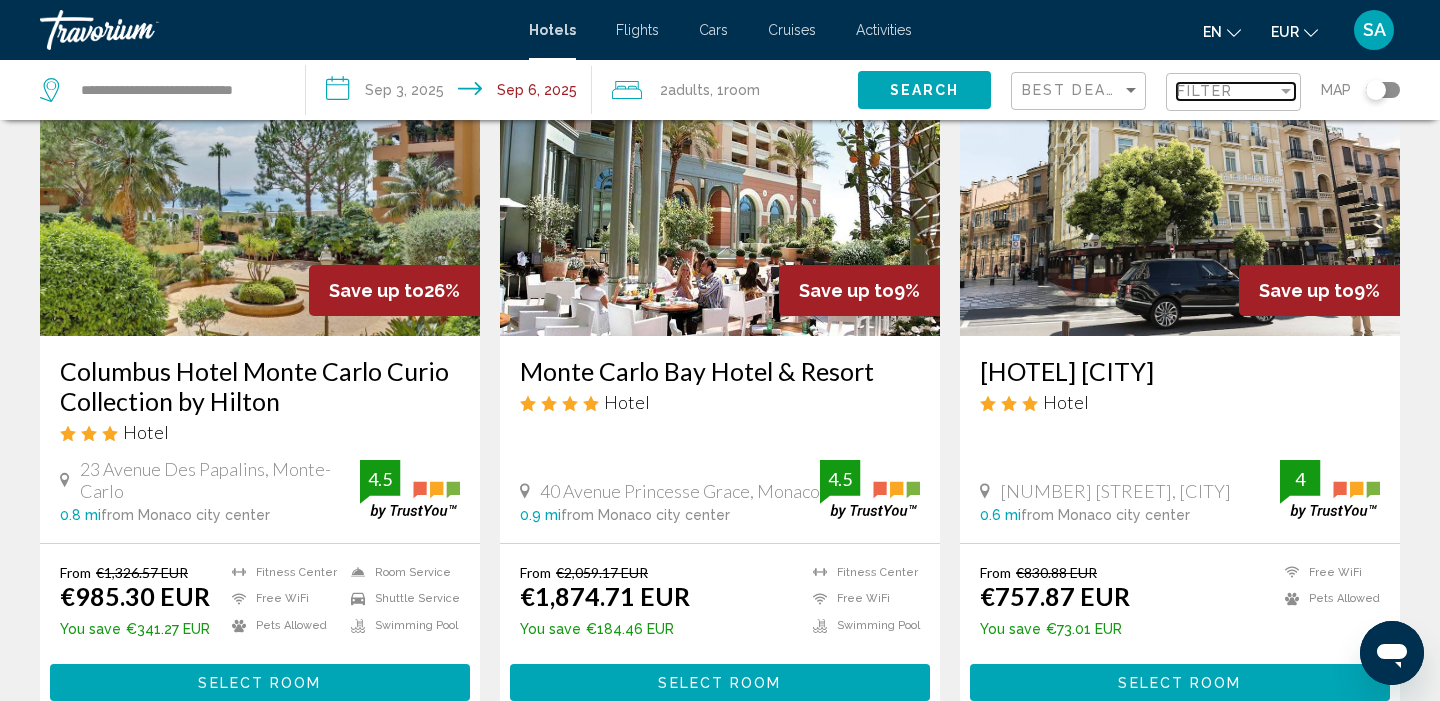 click on "Filter" at bounding box center [1205, 91] 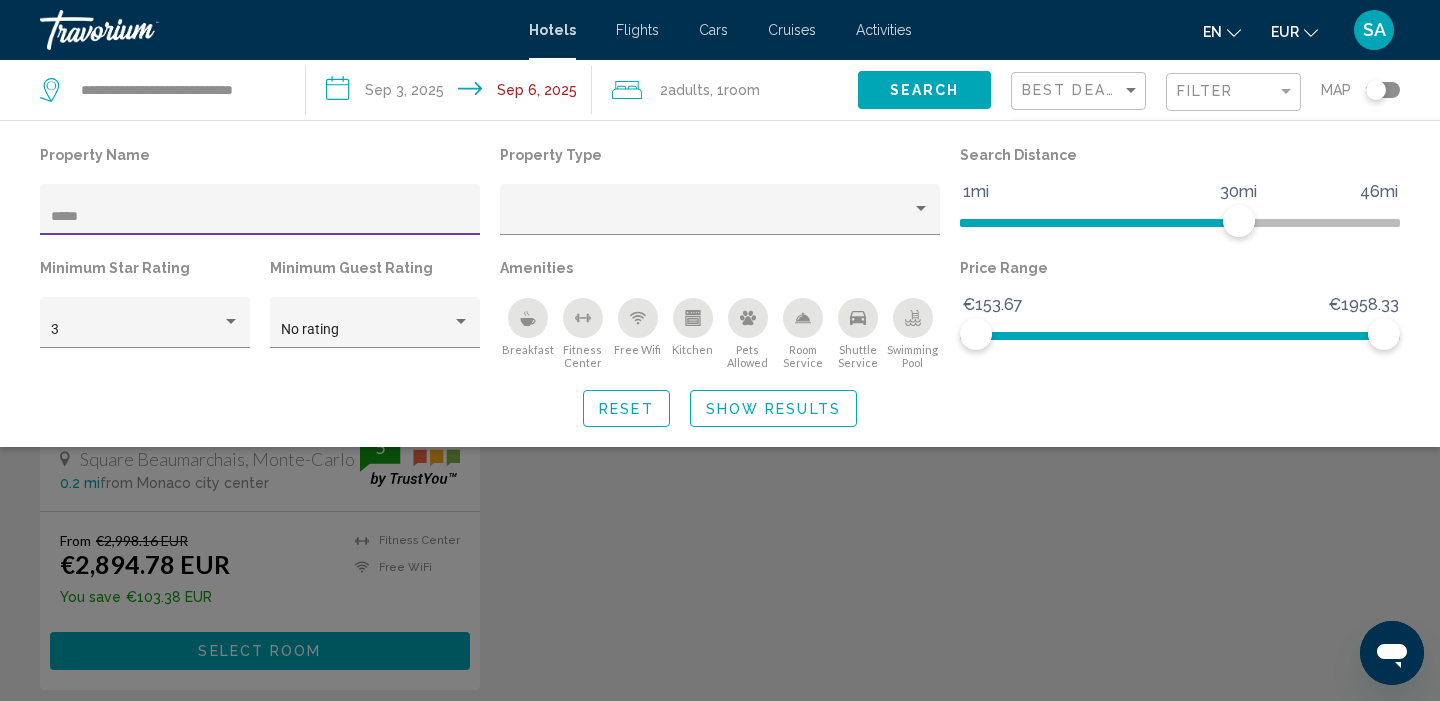 type on "*****" 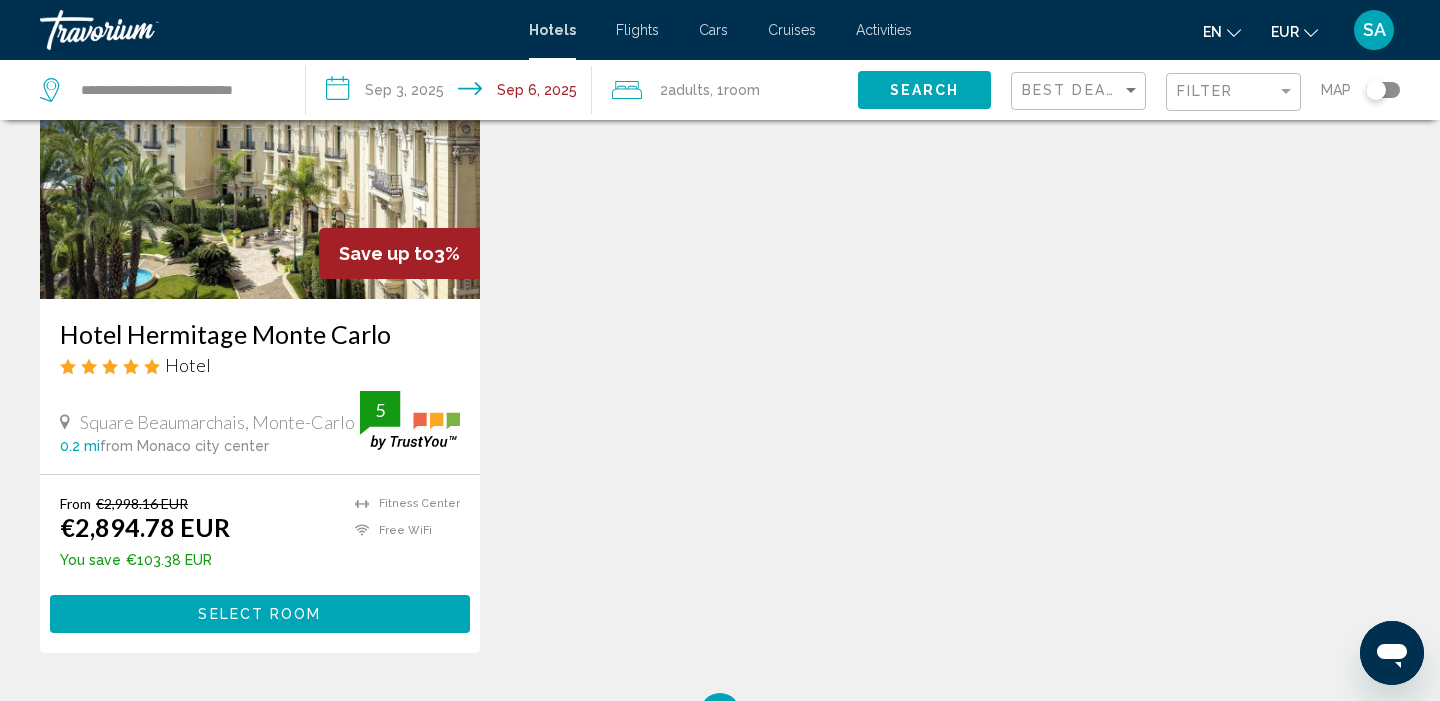 scroll, scrollTop: 193, scrollLeft: 0, axis: vertical 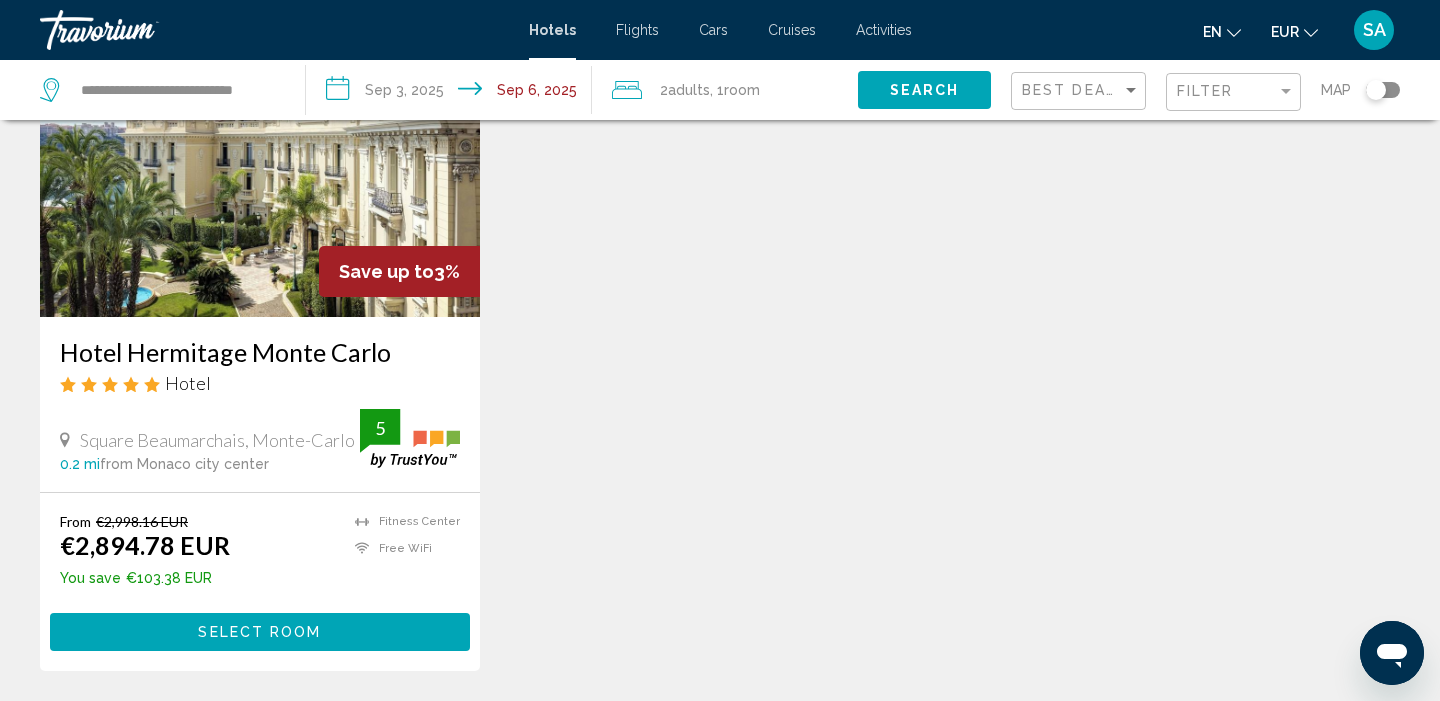 click at bounding box center (260, 157) 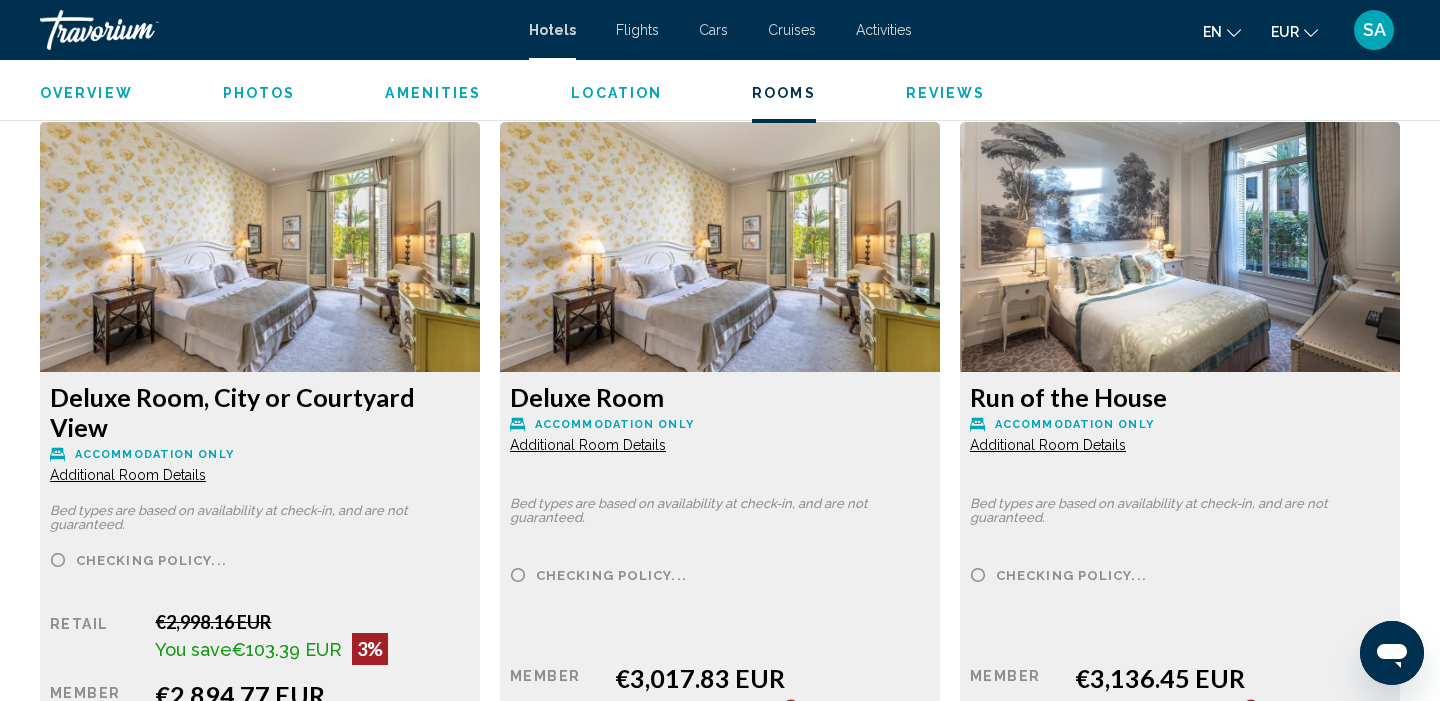 scroll, scrollTop: 2637, scrollLeft: 0, axis: vertical 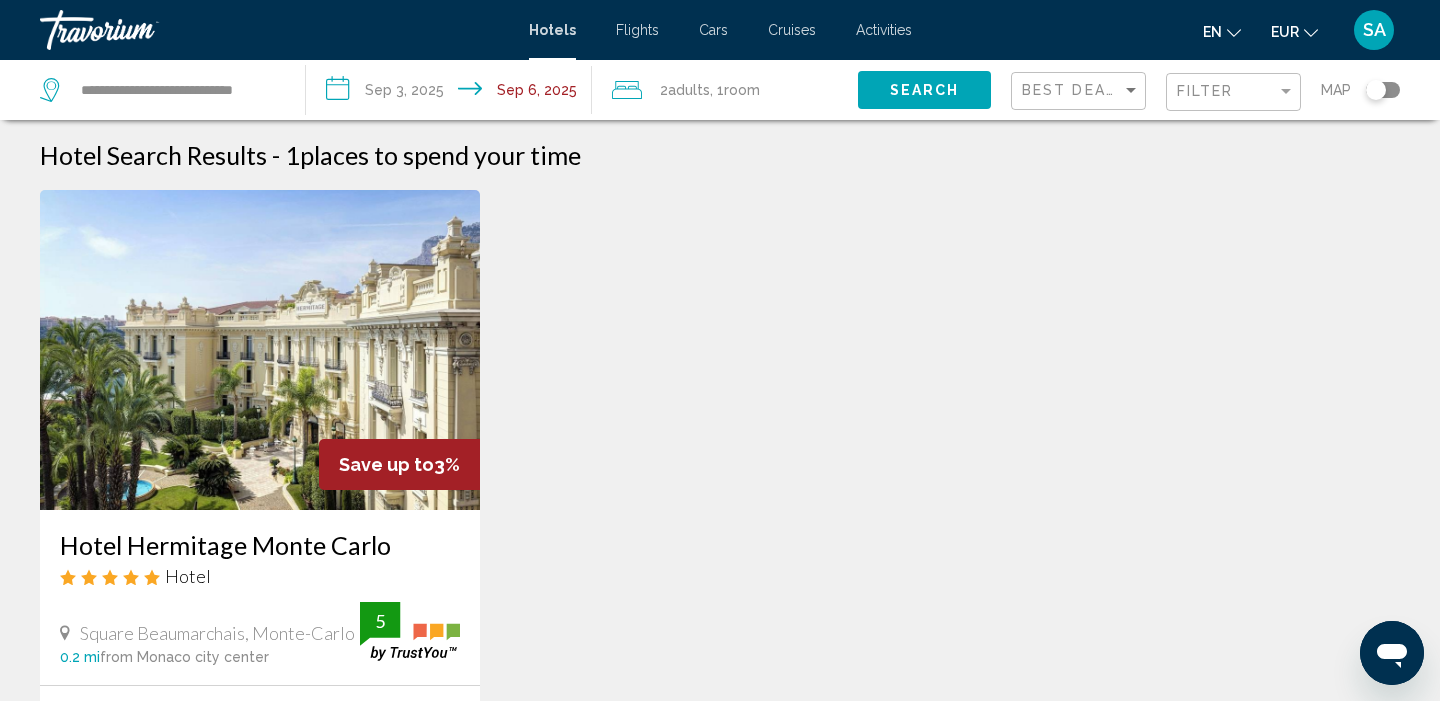 click on "**********" at bounding box center [453, 93] 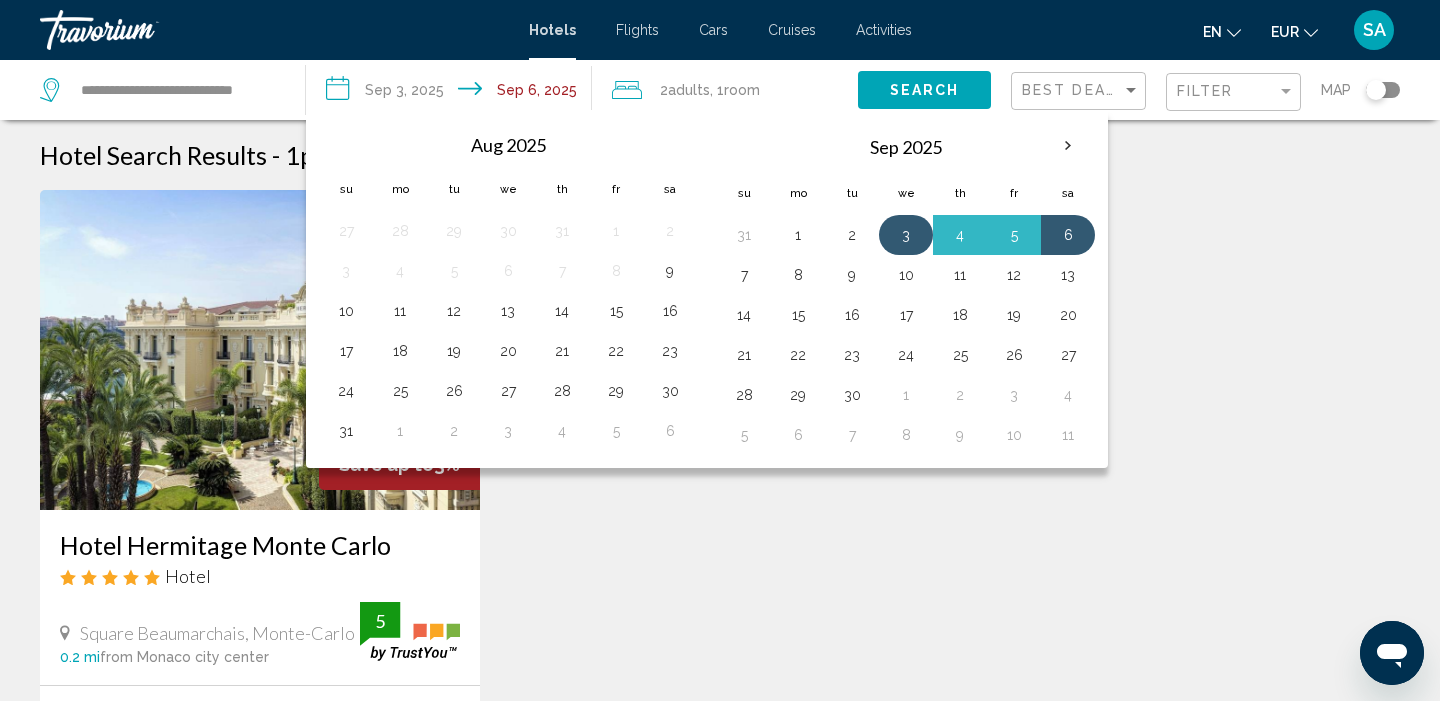click on "3" at bounding box center [906, 235] 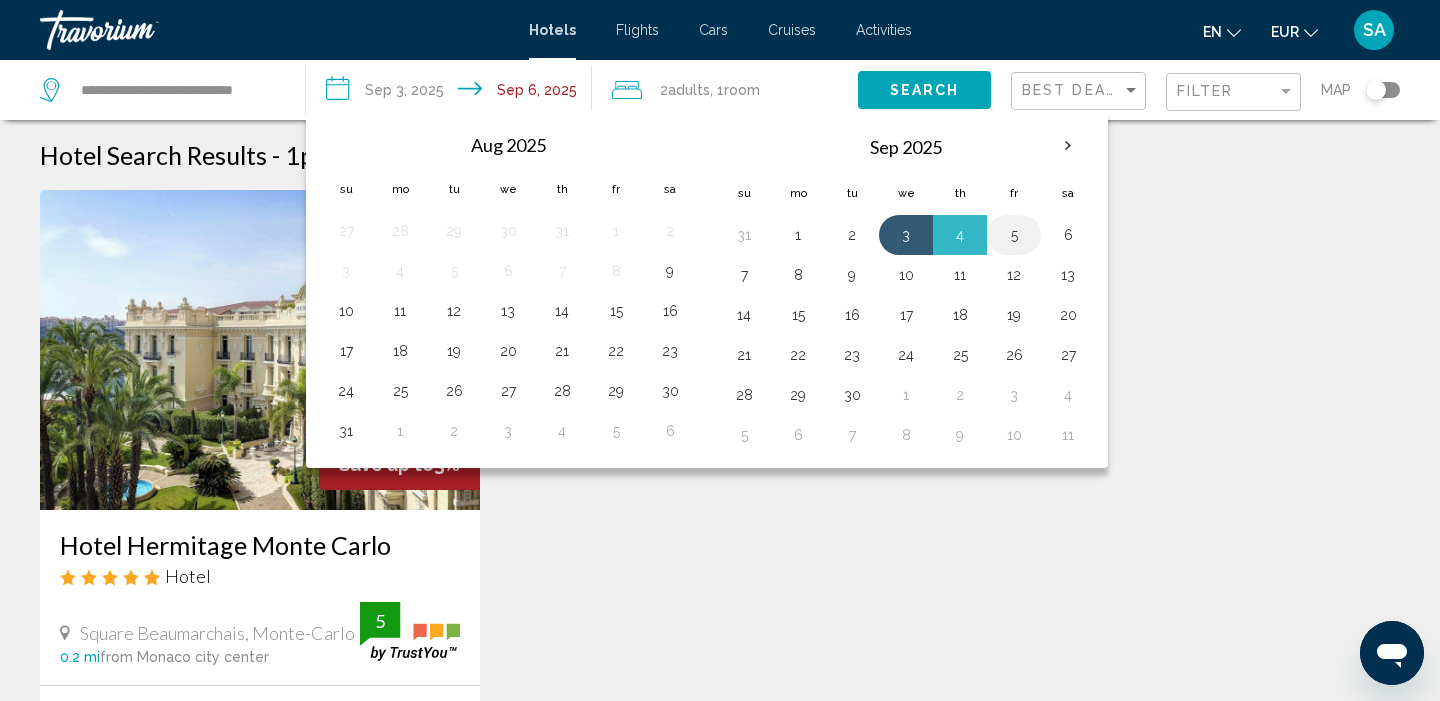 click on "5" at bounding box center (1014, 235) 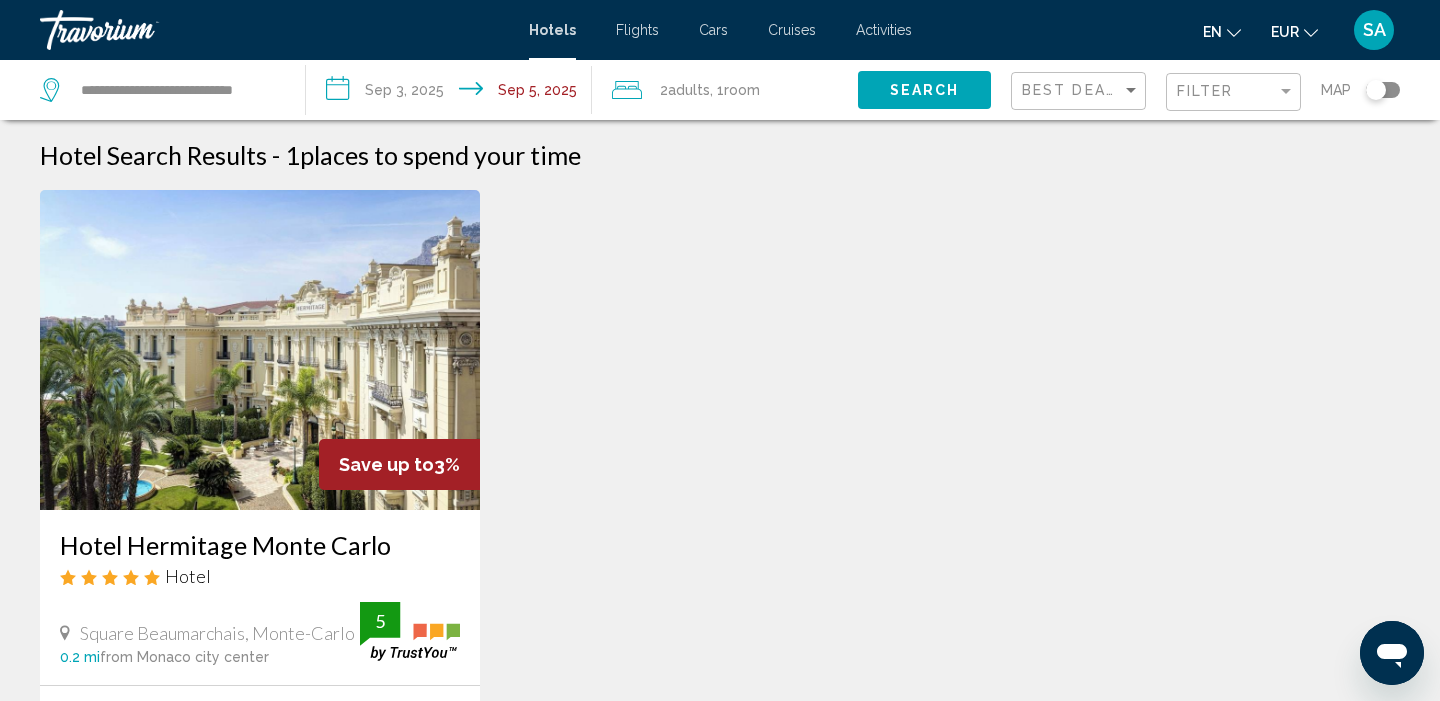 type on "**********" 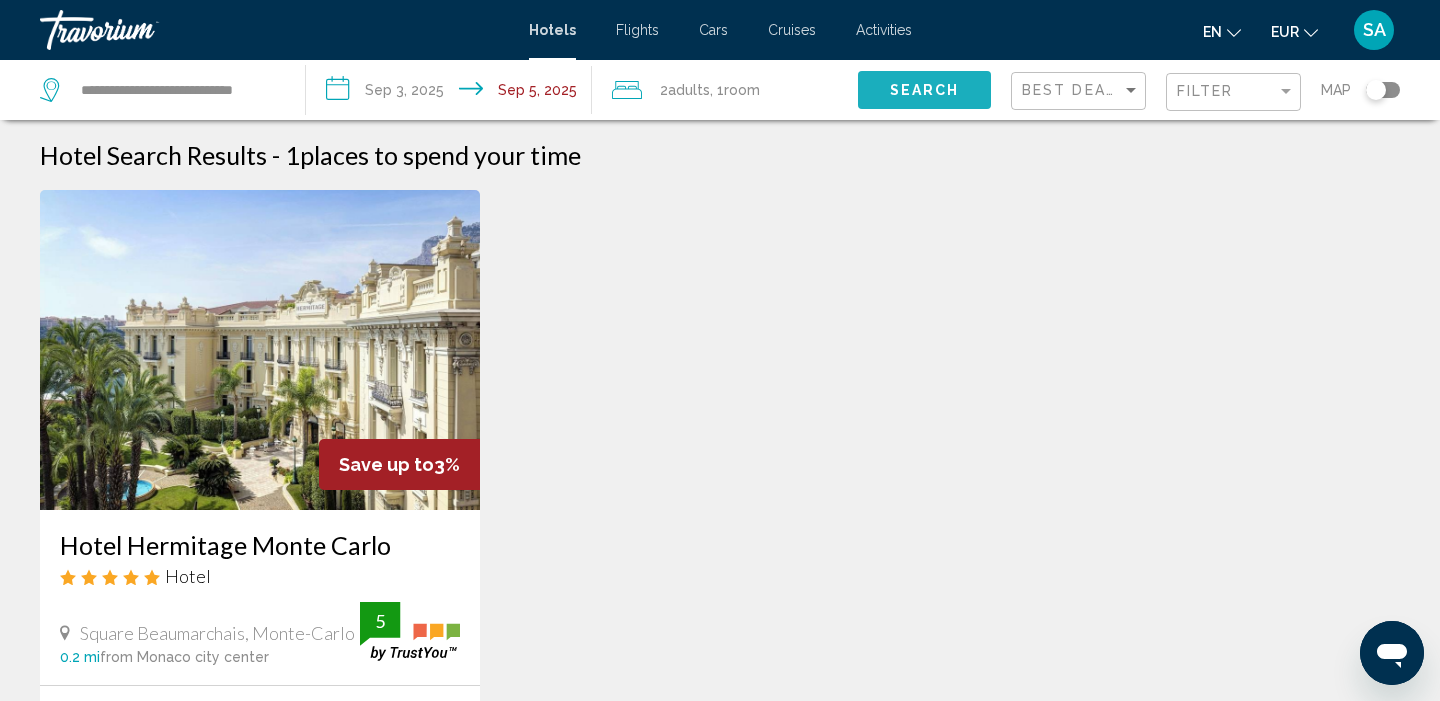 click on "Search" 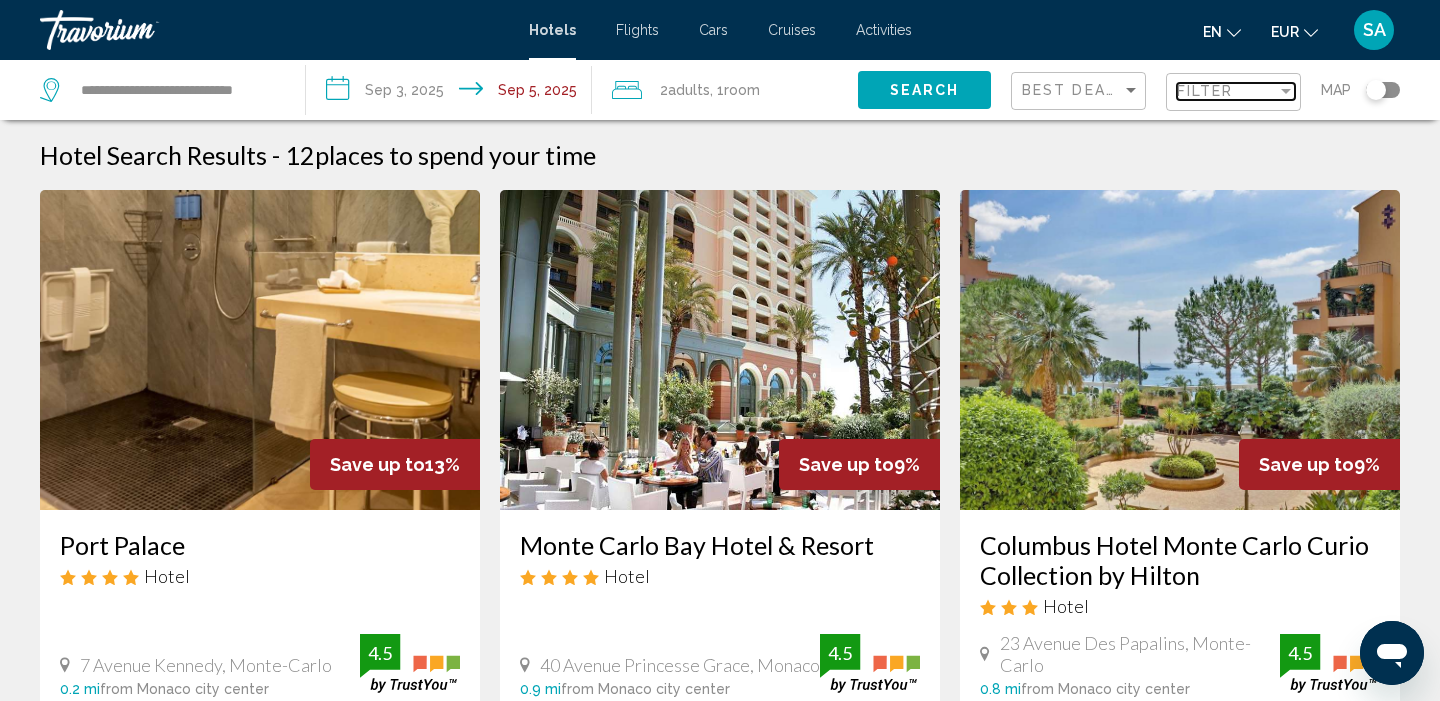click on "Filter" at bounding box center [1205, 91] 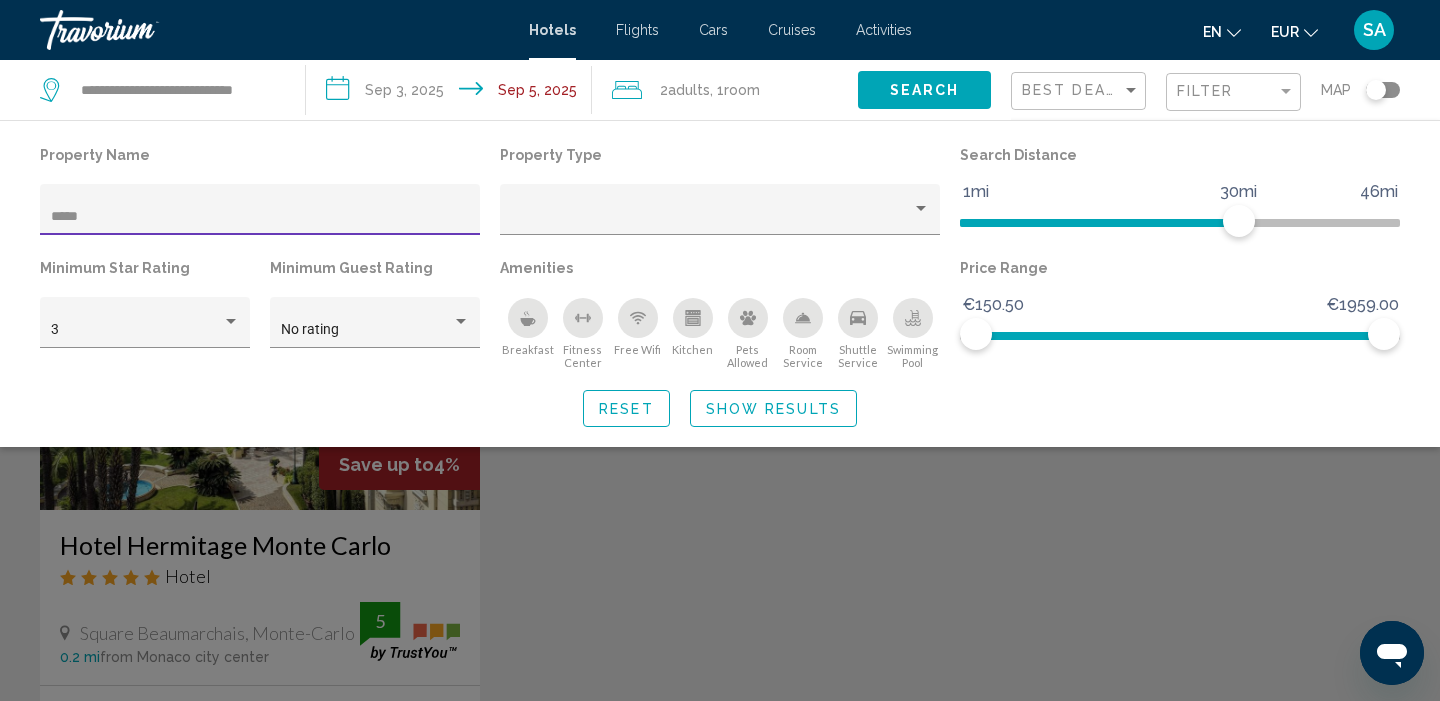 type on "*****" 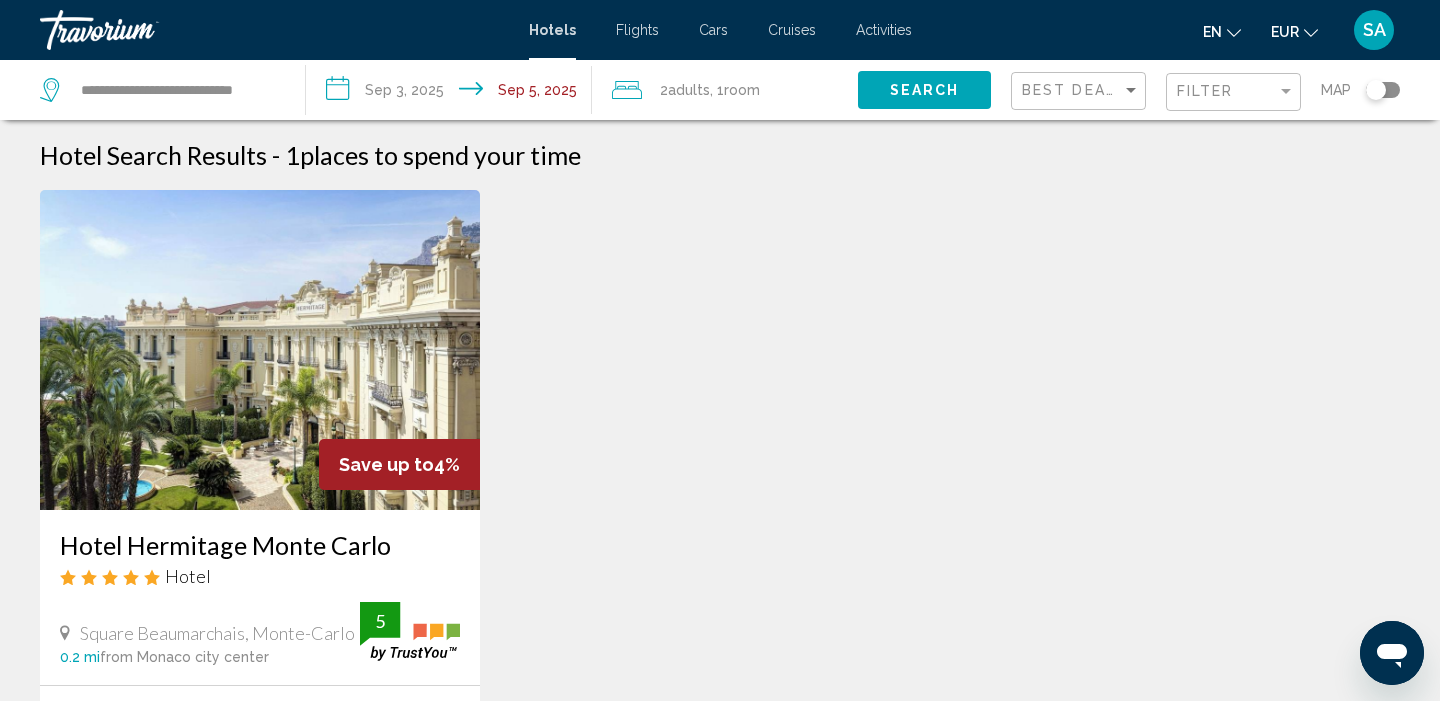 click at bounding box center (260, 350) 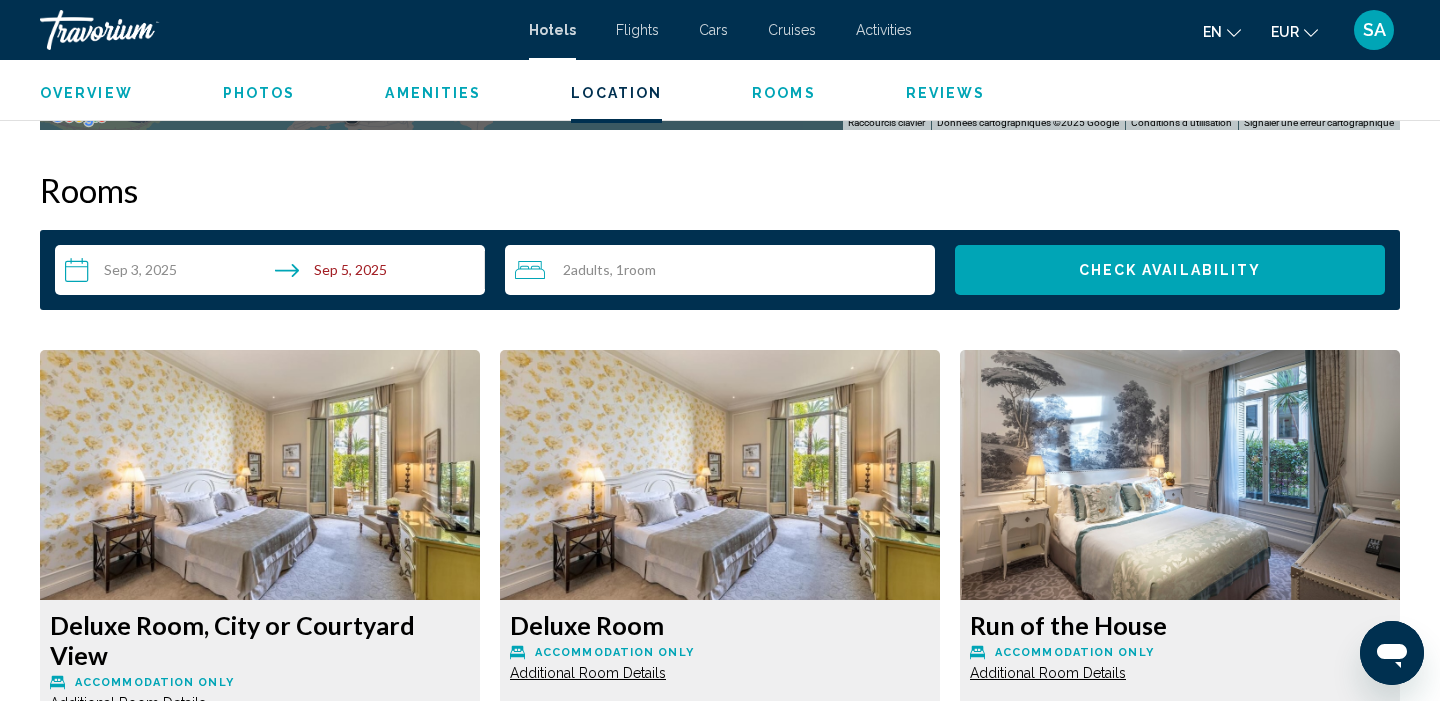 scroll, scrollTop: 2482, scrollLeft: 0, axis: vertical 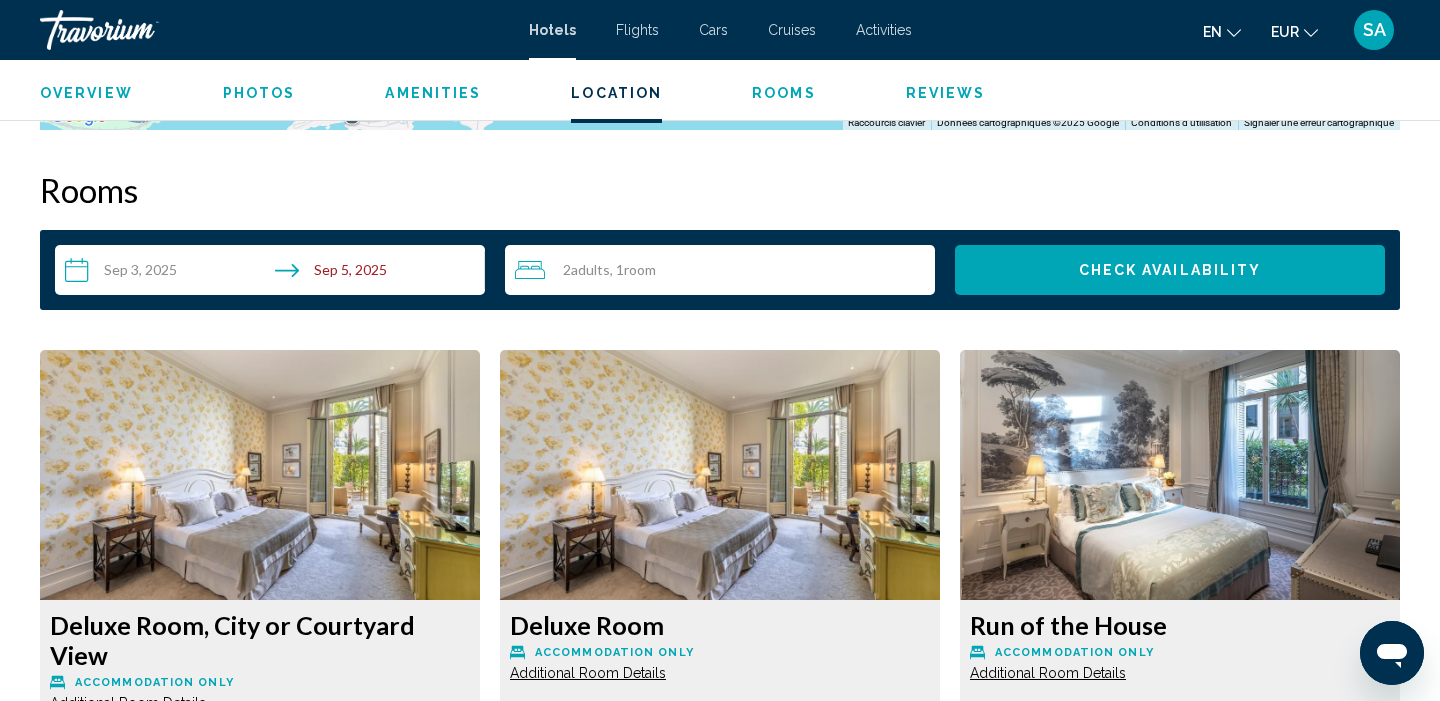 click on "**********" at bounding box center (274, 273) 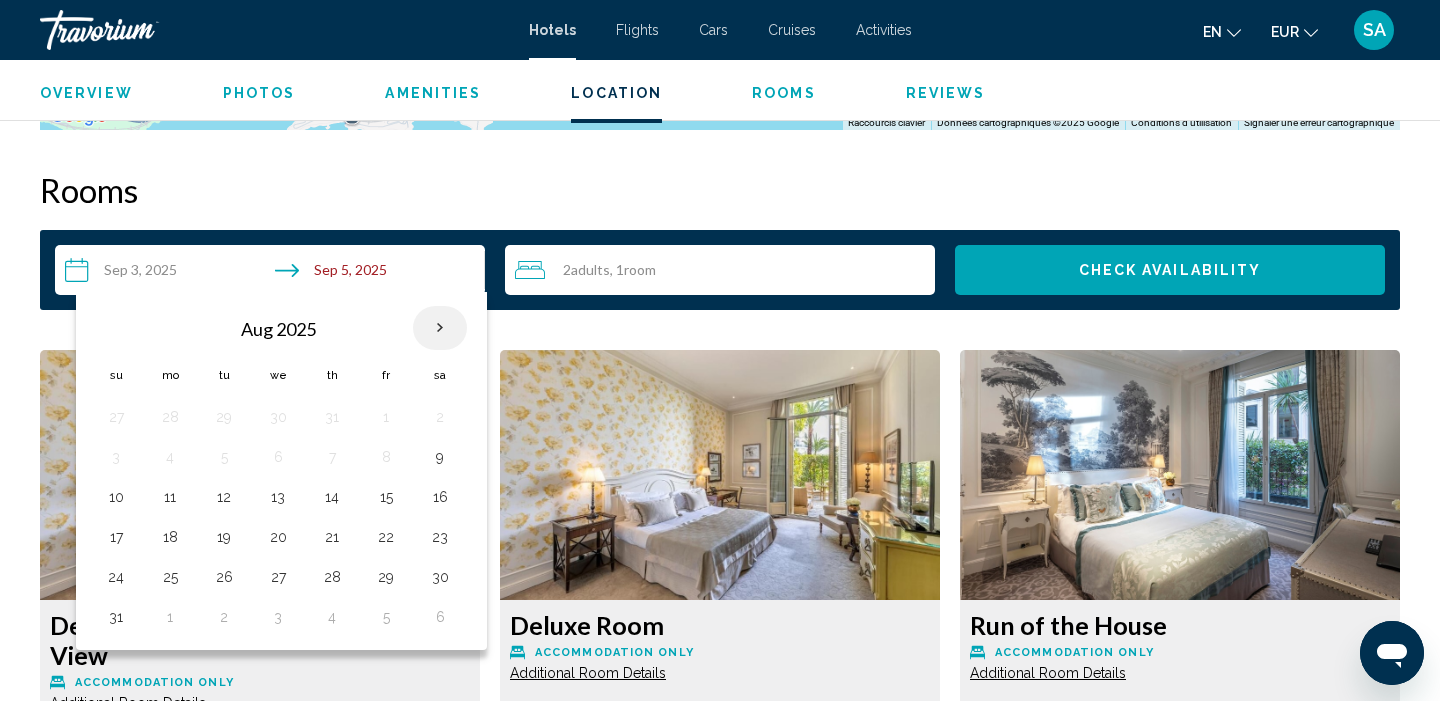click at bounding box center [440, 328] 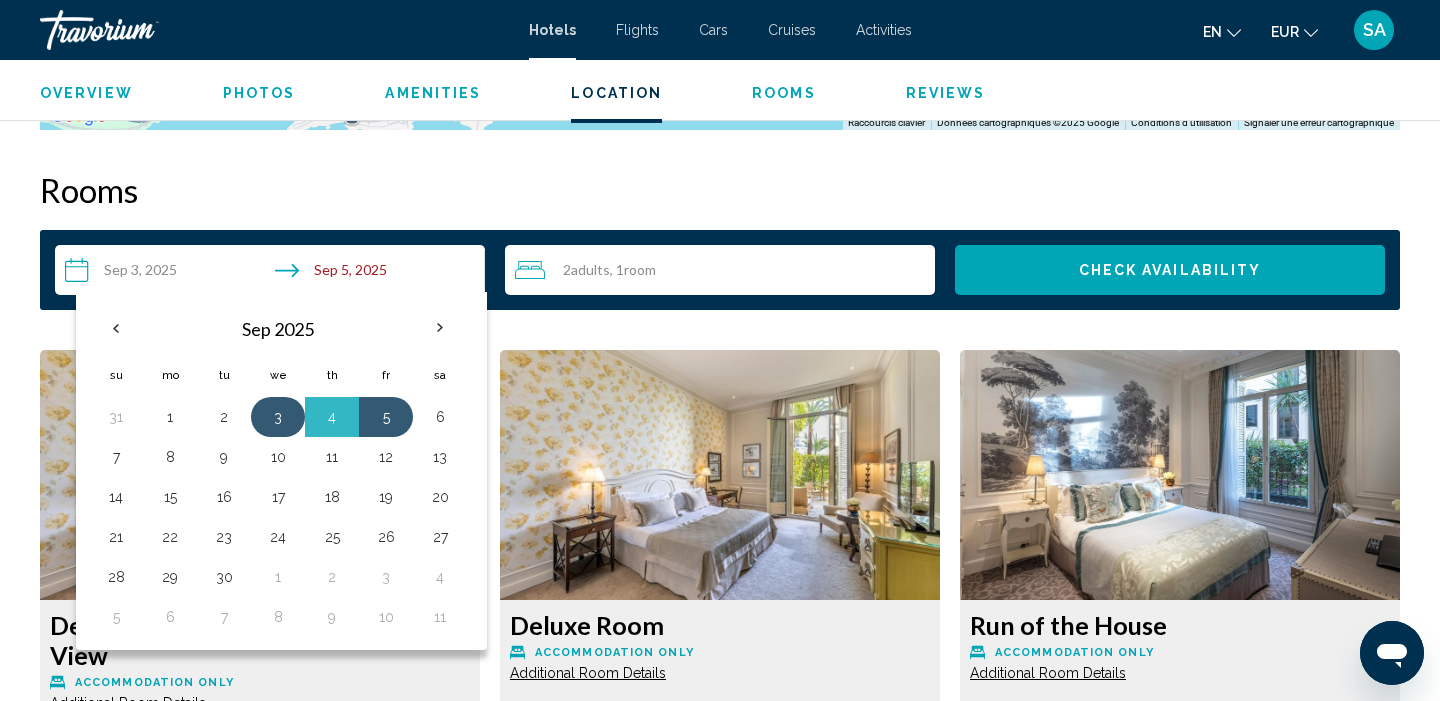 click on "3" at bounding box center (278, 417) 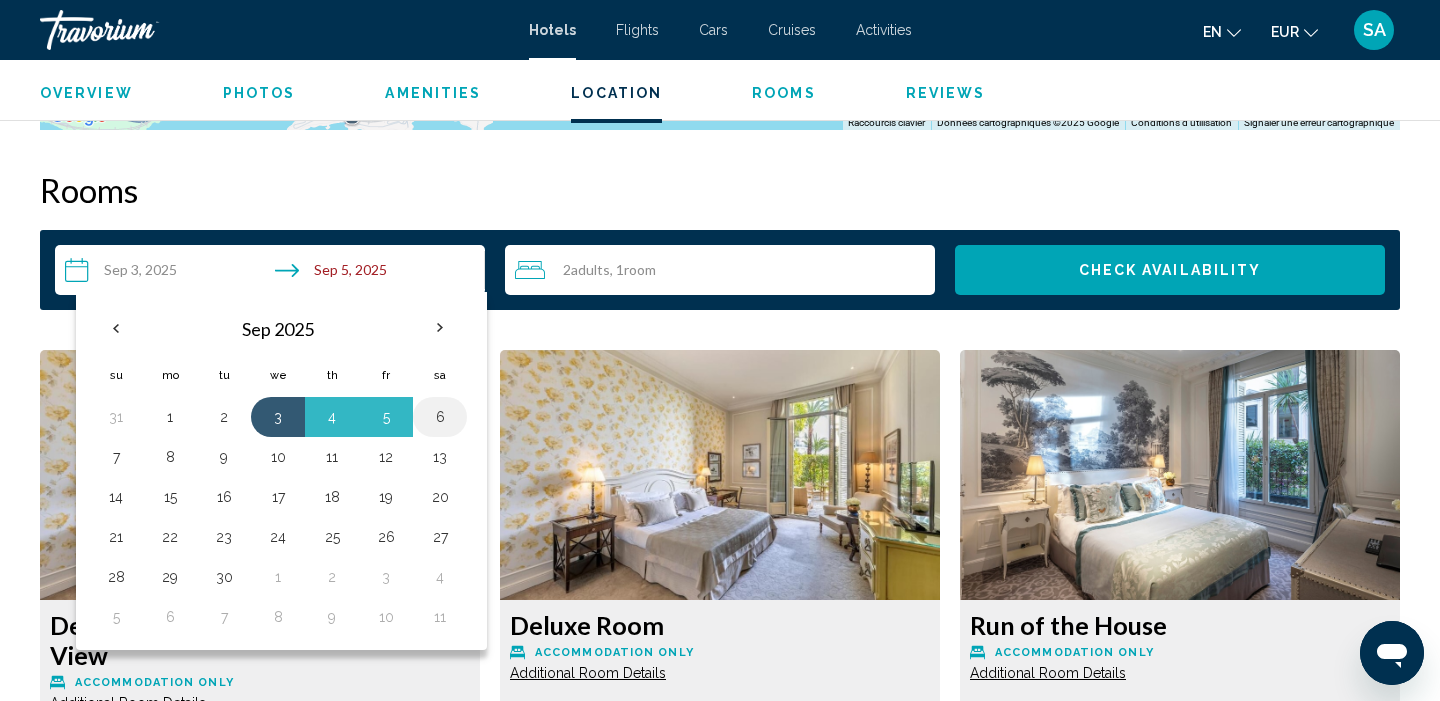 click on "6" at bounding box center [440, 417] 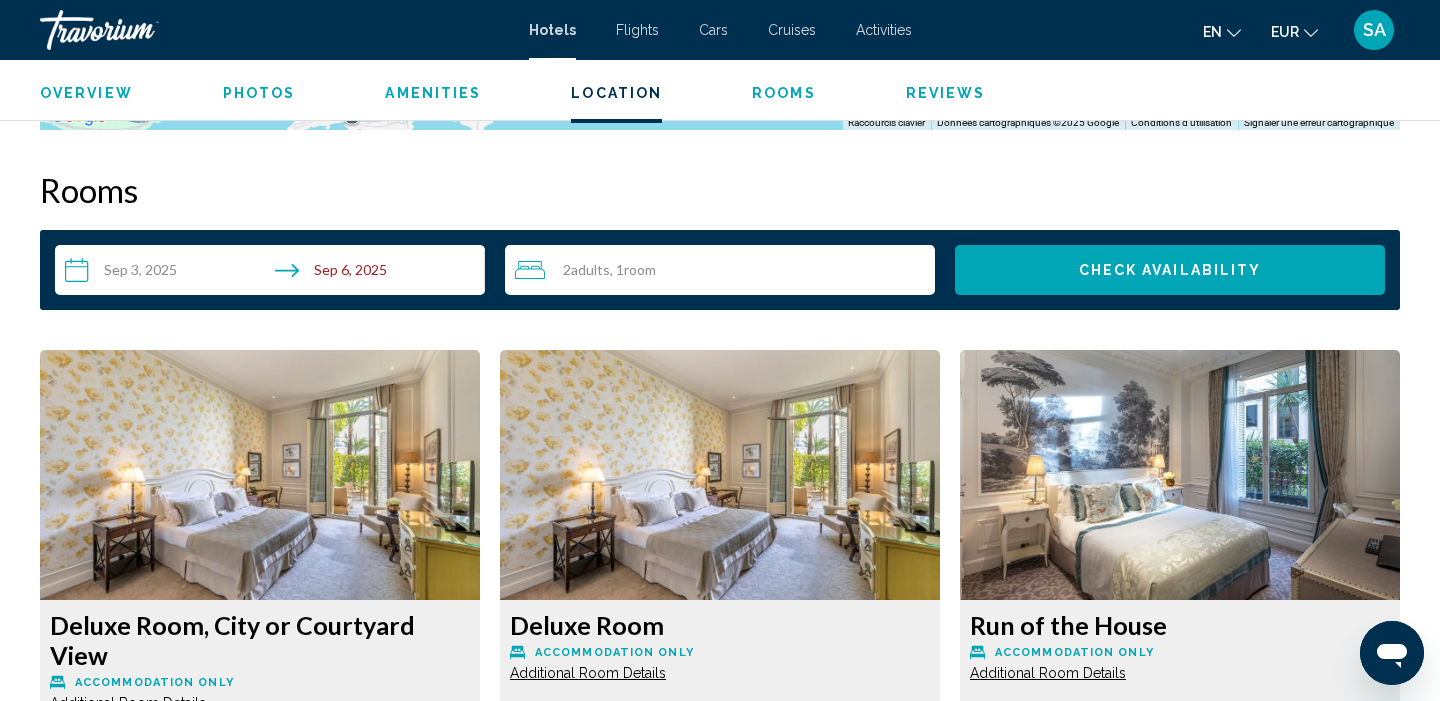 click on "Overview Type Hotel Address Square Beaumarchais, [CITY], [POSTAL_CODE], [COUNTRY] Description  Full Description Read more
Photos Amenities
Fitness Center
Free WiFi No amenities information available. Location ← Déplacement vers la gauche → Déplacement vers la droite ↑ Déplacement vers le haut ↓ Déplacement vers le bas + Zoom avant - Zoom arrière Accueil Déplacement de 75 % vers la gauche Fin Déplacement de 75 % vers la droite Page précédente Déplacement de 75 % vers le haut Page suivante Déplacement de 75 % vers le bas Pour activer le glissement avec le clavier, appuyez sur Alt+Entrée. Une fois ce mode activé, utilisez les touches fléchées pour déplacer le repère. Pour valider le déplacement, appuyez sur Entrée. Pour annuler, appuyez sur Échap. Vous pouvez zoomer sur la carte à l'aide de ⌘+Molette de défilement Su 1" at bounding box center [720, 2564] 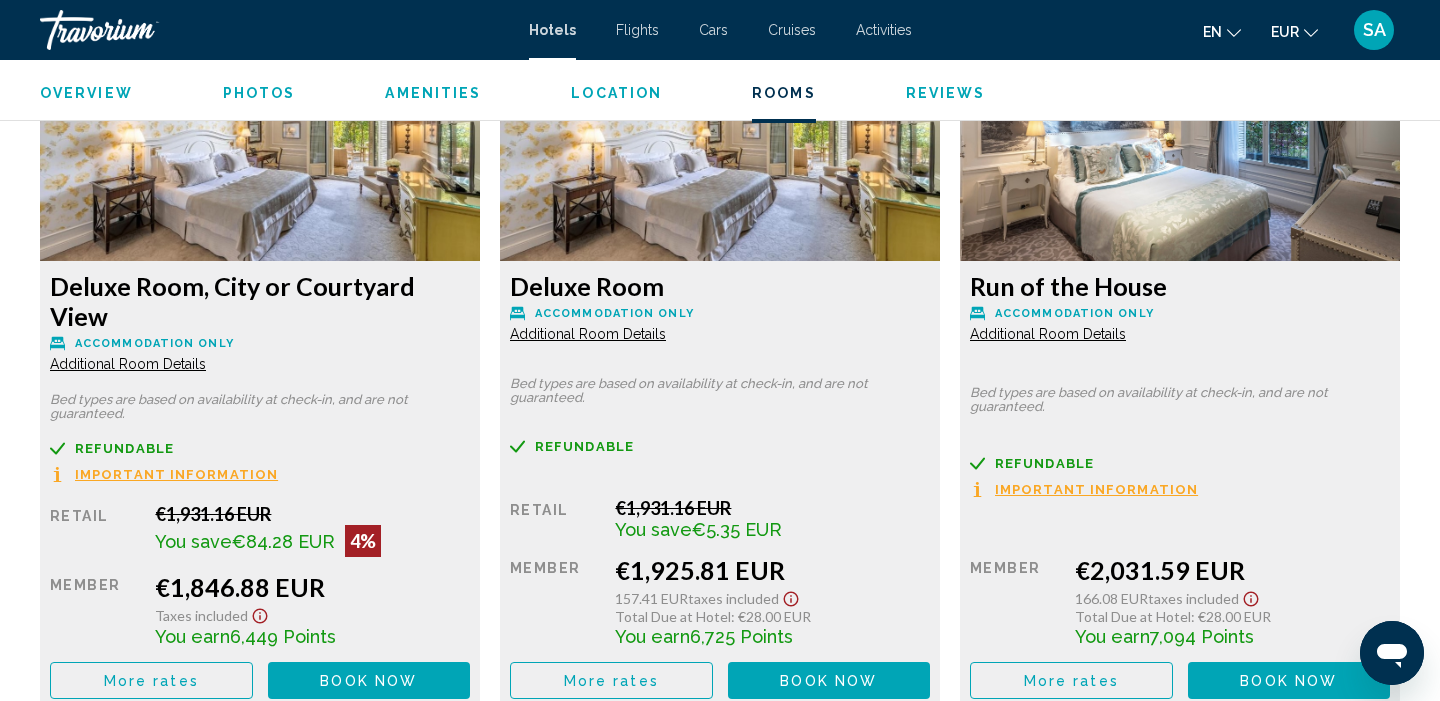 scroll, scrollTop: 2830, scrollLeft: 0, axis: vertical 